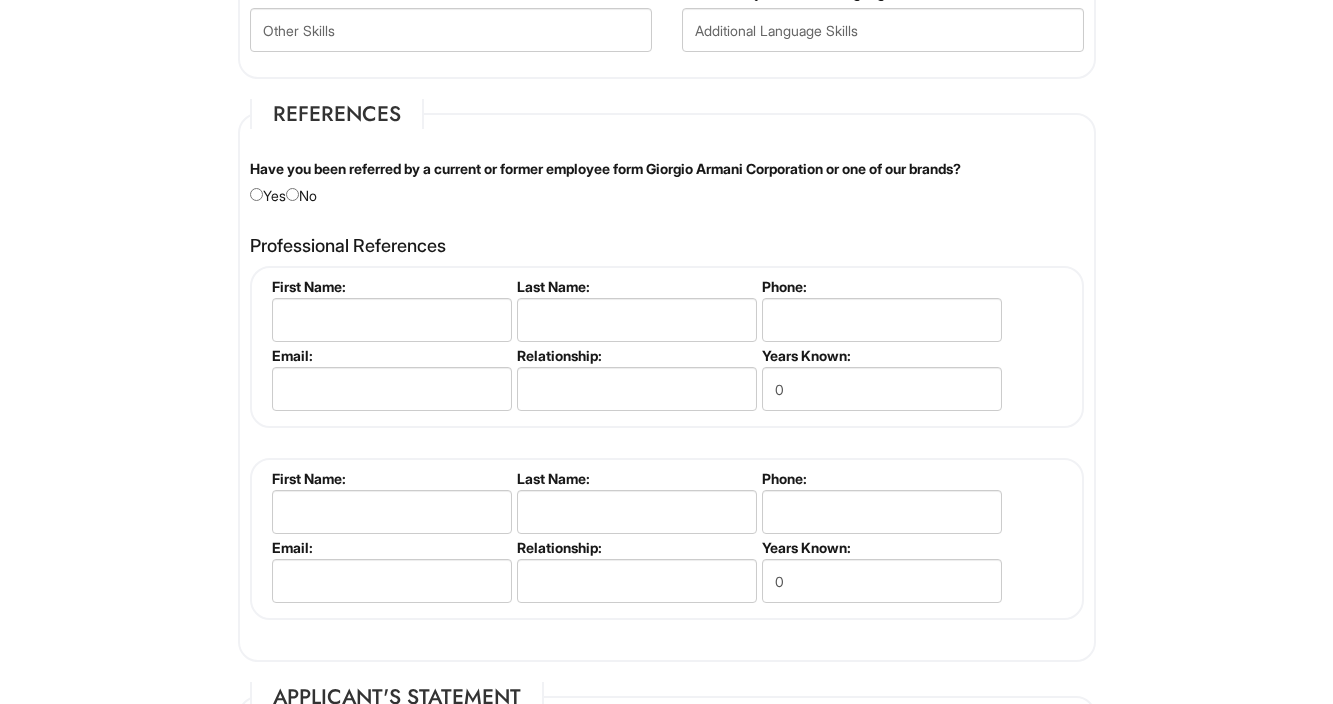 scroll, scrollTop: 2273, scrollLeft: 0, axis: vertical 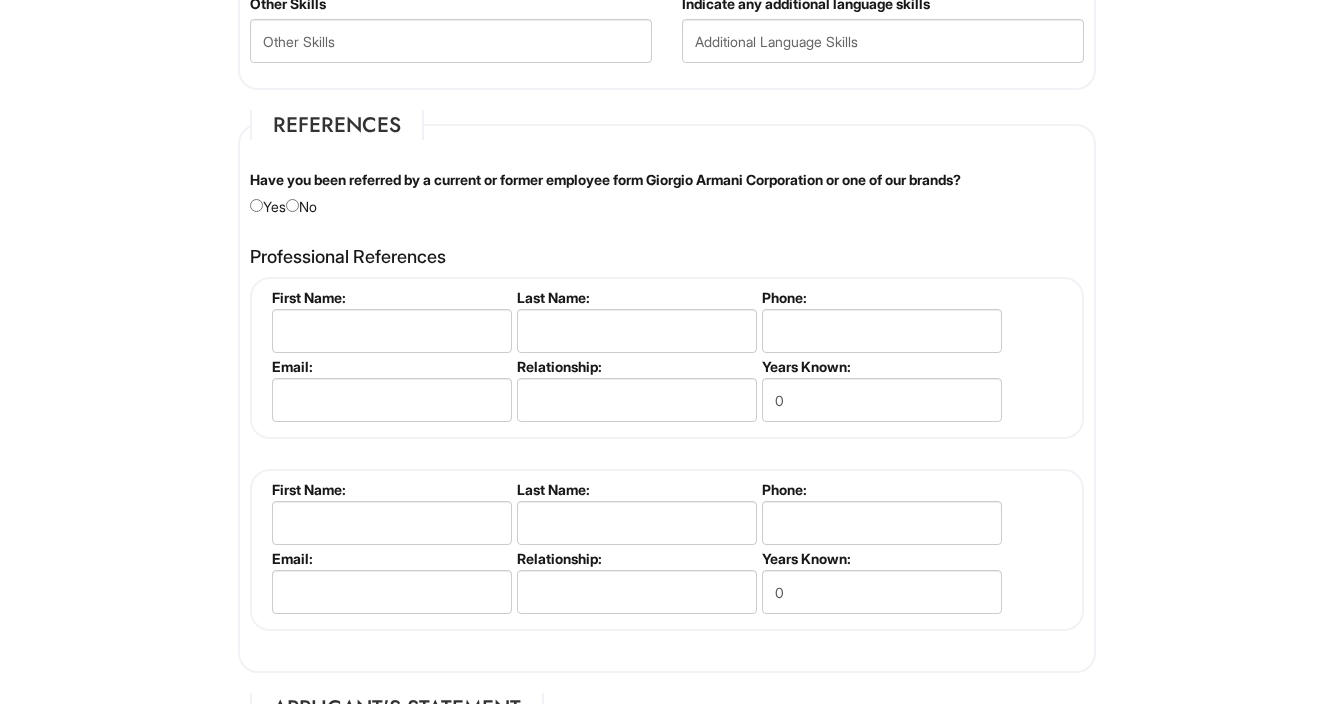 click at bounding box center (292, 205) 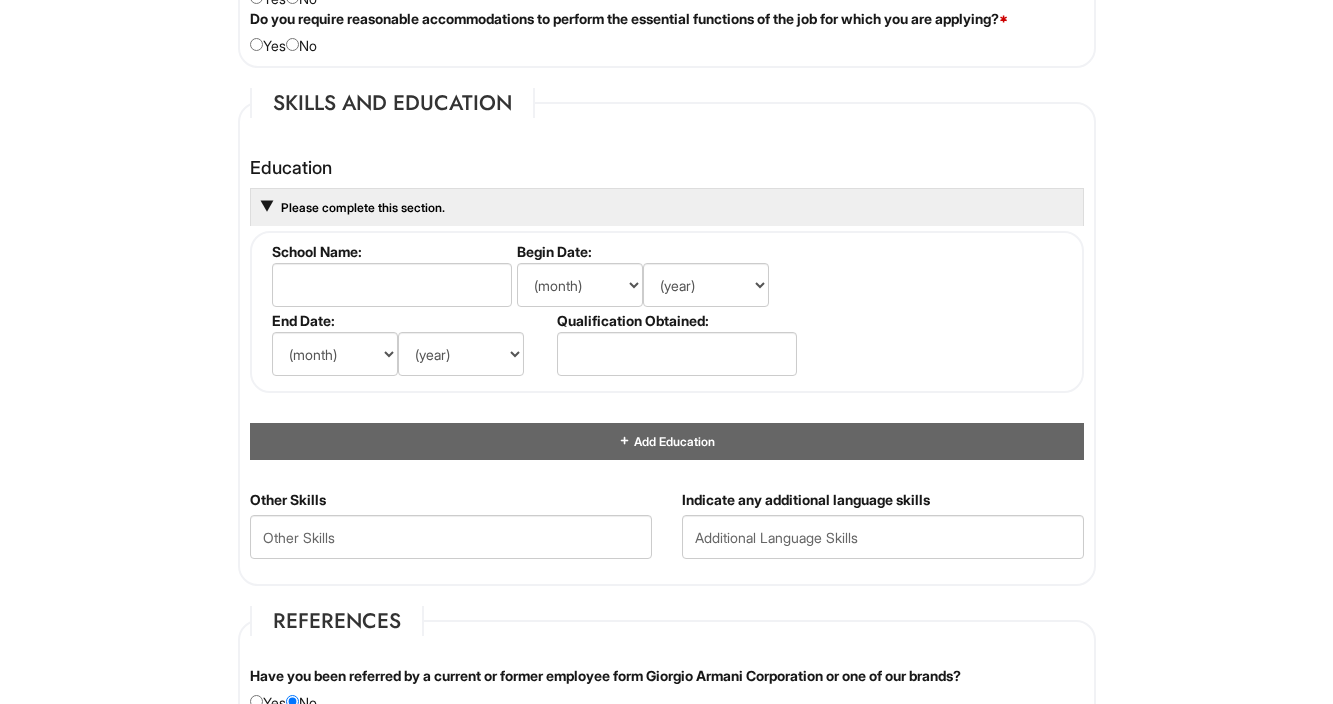 scroll, scrollTop: 1776, scrollLeft: 0, axis: vertical 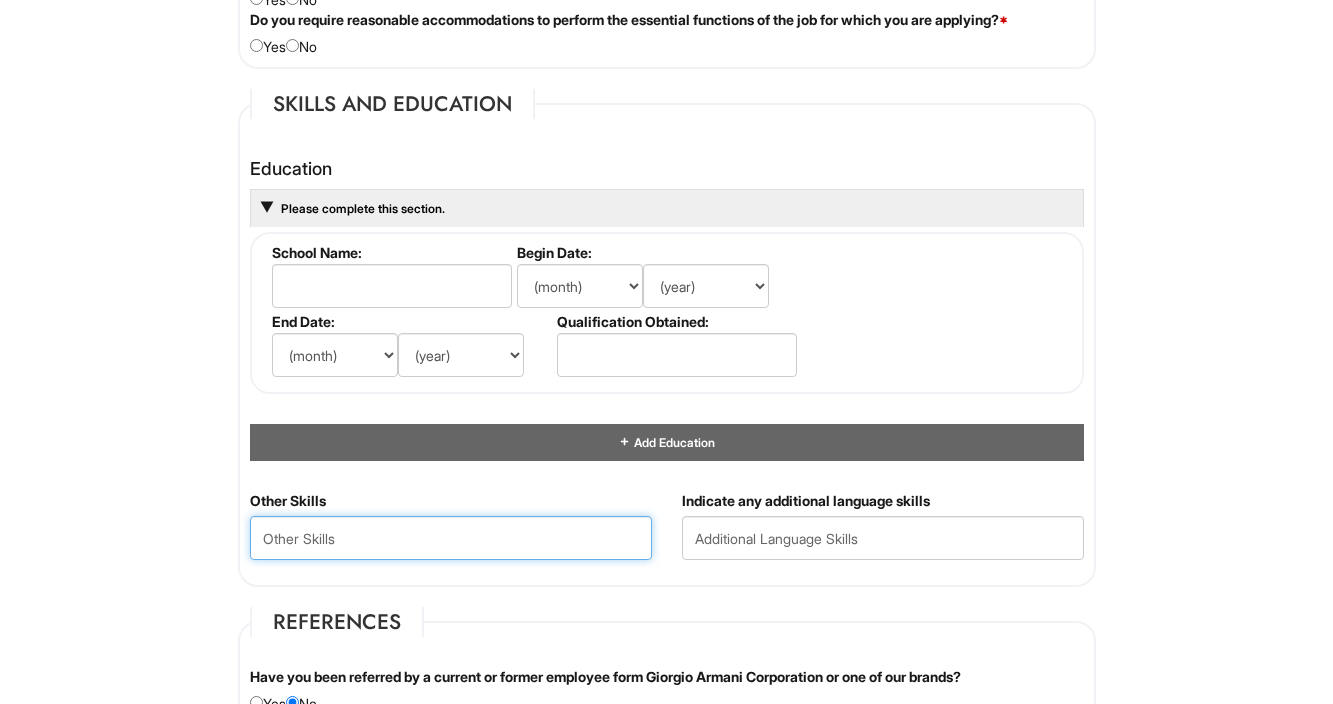 click at bounding box center (451, 538) 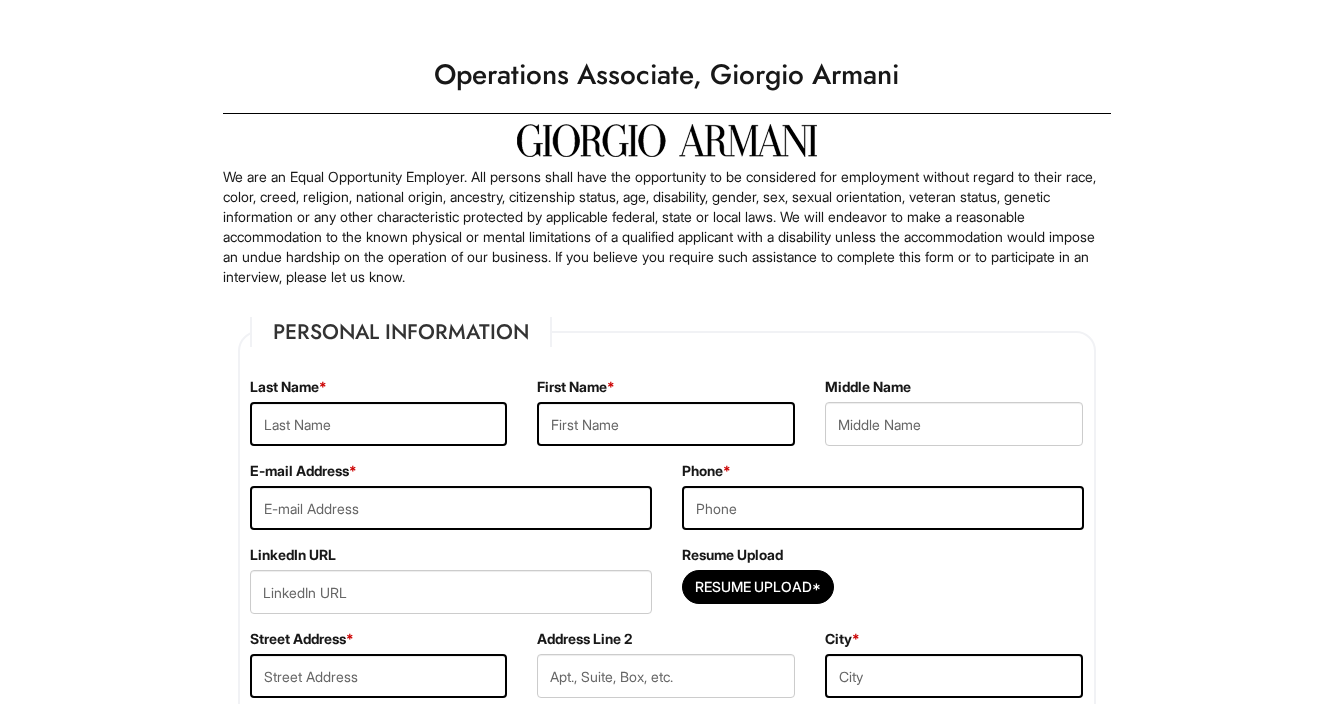 scroll, scrollTop: 18, scrollLeft: 0, axis: vertical 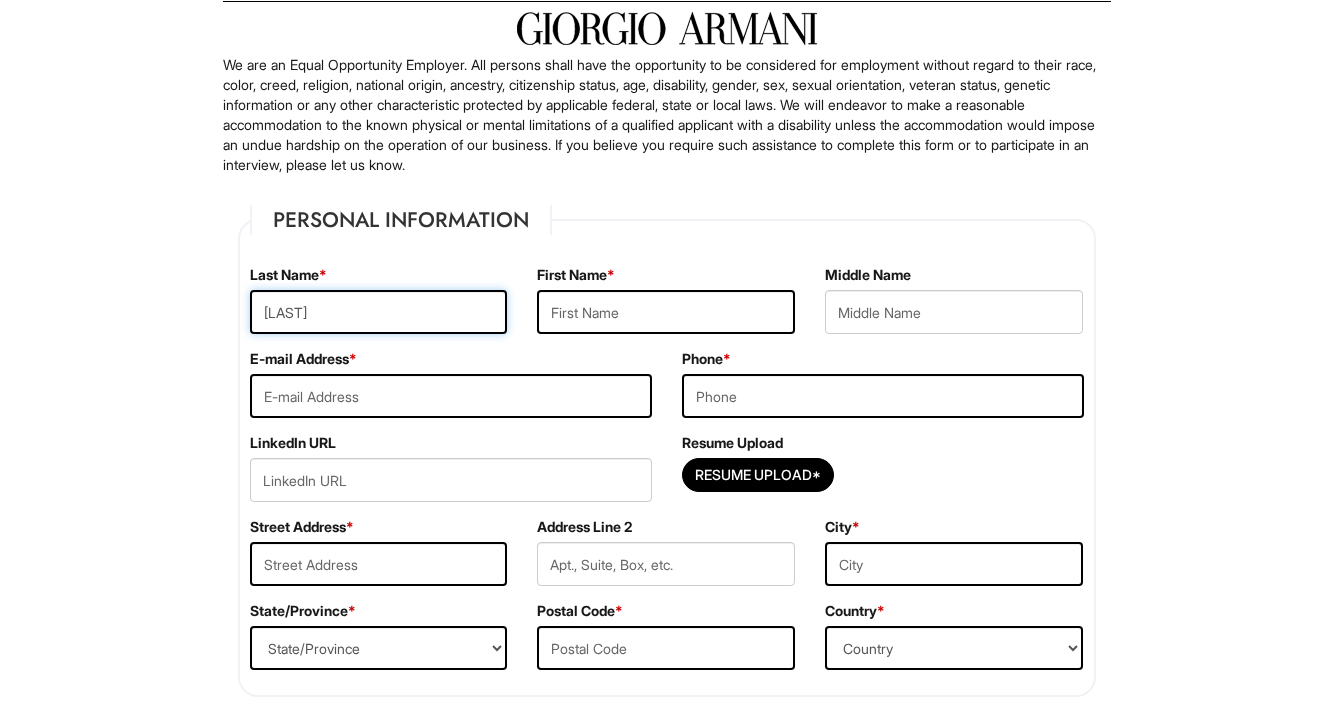 type on "[LAST]" 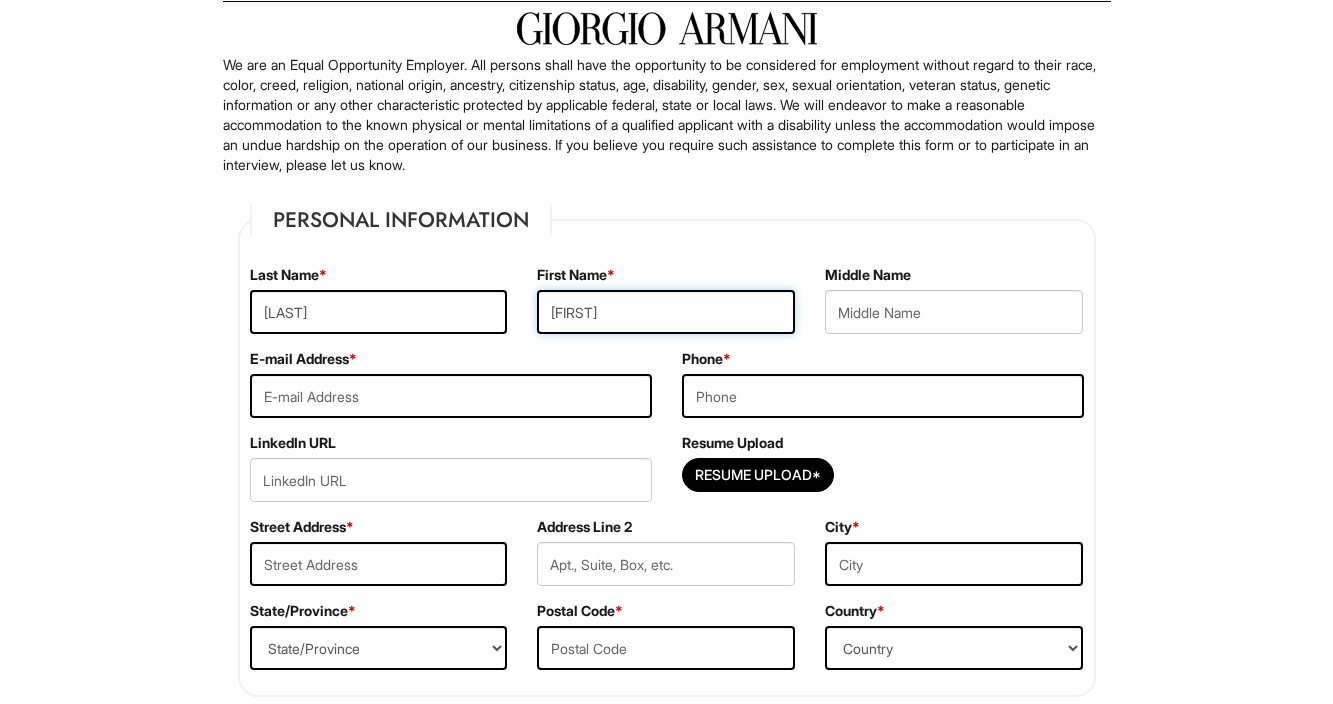 type on "[FIRST]" 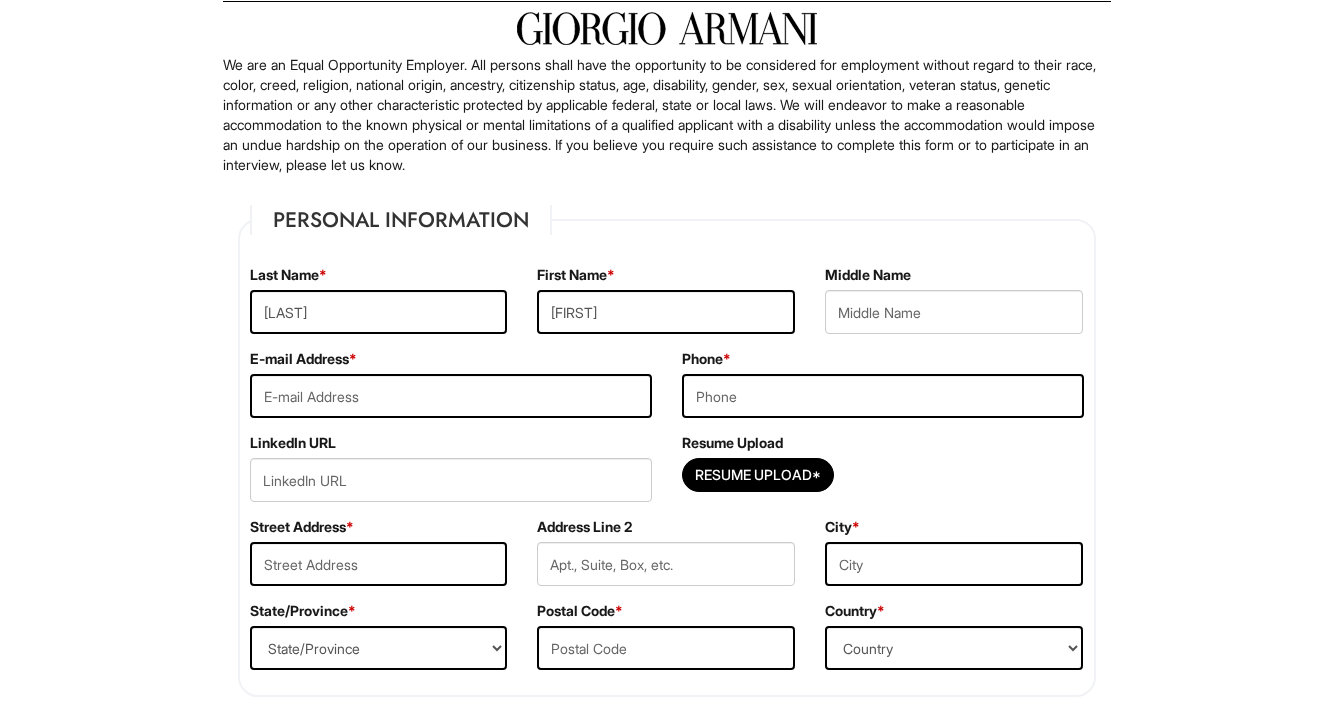 click on "First Name  *   [FIRST]" at bounding box center [666, 307] 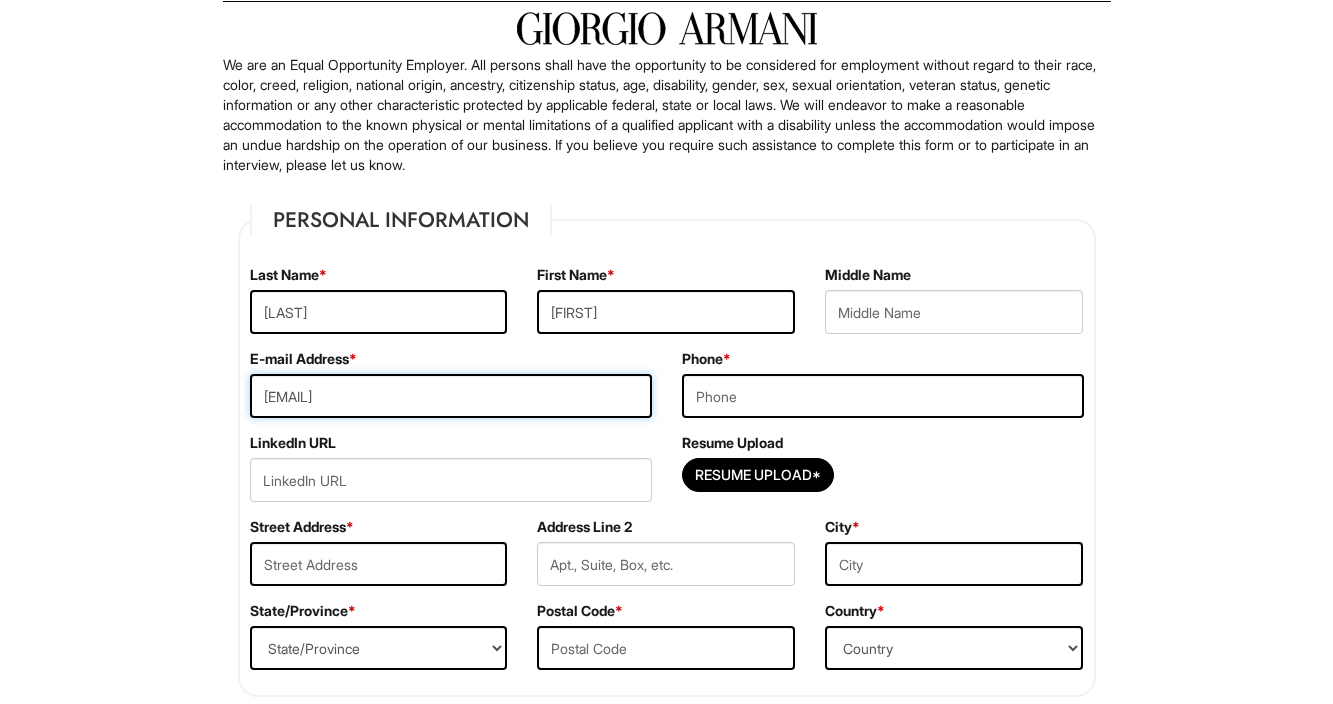 type on "[EMAIL]" 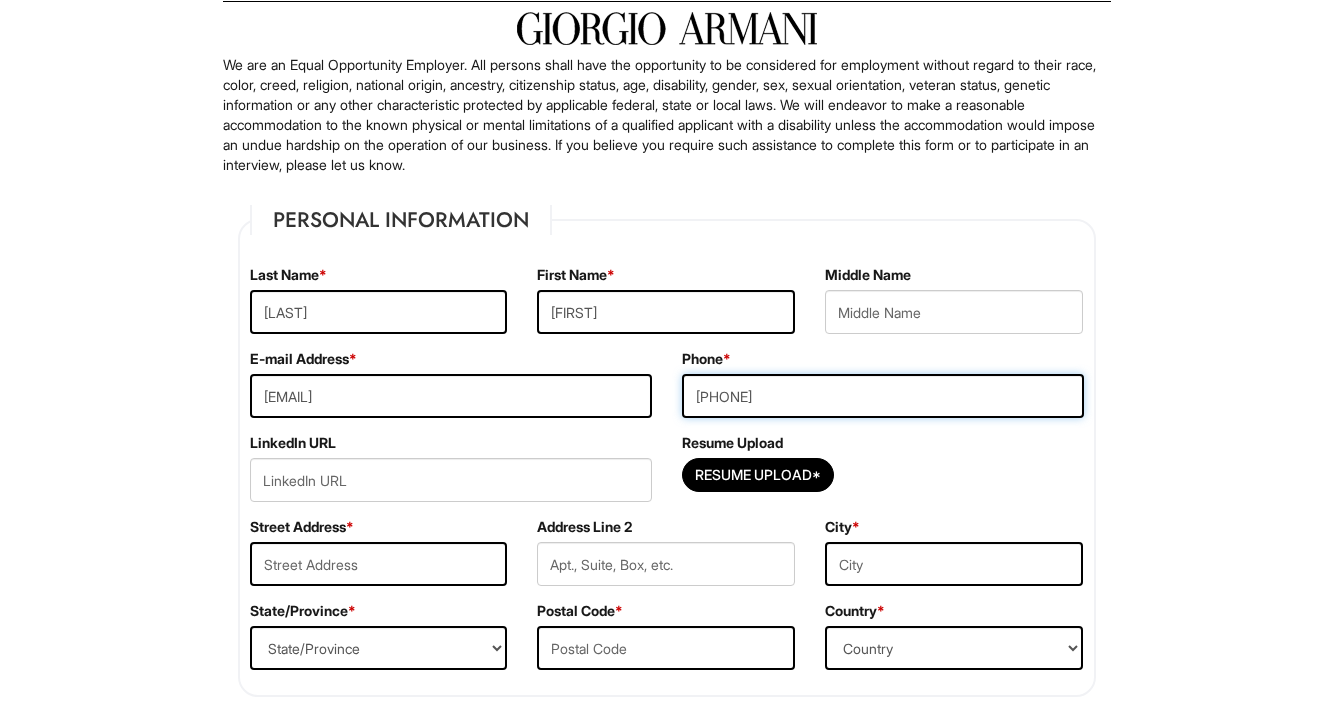 type on "[PHONE]" 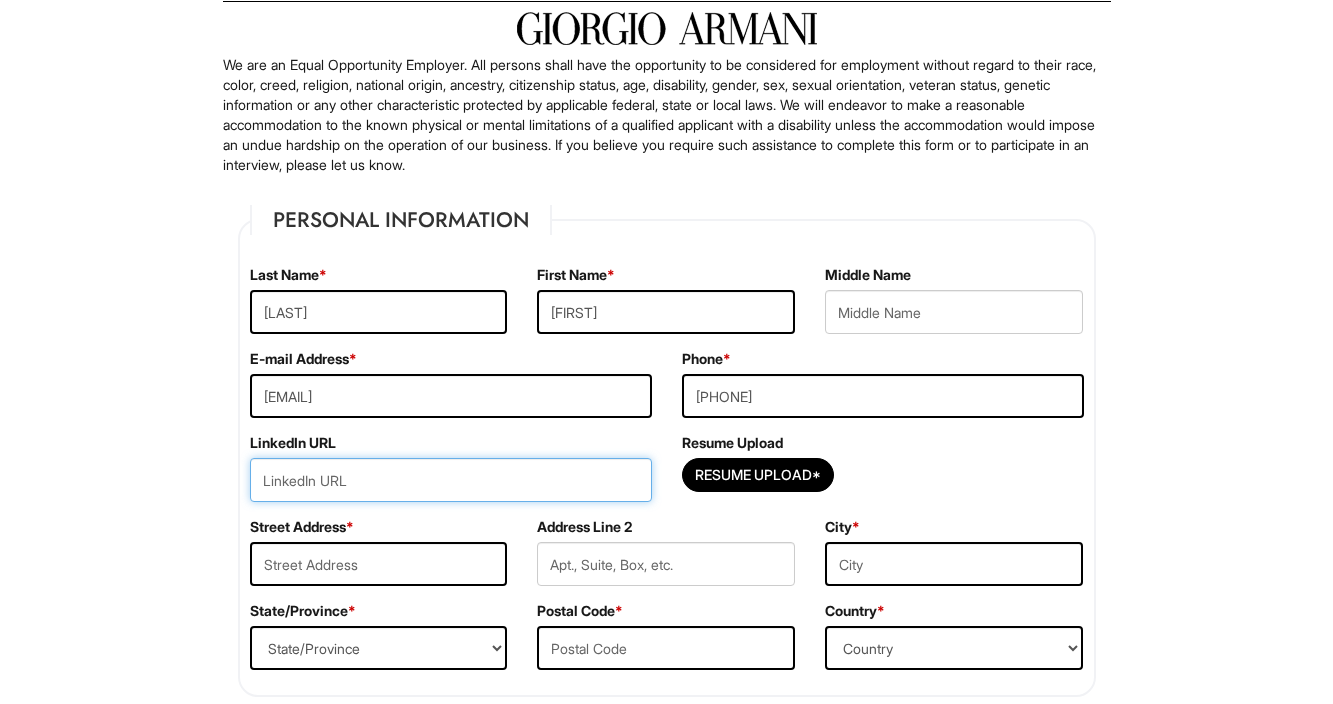 click at bounding box center [451, 480] 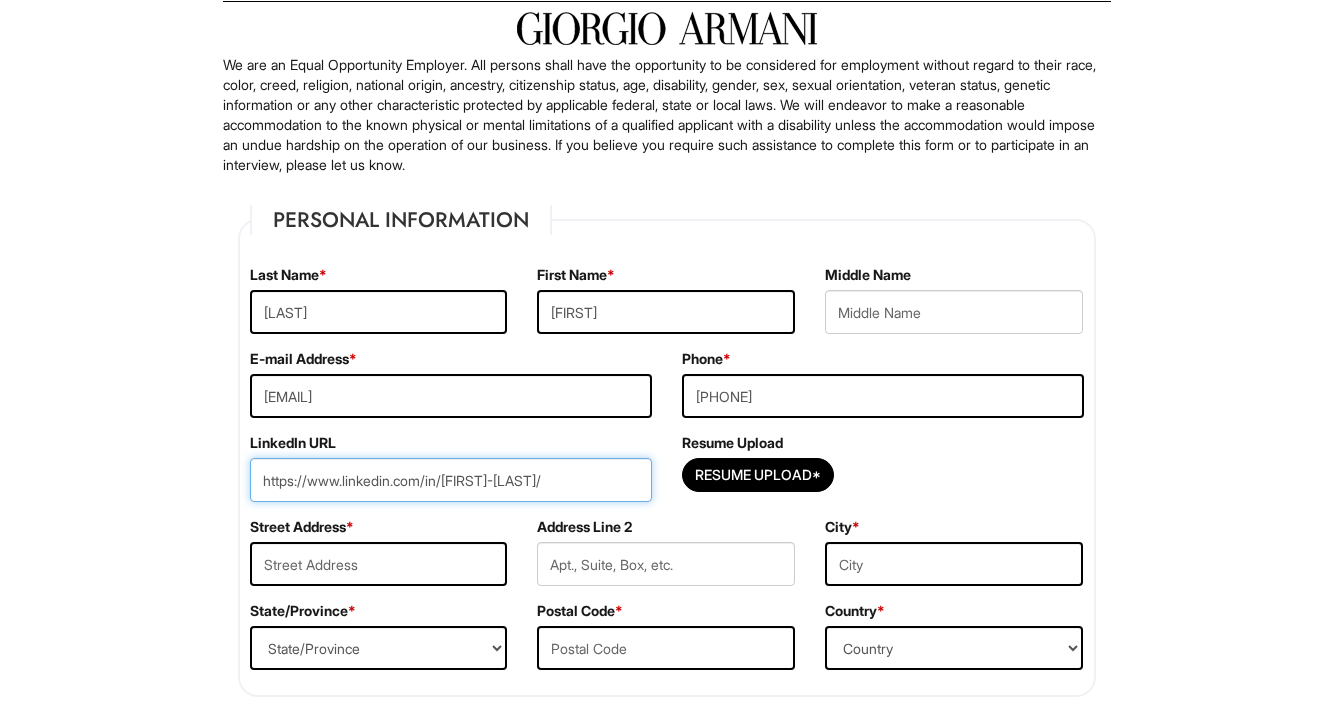 type on "https://www.linkedin.com/in/[FIRST]-[LAST]/" 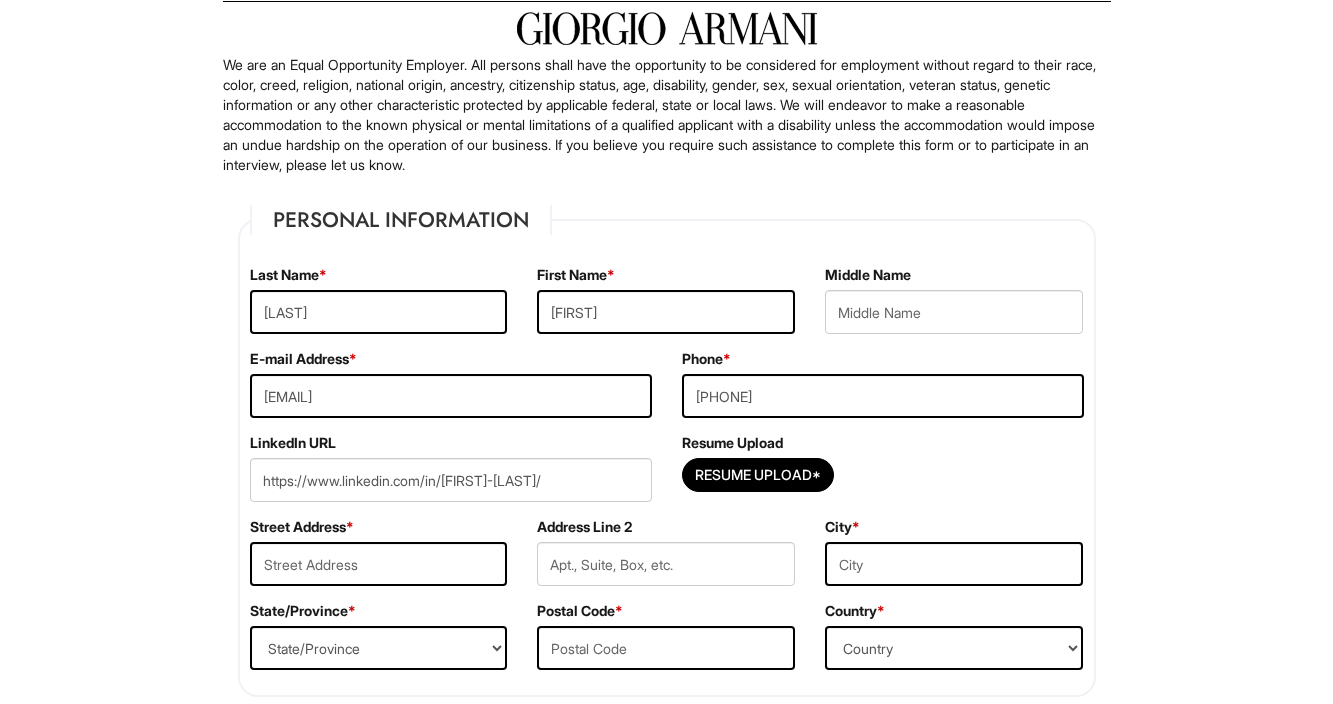 click on "Please Complete This Form 1 2 3 Operations Associate, Giorgio Armani PLEASE COMPLETE ALL REQUIRED FIELDS
We are an Equal Opportunity Employer. All persons shall have the opportunity to be considered for employment without regard to their race, color, creed, religion, national origin, ancestry, citizenship status, age, disability, gender, sex, sexual orientation, veteran status, genetic information or any other characteristic protected by applicable federal, state or local laws. We will endeavor to make a reasonable accommodation to the known physical or mental limitations of a qualified applicant with a disability unless the accommodation would impose an undue hardship on the operation of our business. If you believe you require such assistance to complete this form or to participate in an interview, please let us know.
Personal Information
Last Name  *   [LAST]
First Name  *   [FIRST]
Middle Name
E-mail Address  *   [EMAIL]
Phone  *   [PHONE]" at bounding box center (666, 1828) 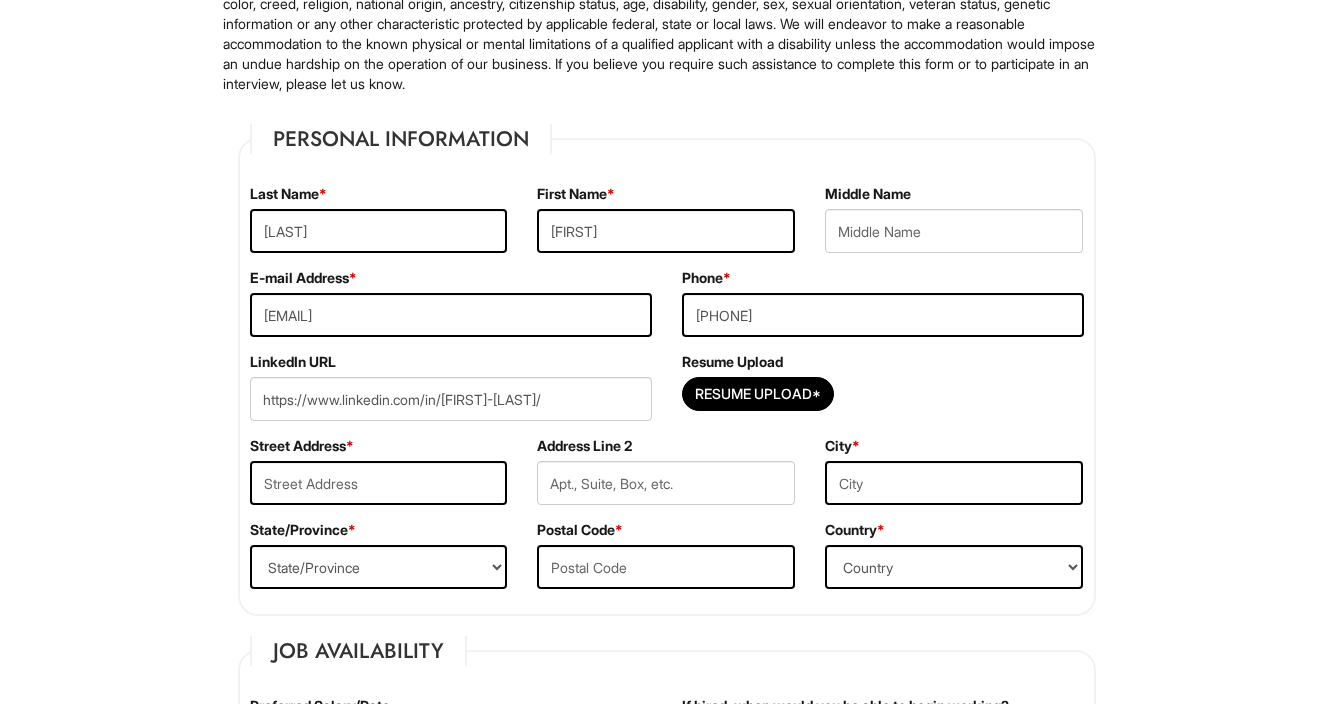 scroll, scrollTop: 207, scrollLeft: 0, axis: vertical 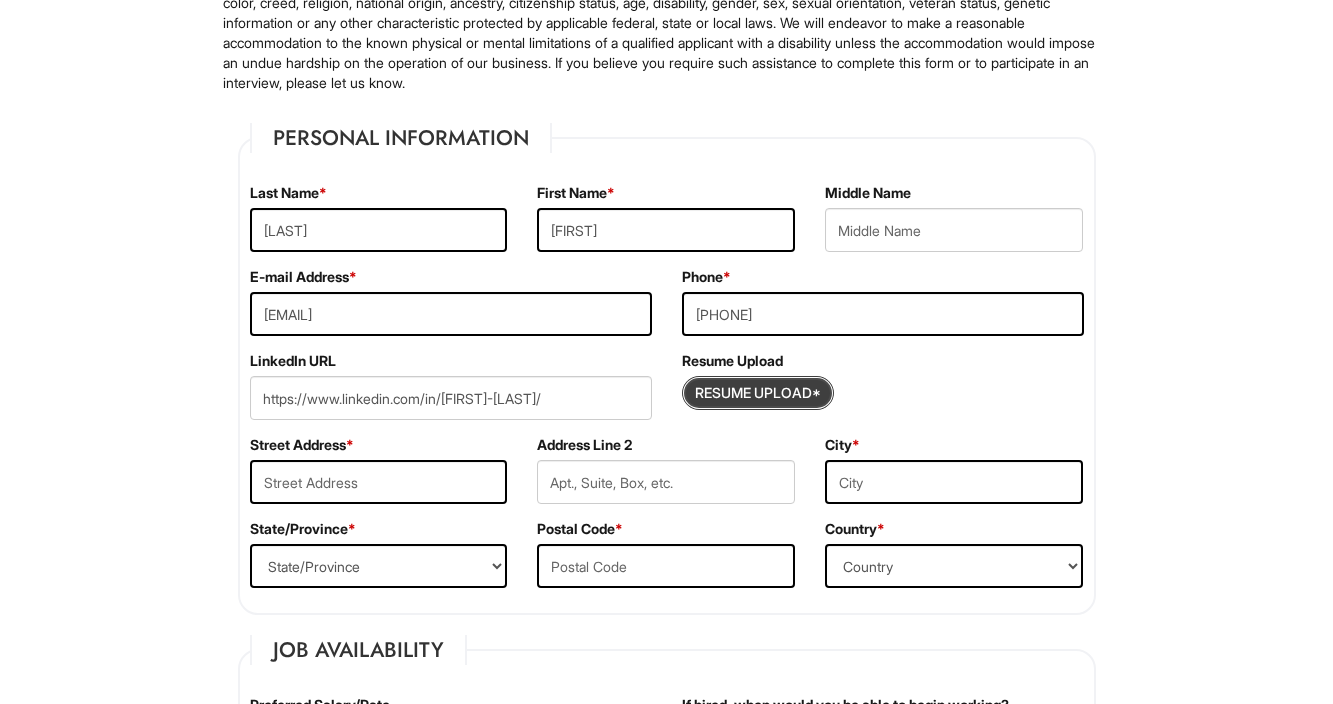 click at bounding box center [758, 393] 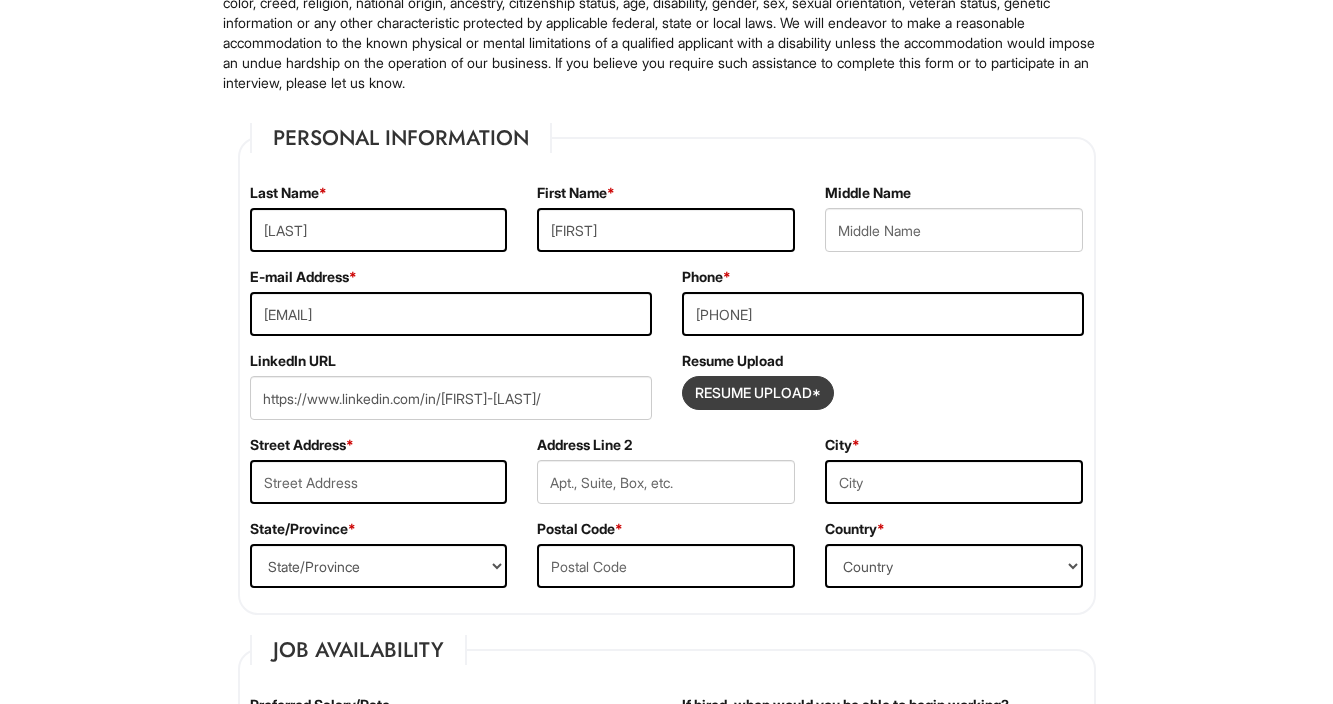 type on "[RESUME_FILE]" 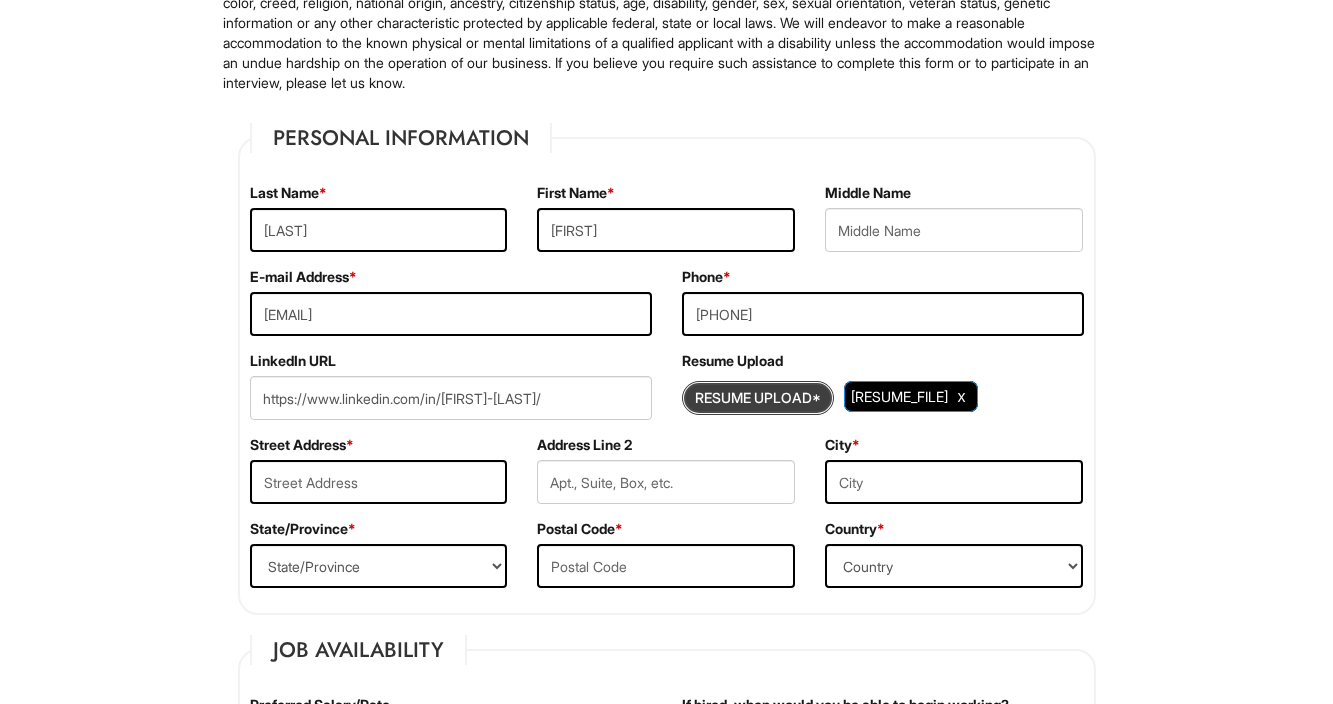 type 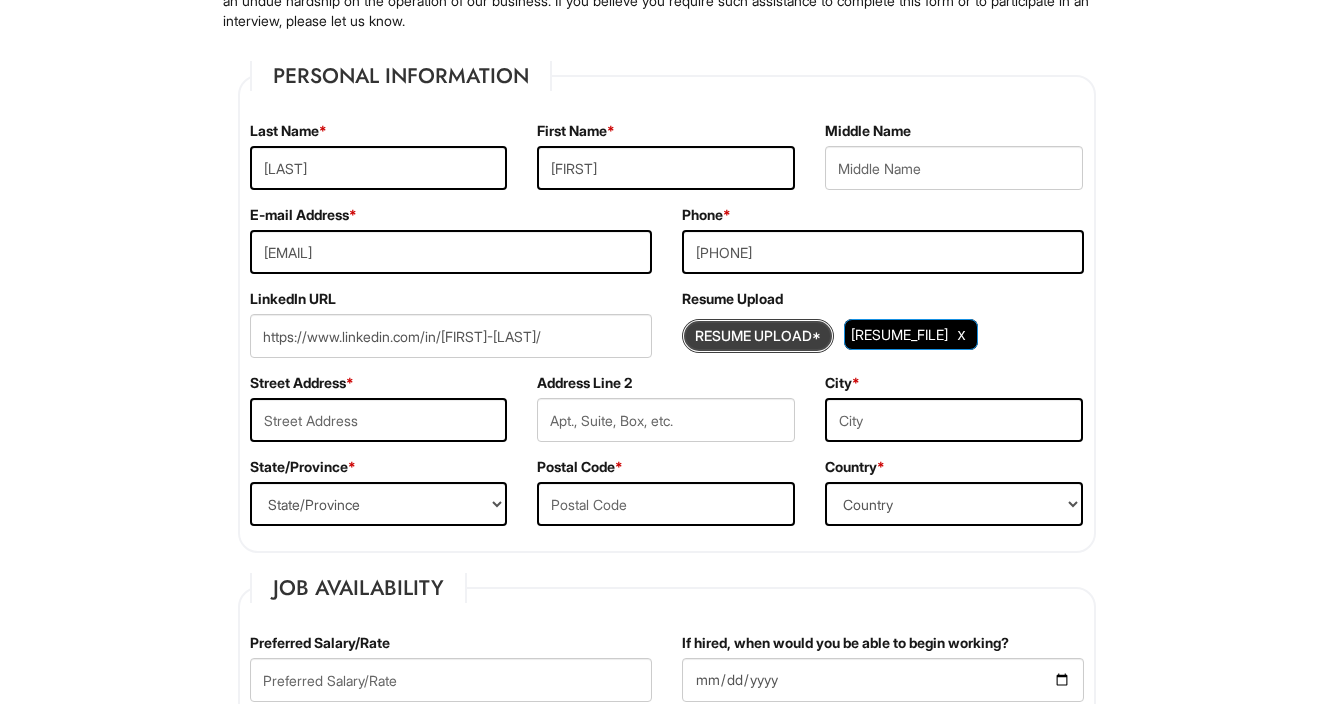 scroll, scrollTop: 271, scrollLeft: 0, axis: vertical 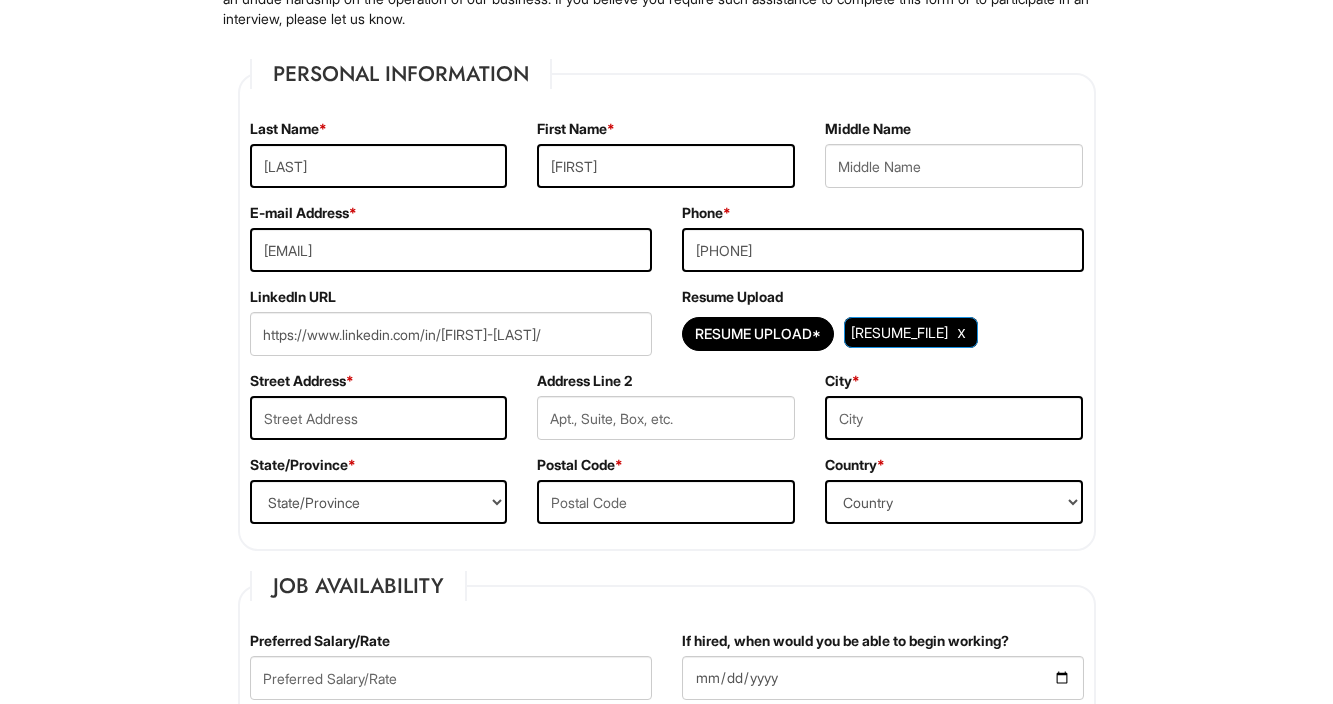 click on "[RESUME_FILE]" at bounding box center [899, 332] 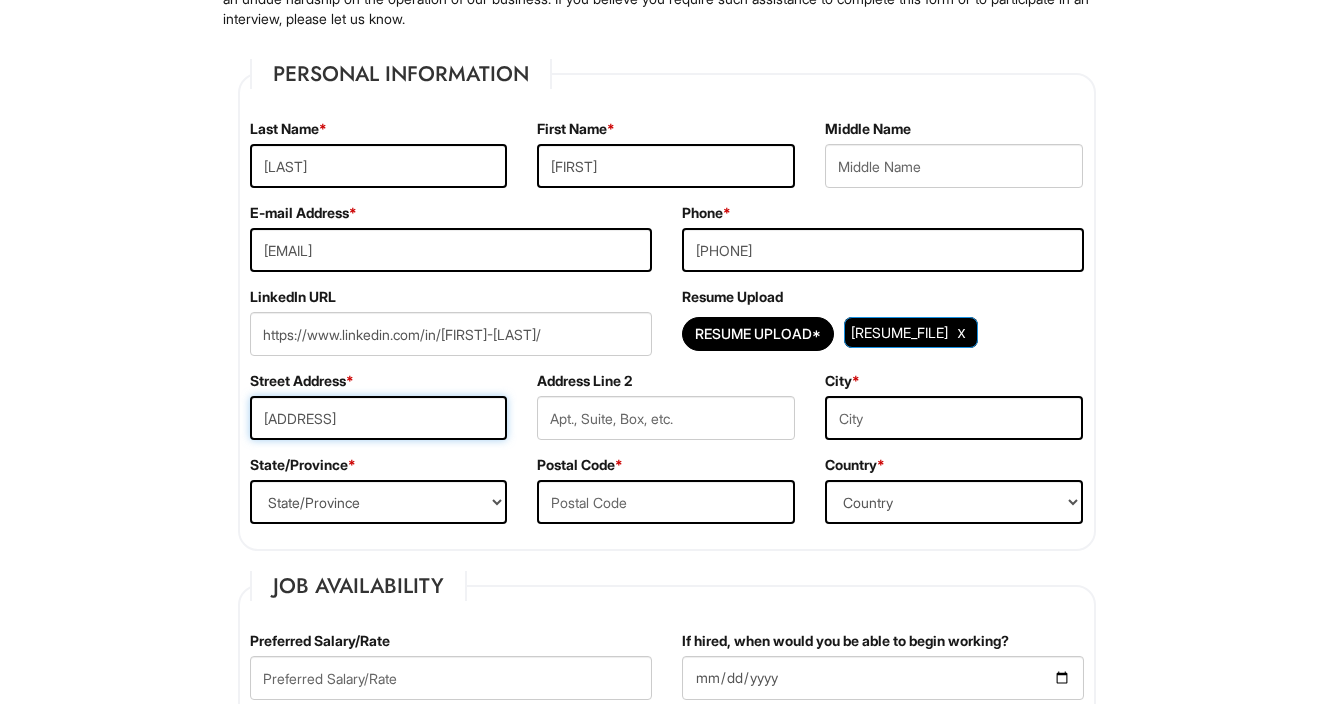 type on "[ADDRESS]" 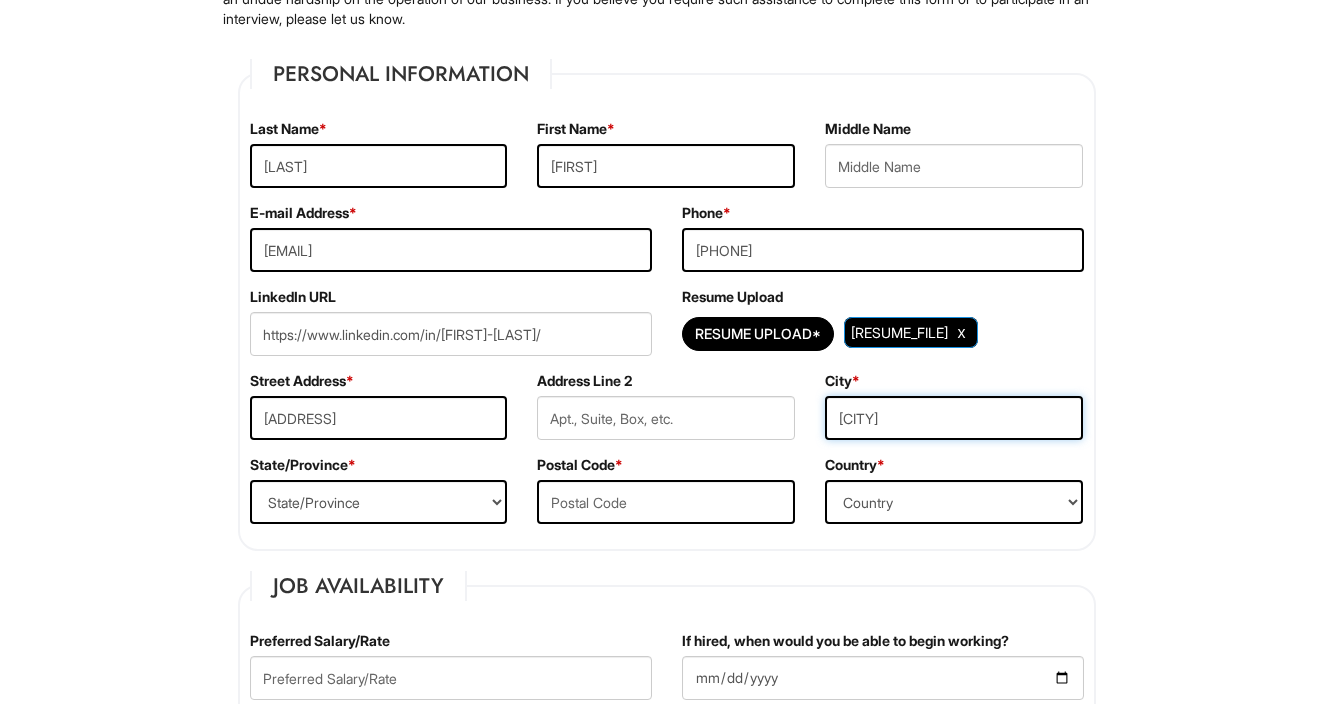 type on "[CITY]" 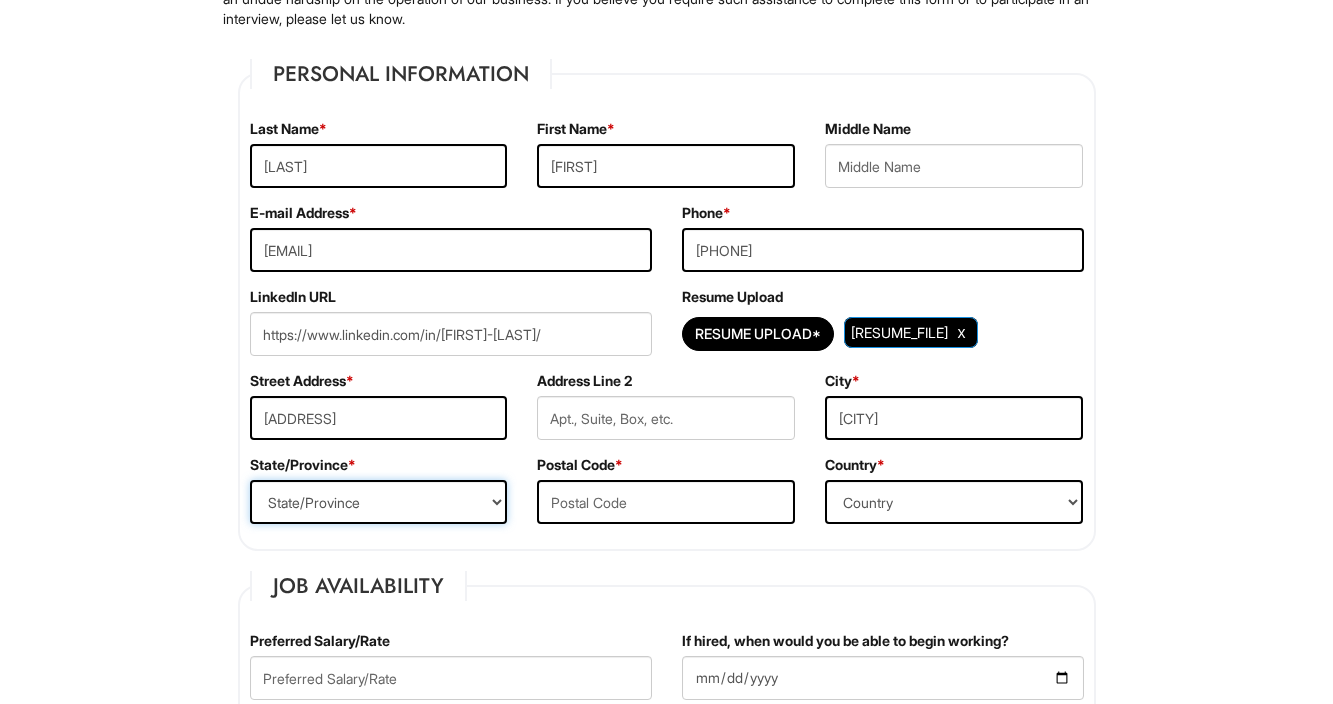 select on "[STATE]" 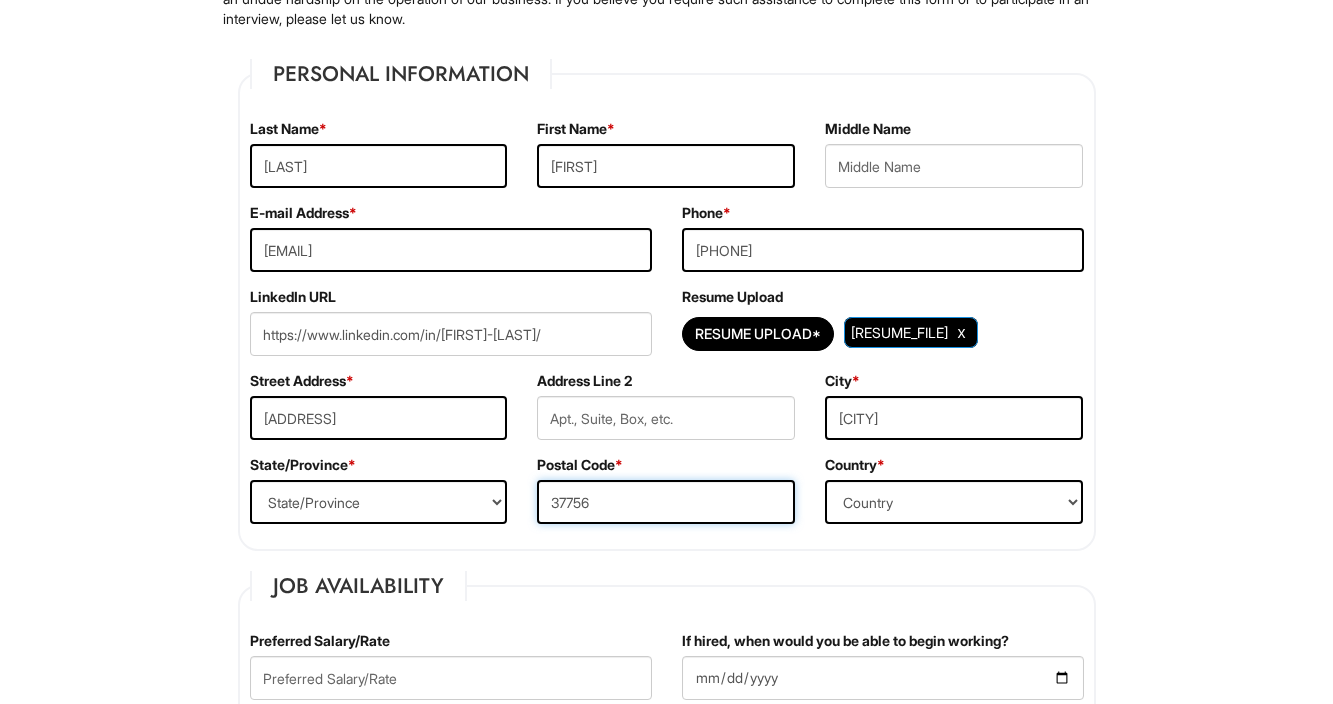 type on "37756" 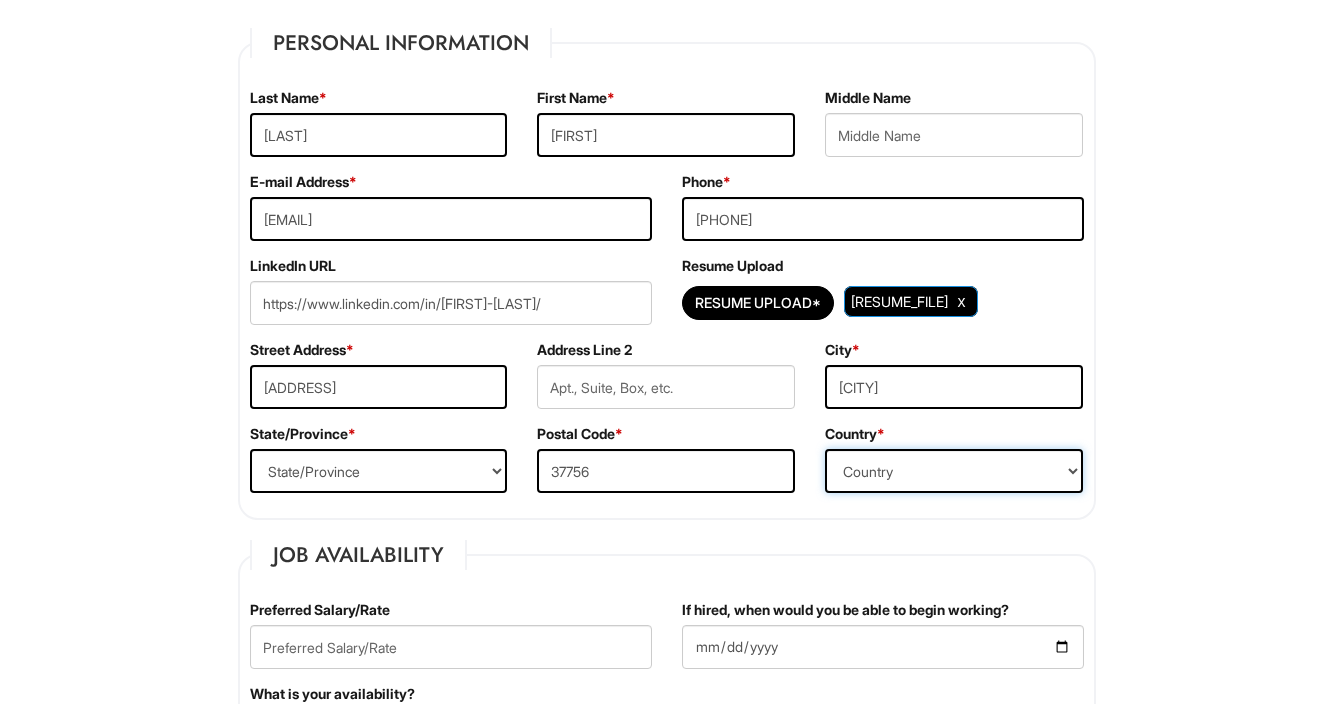 scroll, scrollTop: 316, scrollLeft: 0, axis: vertical 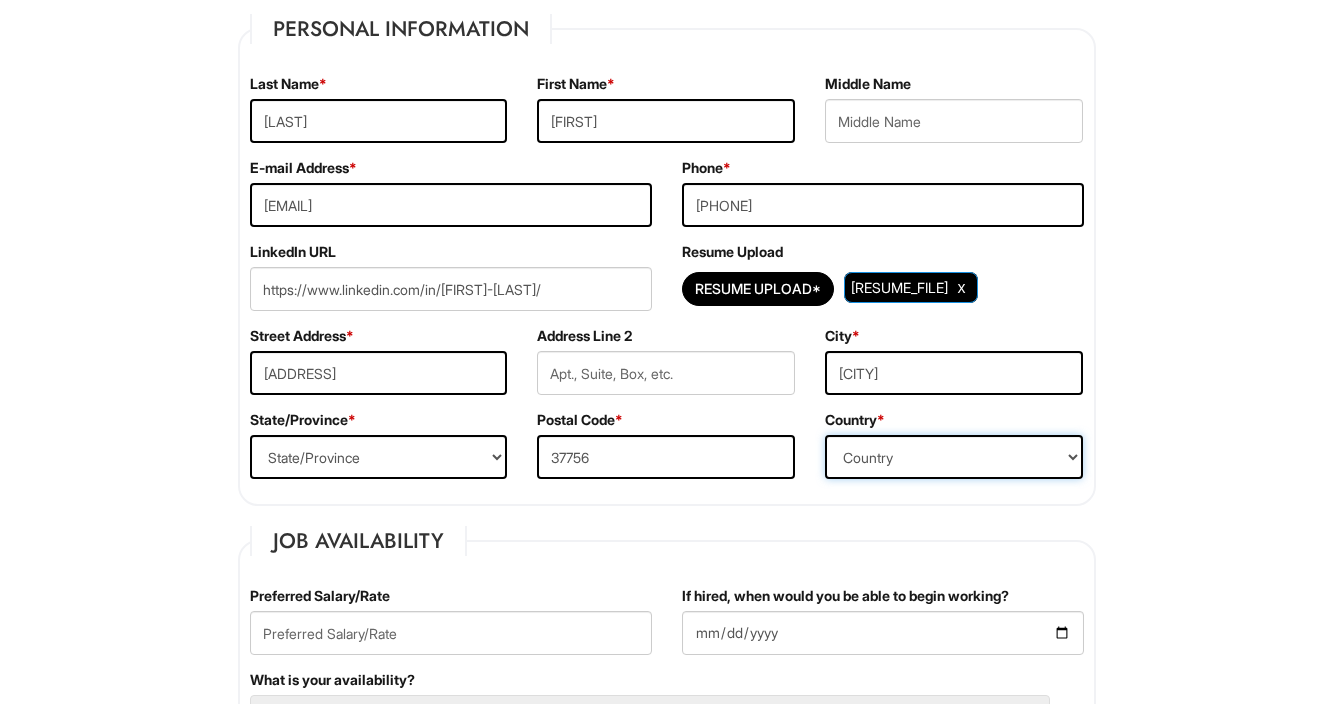 select on "United States of America" 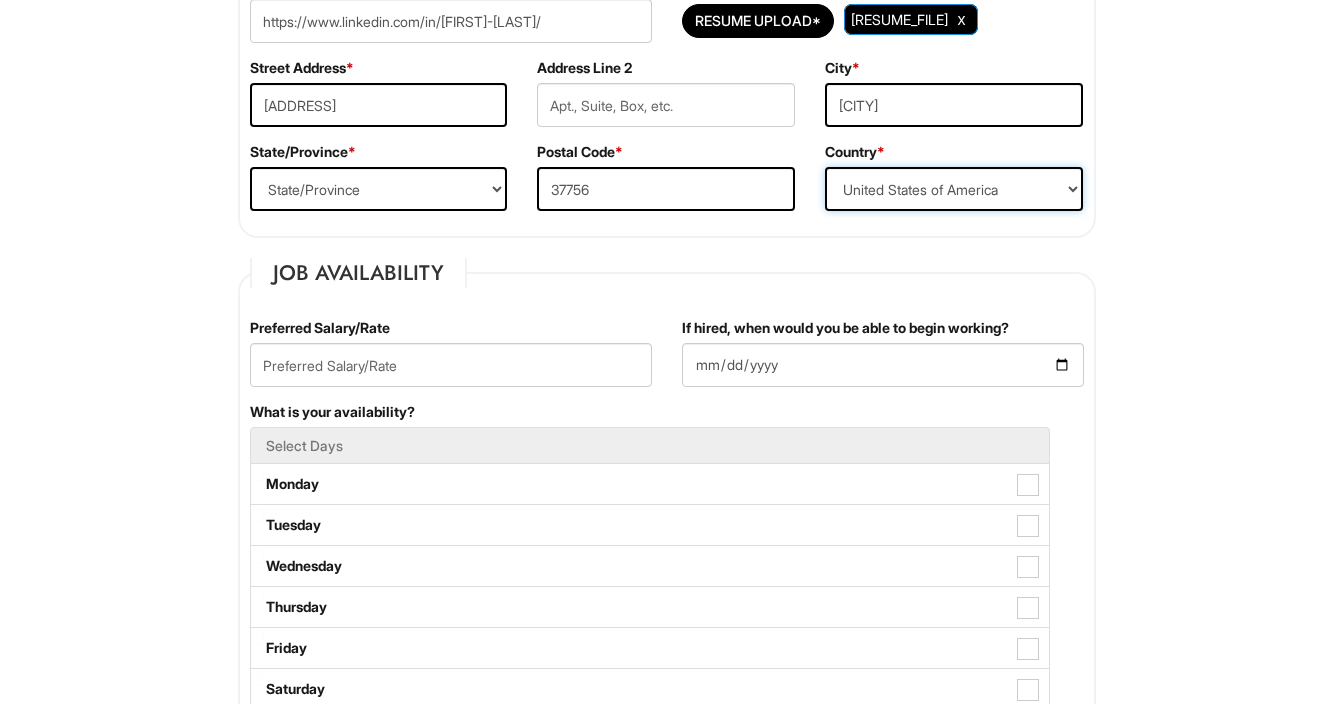 scroll, scrollTop: 595, scrollLeft: 0, axis: vertical 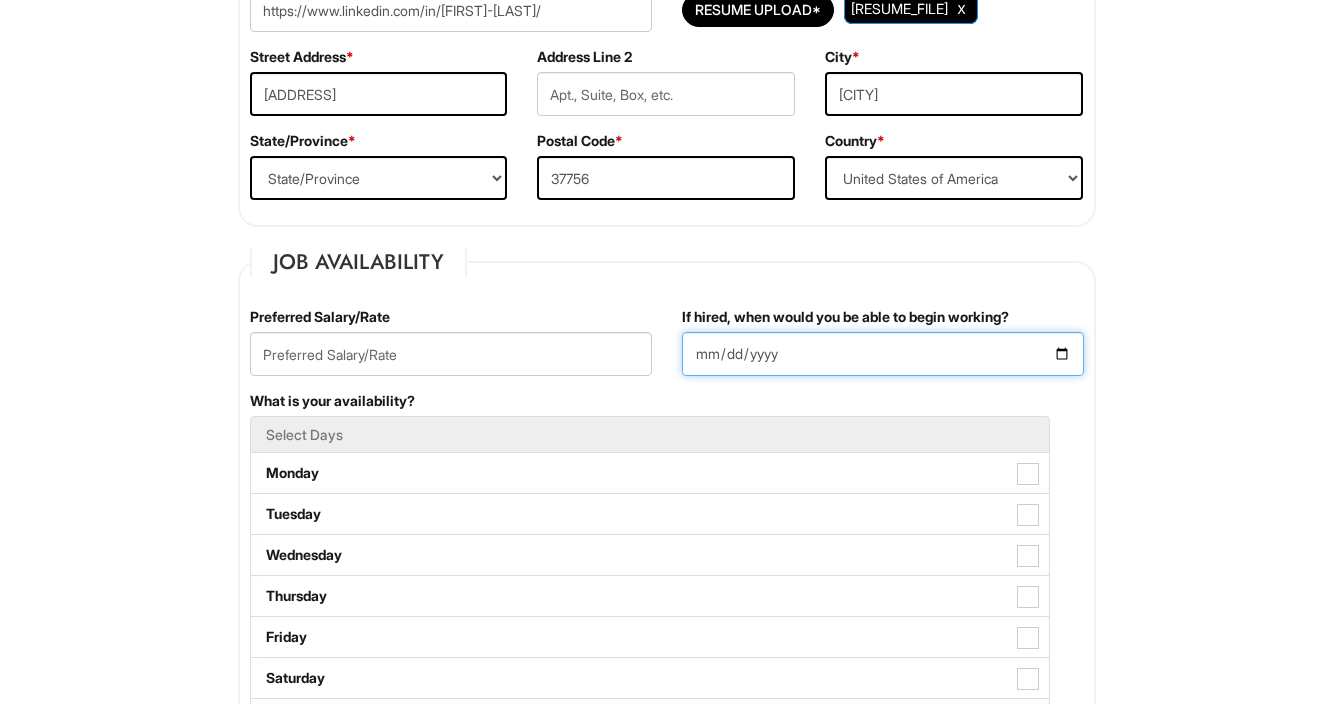 click on "If hired, when would you be able to begin working?" at bounding box center [883, 354] 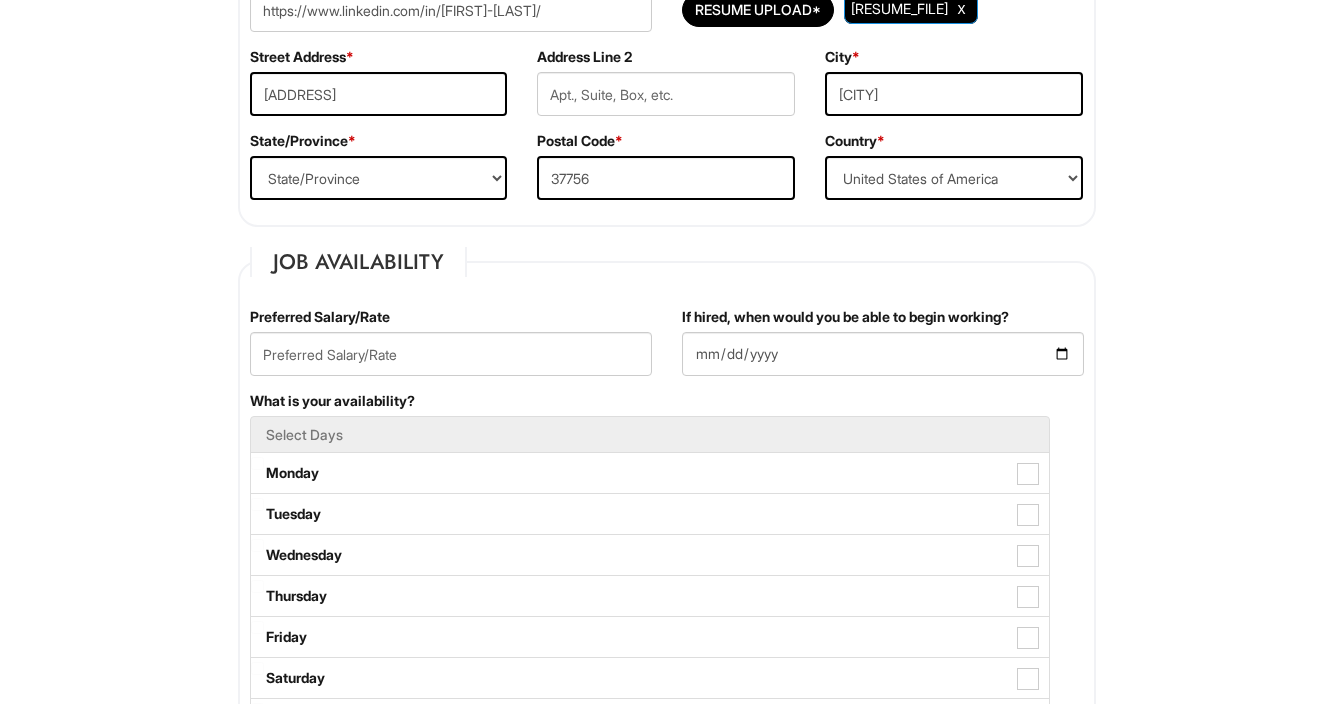 click on "Personal Information
Last Name  *   [LAST]
First Name  *   [FIRST]
Middle Name
E-mail Address  *   [EMAIL]
Phone  *   [PHONE]
LinkedIn URL   https://www.linkedin.com/in/[FULL_NAME]/
Resume Upload   Resume Upload* [RESUME_FILE]
Street Address  *   [ADDRESS]
Address Line 2
City  *   [CITY]
State/Province  *   [STATE_LIST]" at bounding box center [667, 1413] 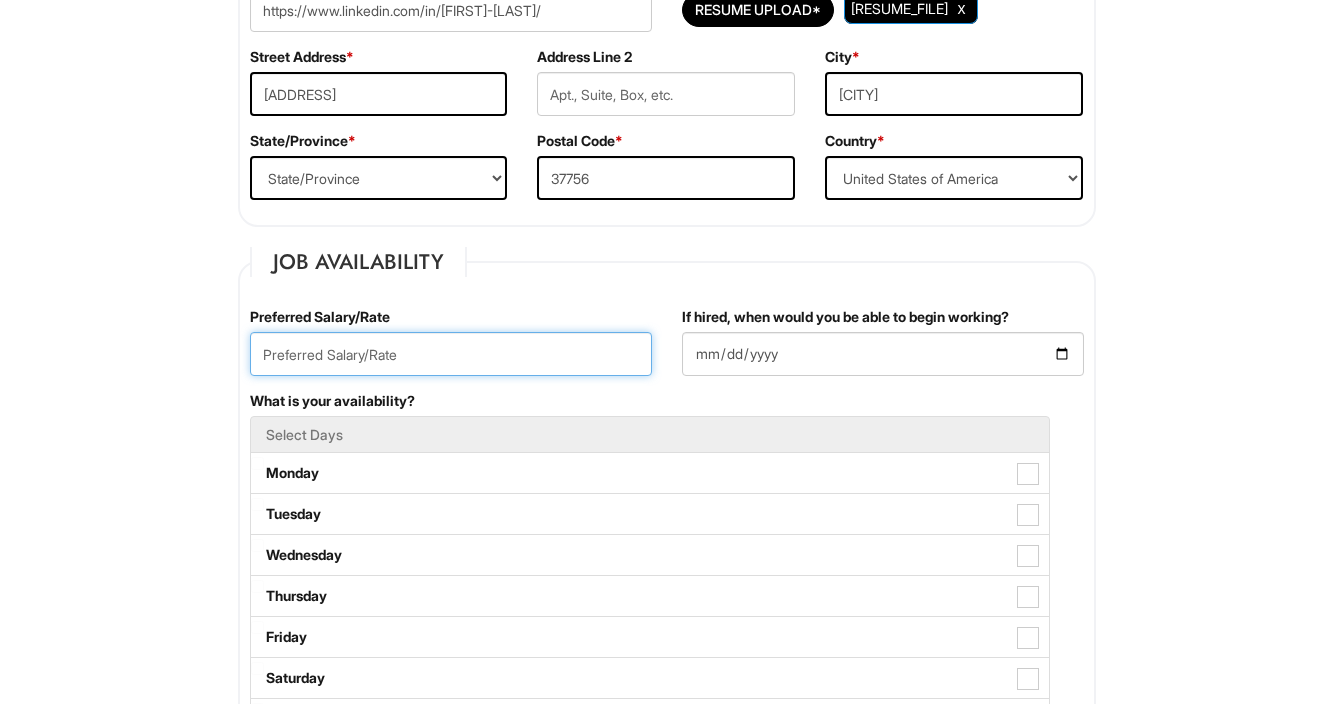 click at bounding box center (451, 354) 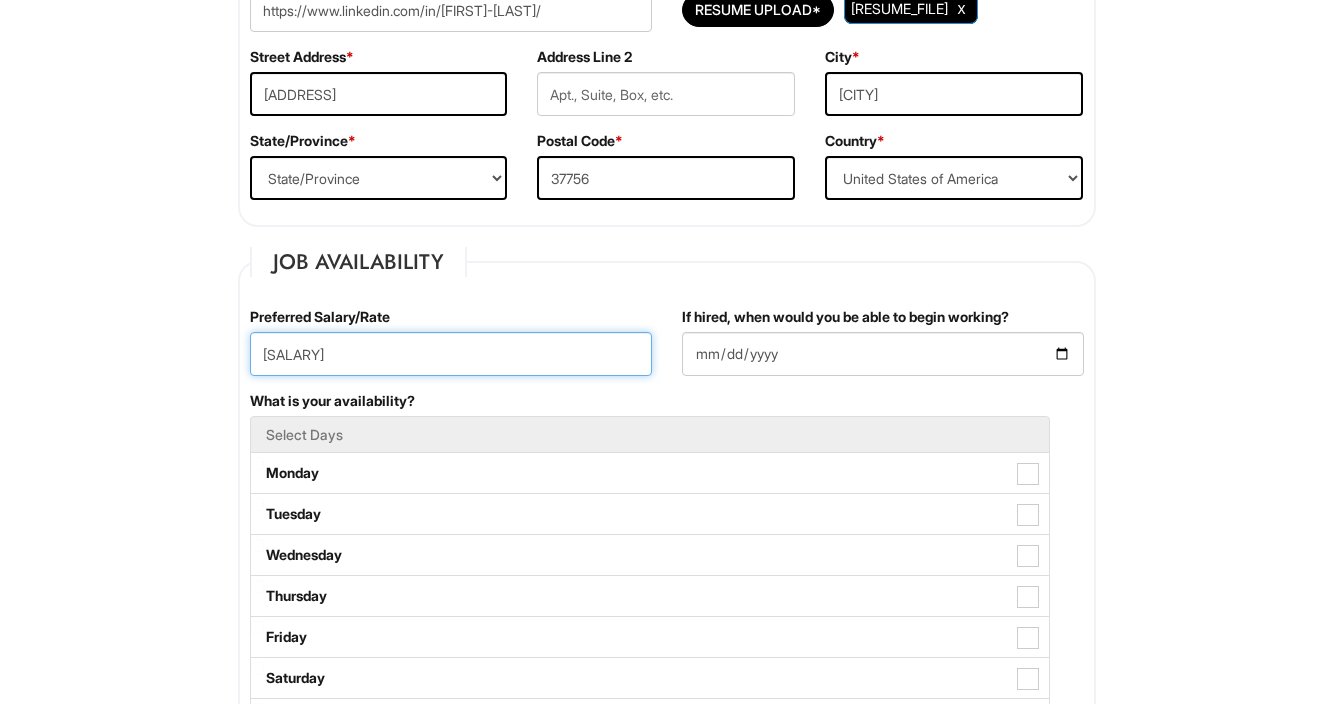 click on "[SALARY]" at bounding box center [451, 354] 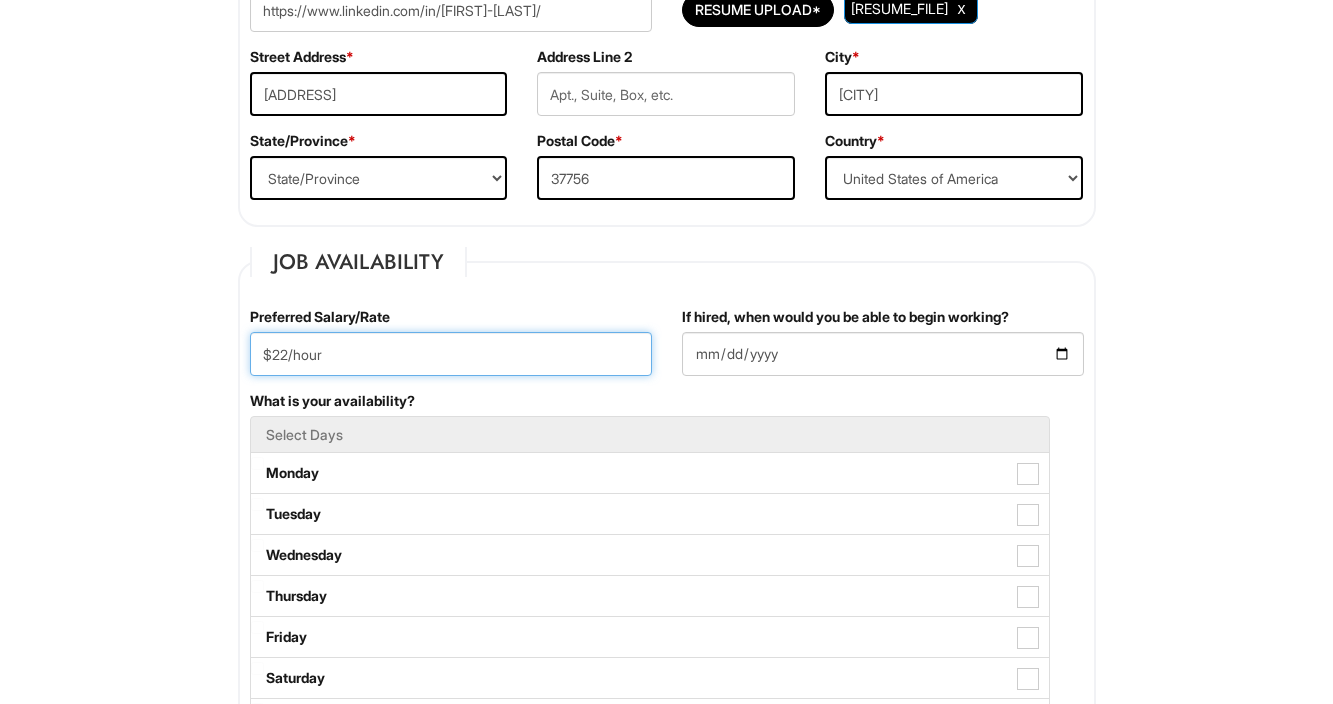 type on "$22/hour" 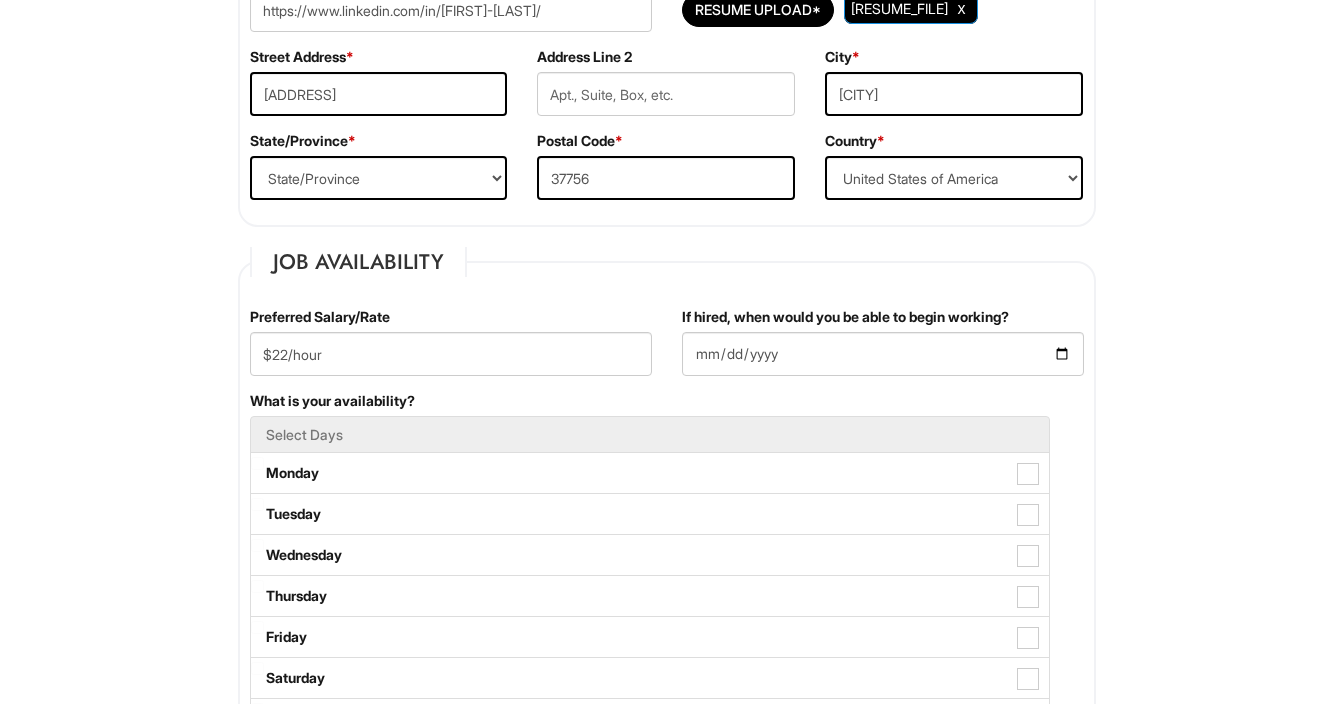 click on "Job Availability
Preferred Salary/Rate   [SALARY]
If hired, when would you be able to begin working? [DATE]
What is your availability?   Select Days Monday Tuesday Wednesday Thursday Friday Saturday Sunday
Are you 18 years or older? *   (Yes / No) Yes No
Do you now, or in the foreseeable future, require Giorgio Armani Corporation to file for a visa petition on your behalf in order to allow you to work or continue to work? *   (Yes / No) Yes No
Are you currently legally authorized to work in the country in which the position is located? *   (Yes / No) Yes No
Are you willing to relocate?   (Yes / No) No Yes" at bounding box center [667, 655] 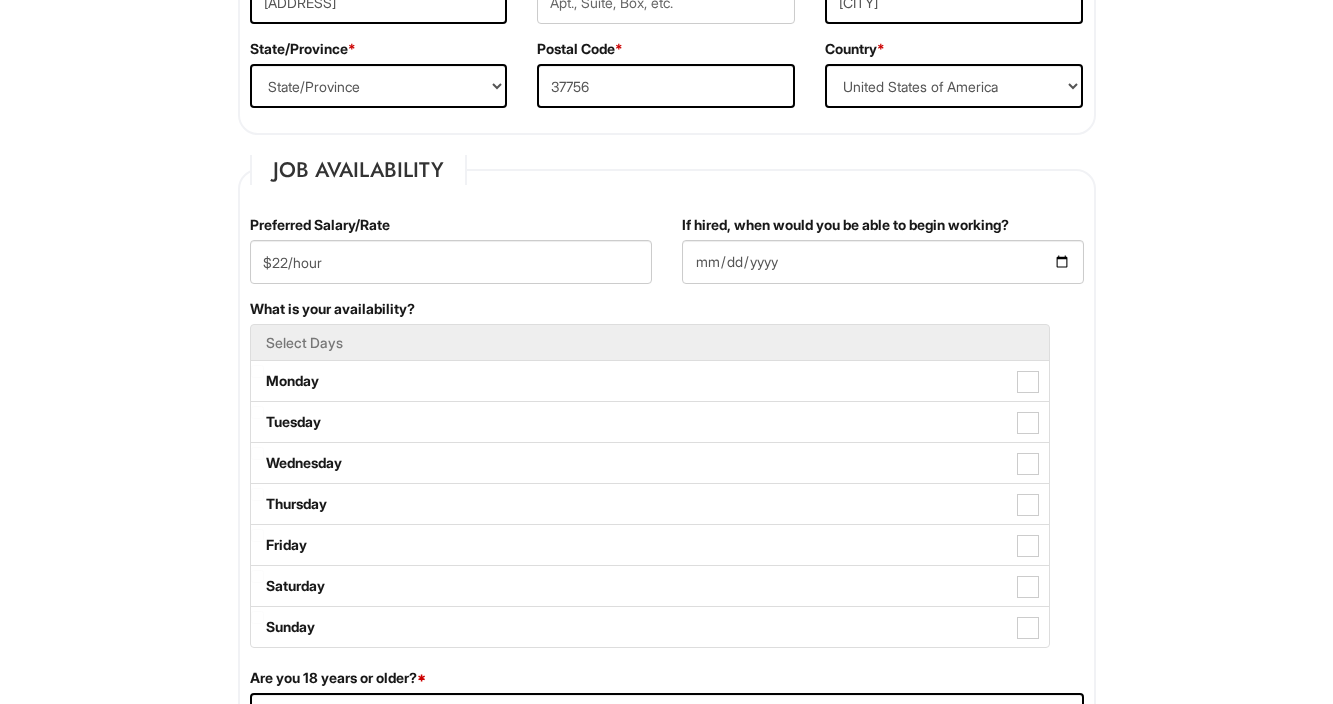 scroll, scrollTop: 690, scrollLeft: 0, axis: vertical 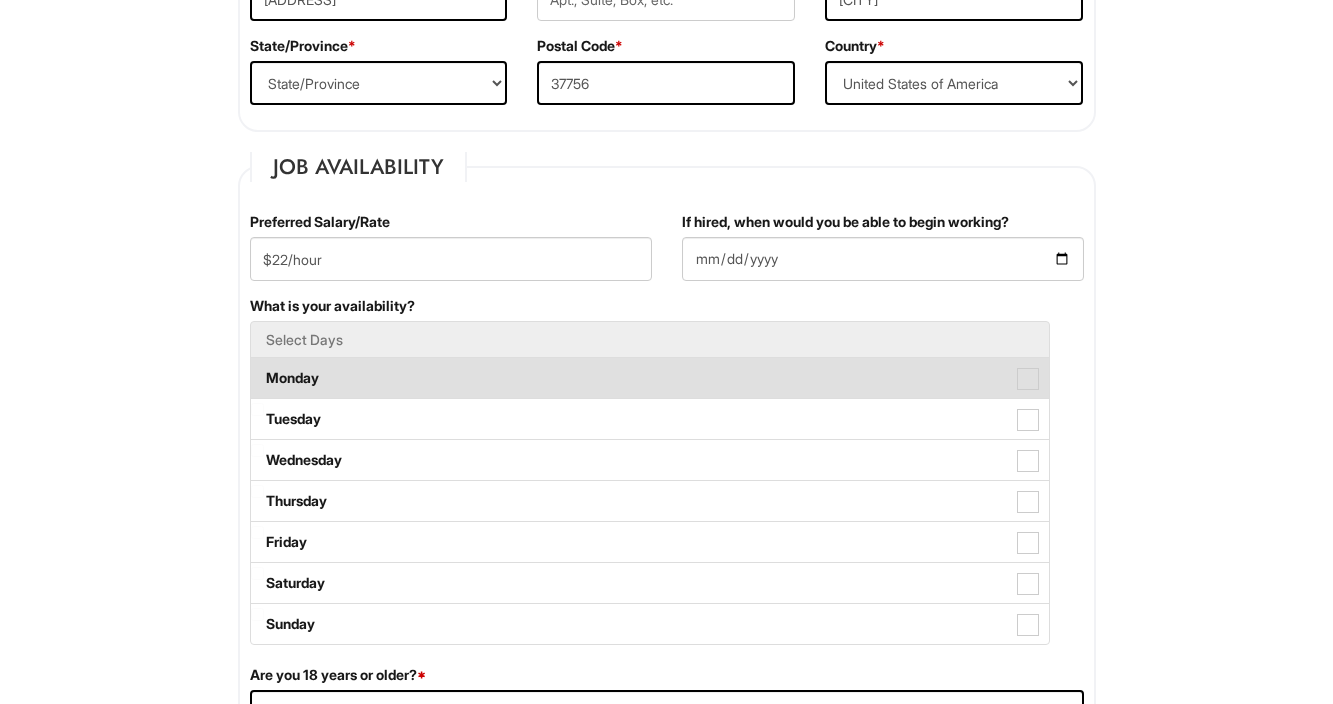 click on "Monday" at bounding box center [650, 378] 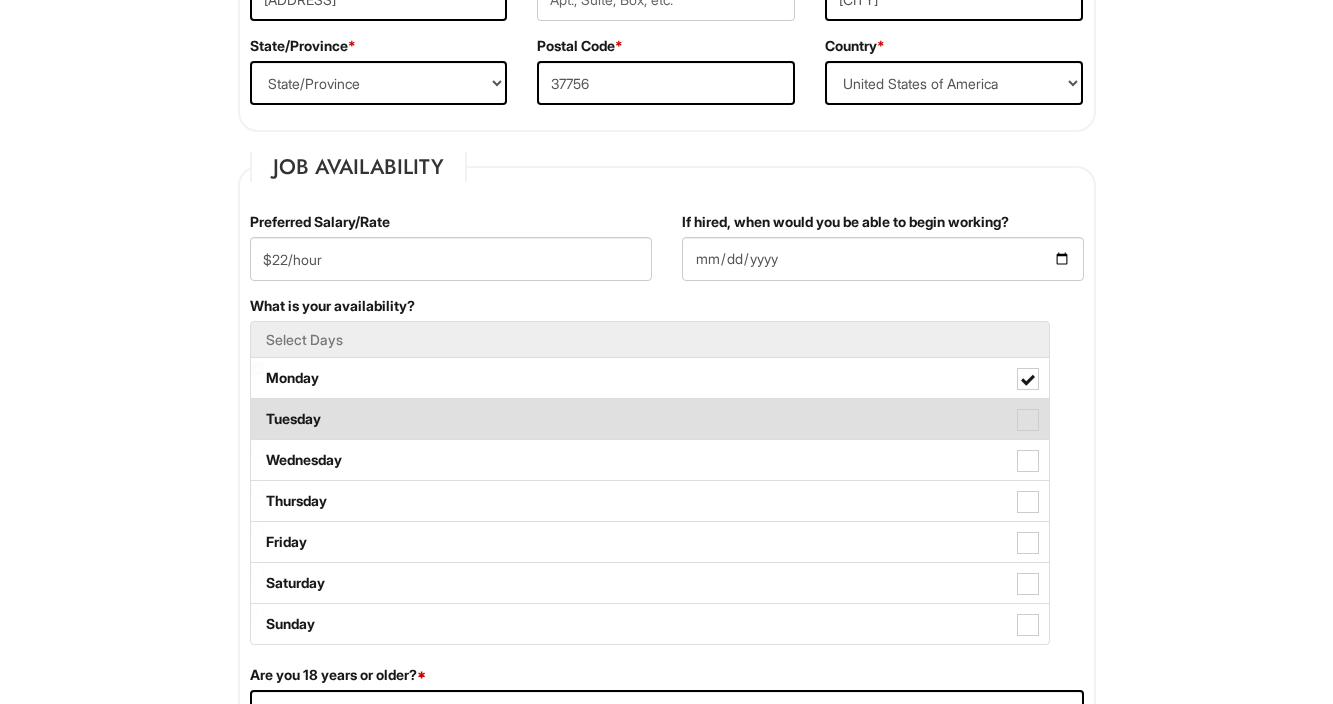 click on "Tuesday" at bounding box center (650, 419) 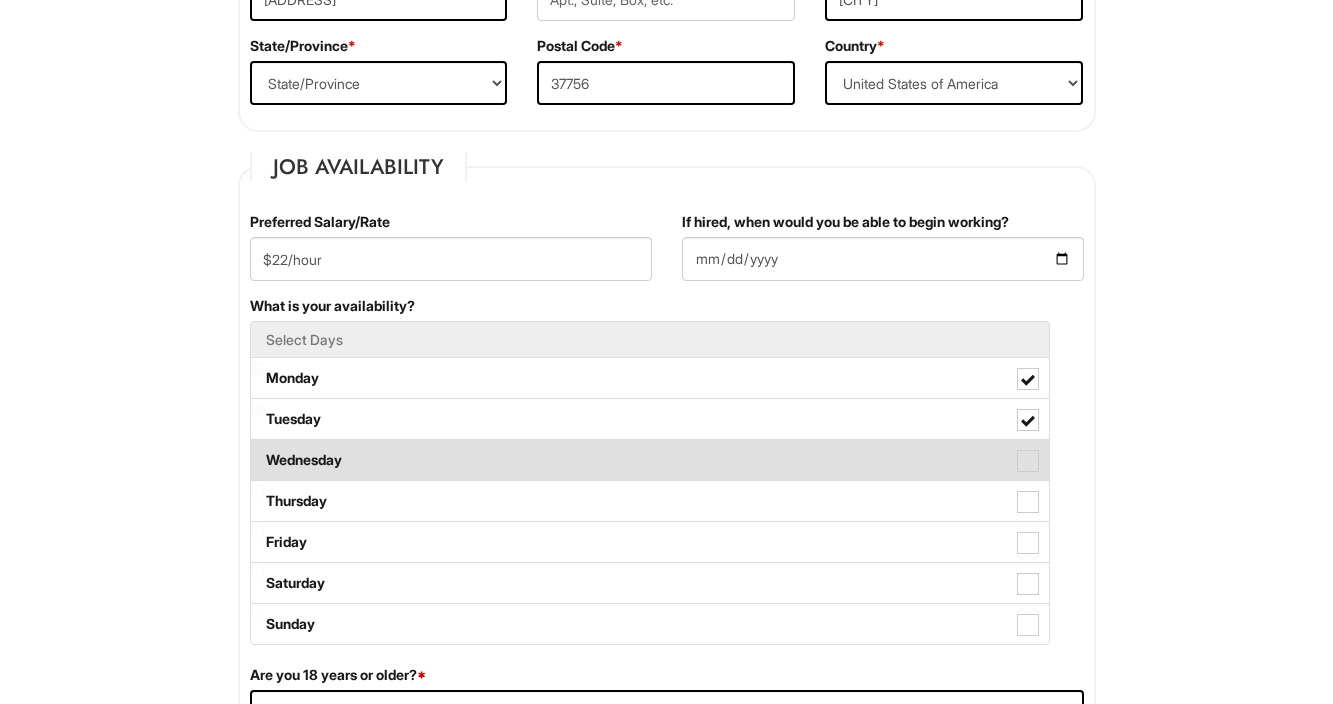 click on "Wednesday" at bounding box center (650, 460) 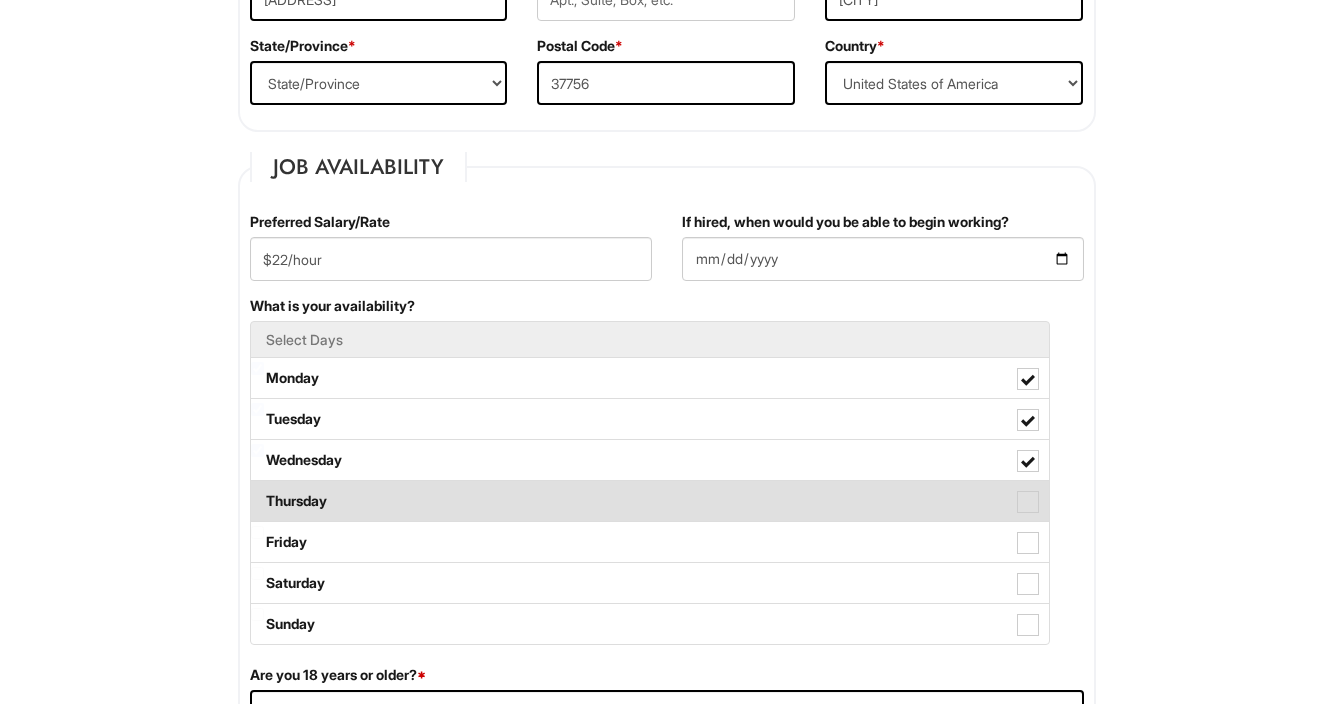 click on "Thursday" at bounding box center [650, 501] 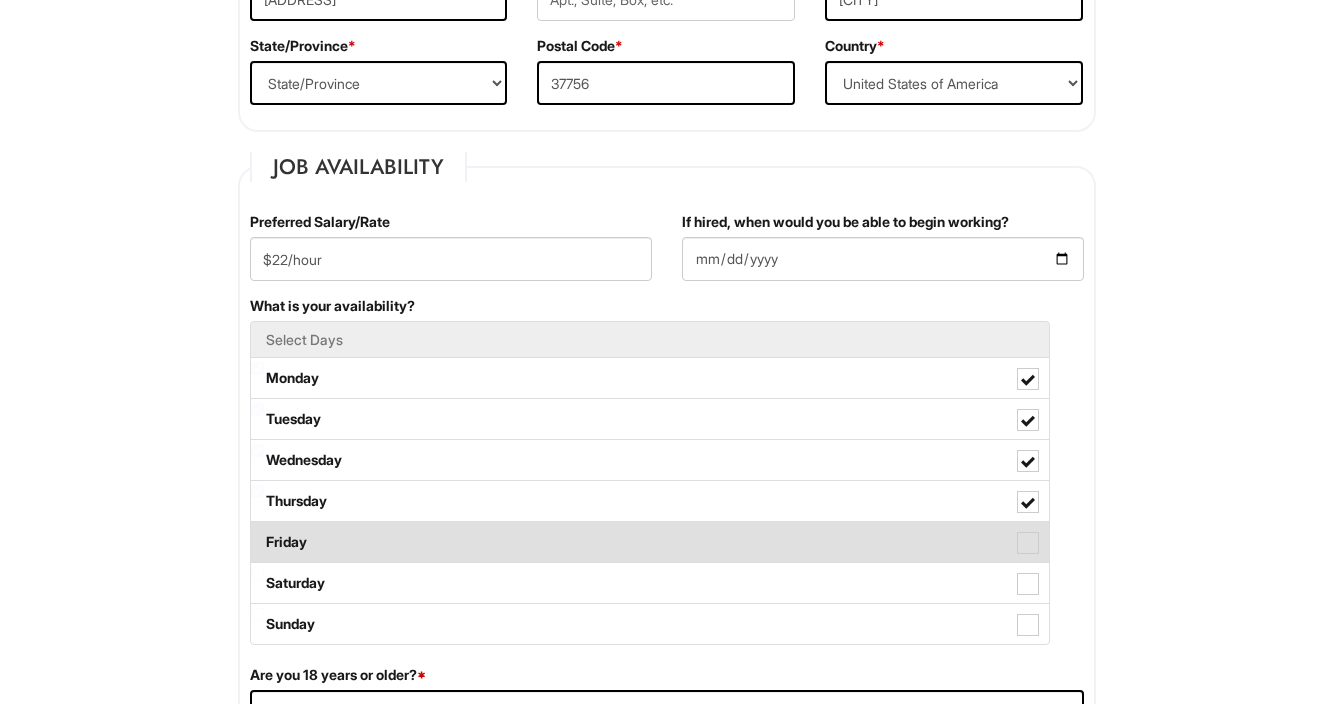 click on "Friday" at bounding box center [650, 542] 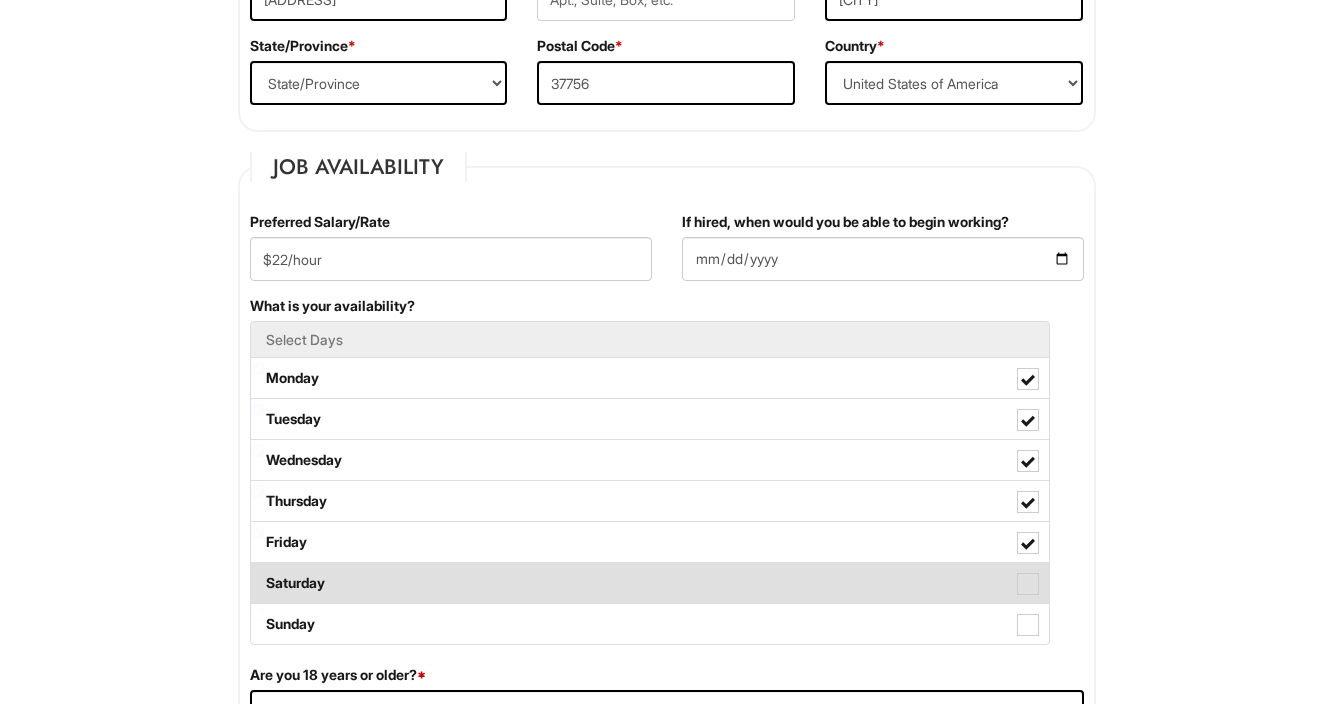 click on "Saturday" at bounding box center (650, 583) 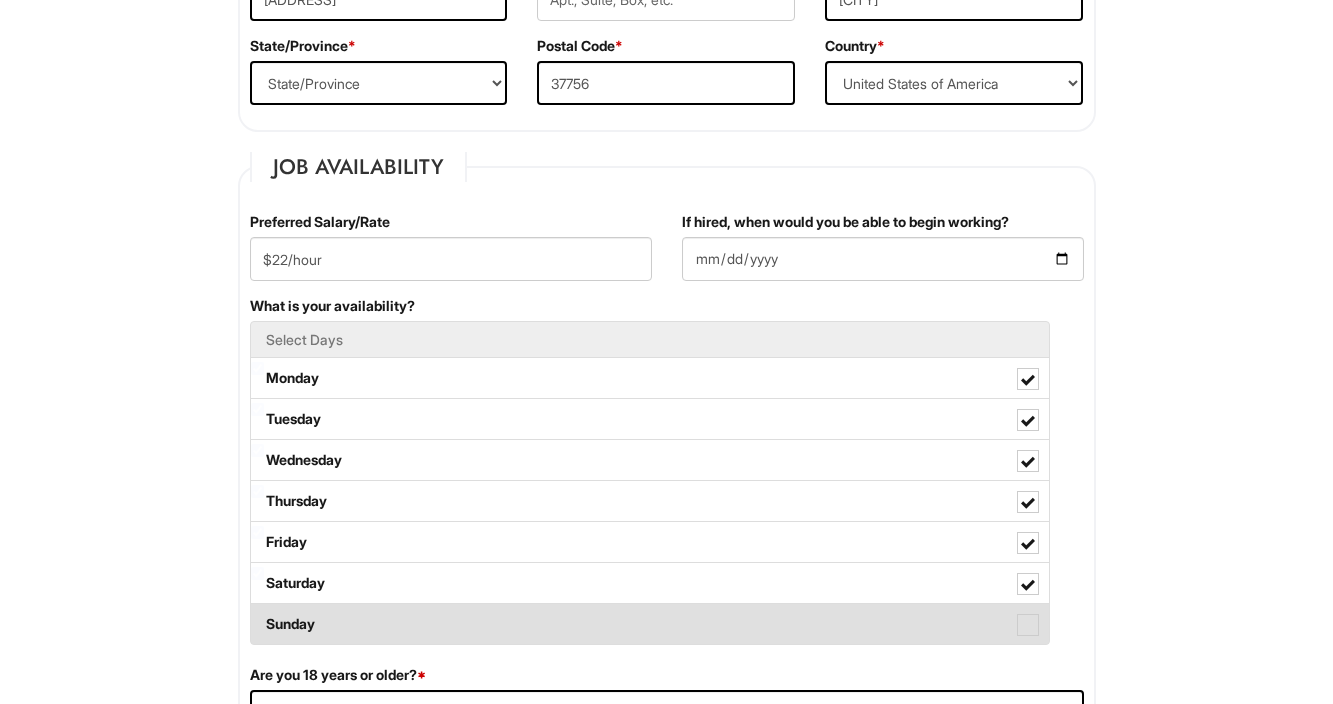 click on "Sunday" at bounding box center (650, 624) 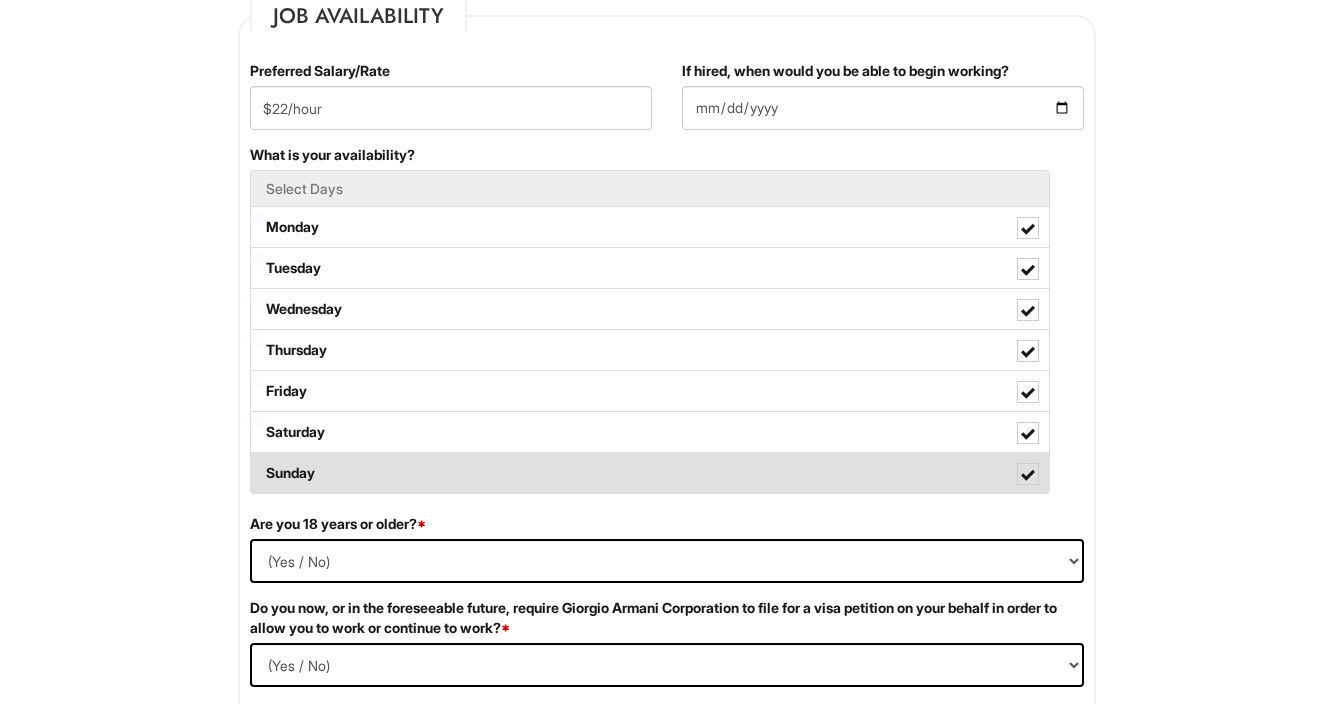 scroll, scrollTop: 844, scrollLeft: 0, axis: vertical 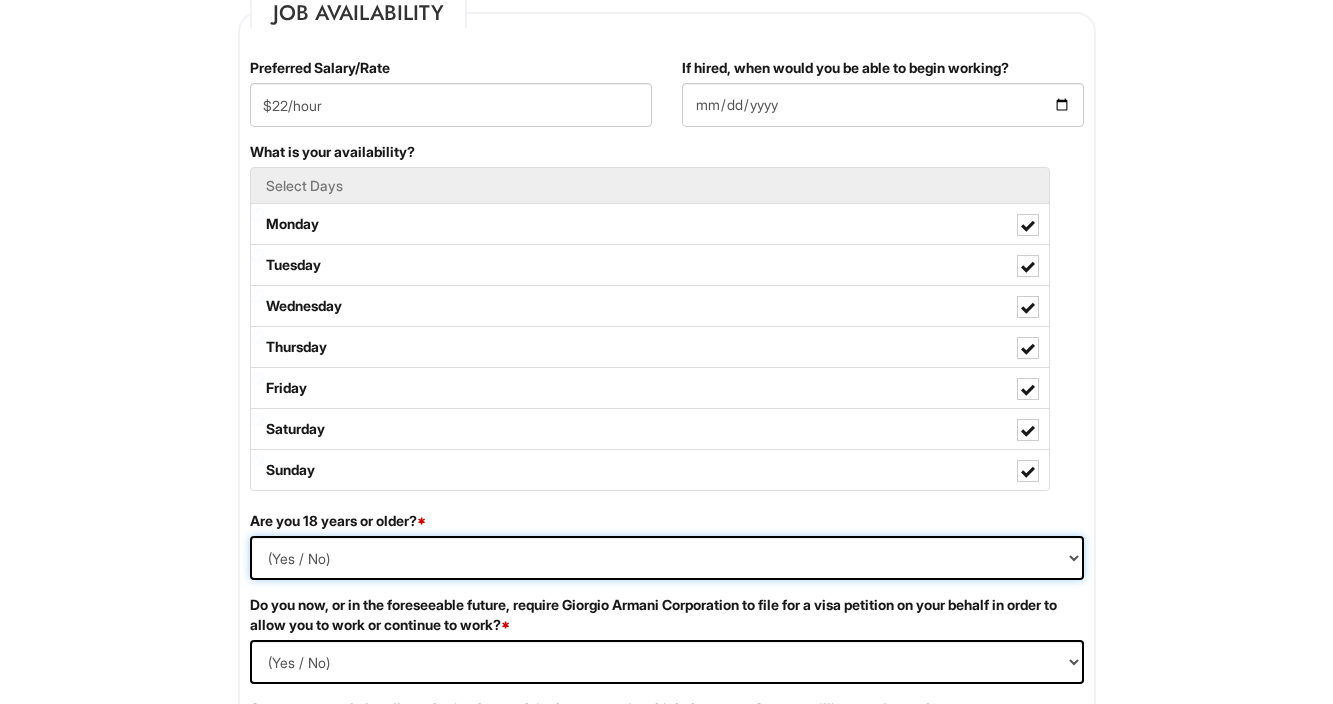 select on "Yes" 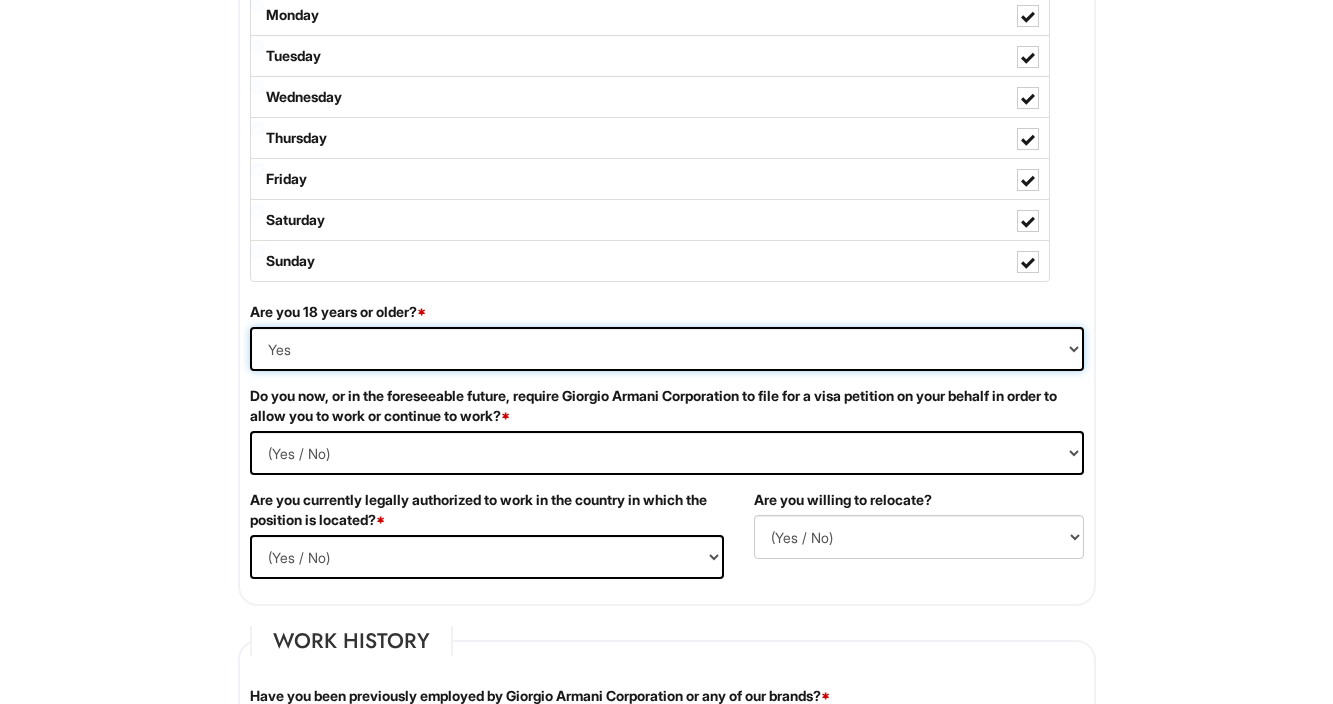 scroll, scrollTop: 1057, scrollLeft: 0, axis: vertical 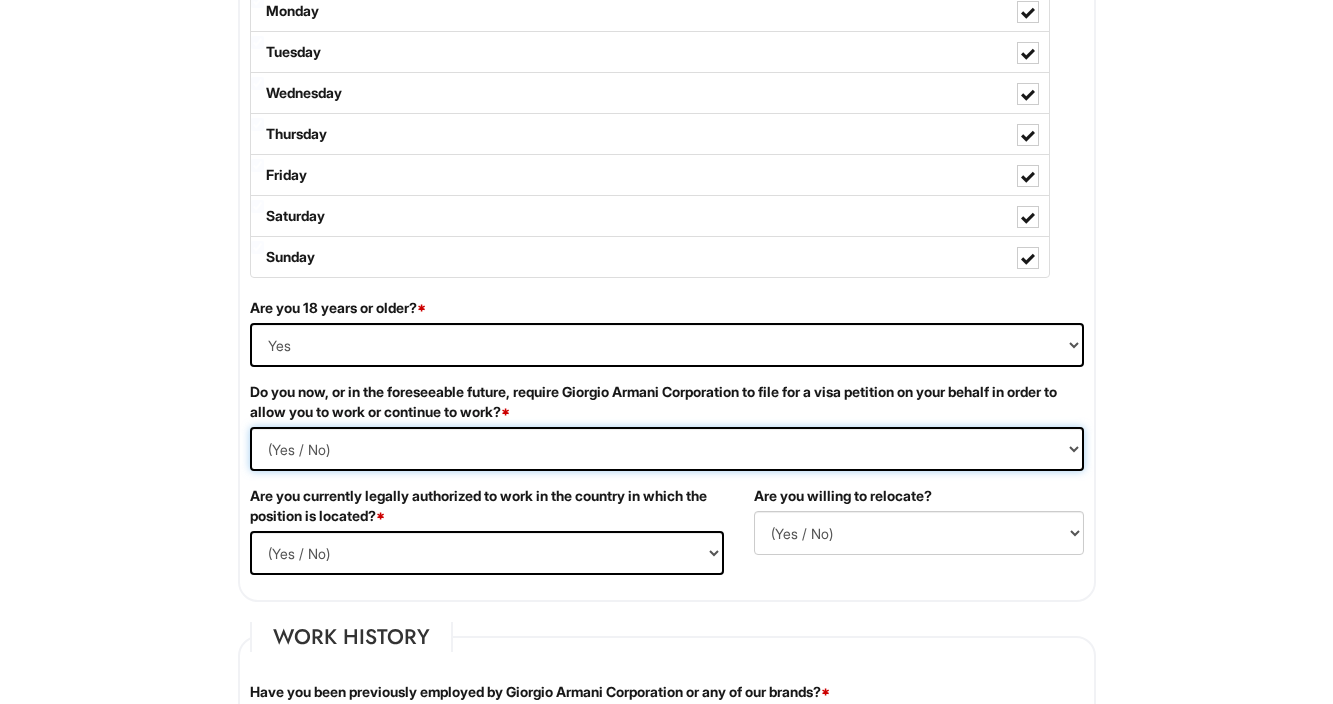 select on "Yes" 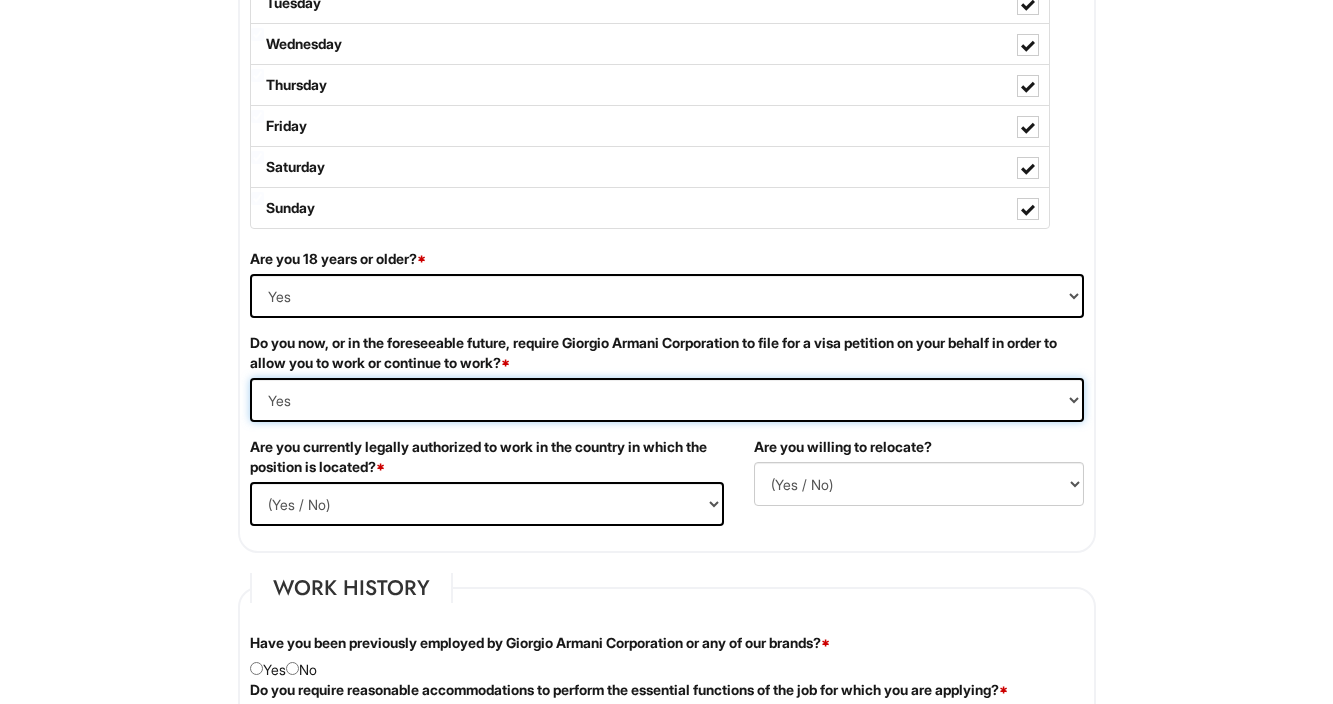 scroll, scrollTop: 1107, scrollLeft: 0, axis: vertical 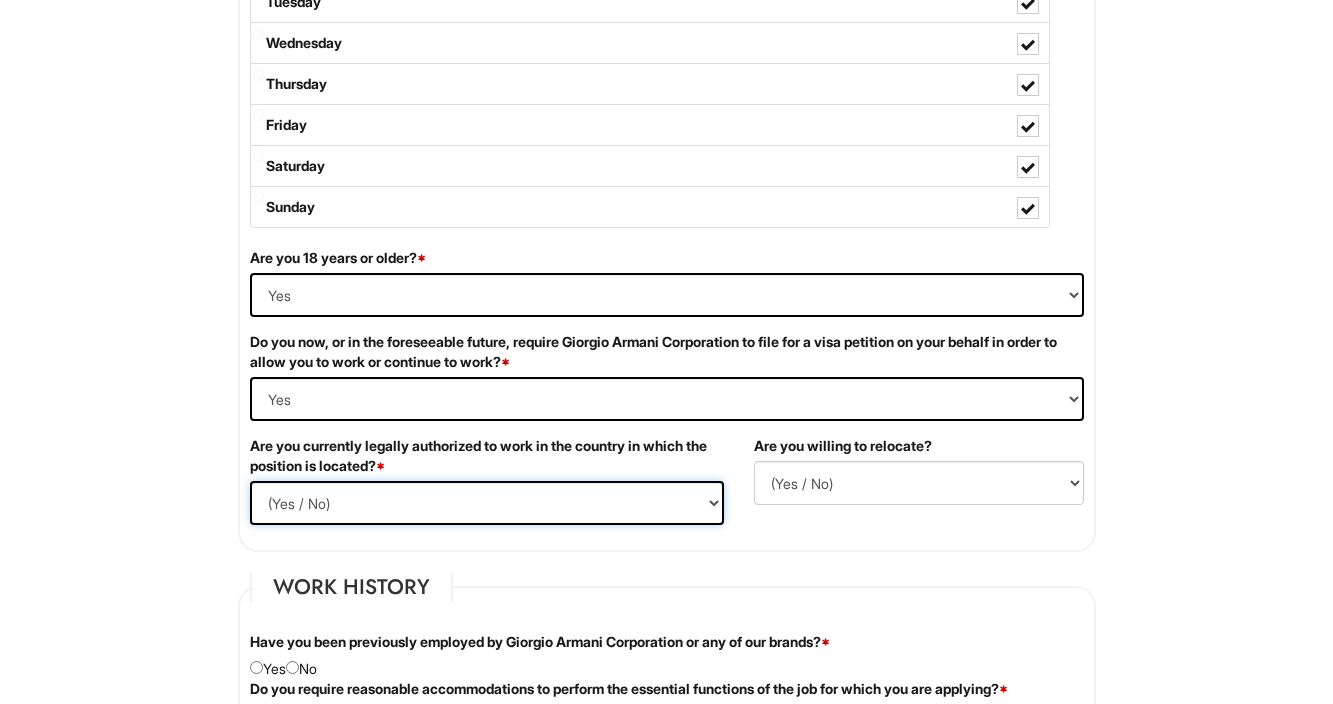 select on "Yes" 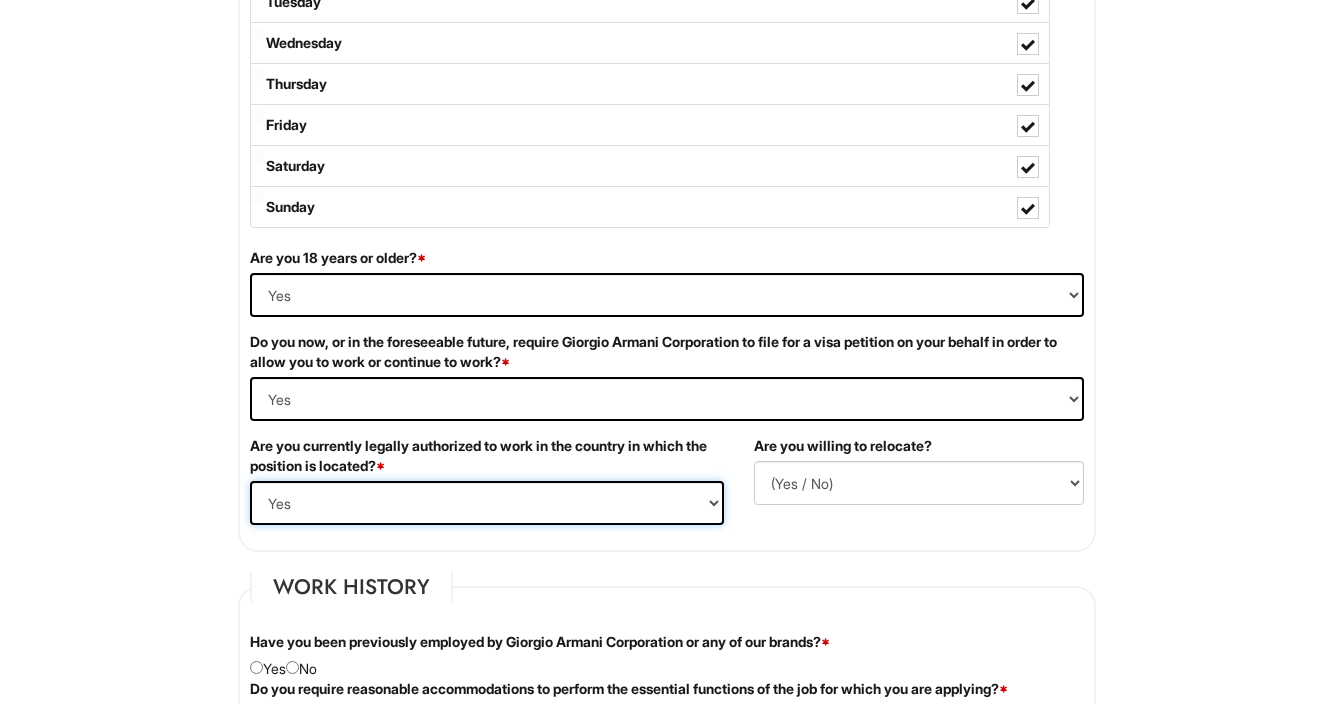 scroll, scrollTop: 1166, scrollLeft: 0, axis: vertical 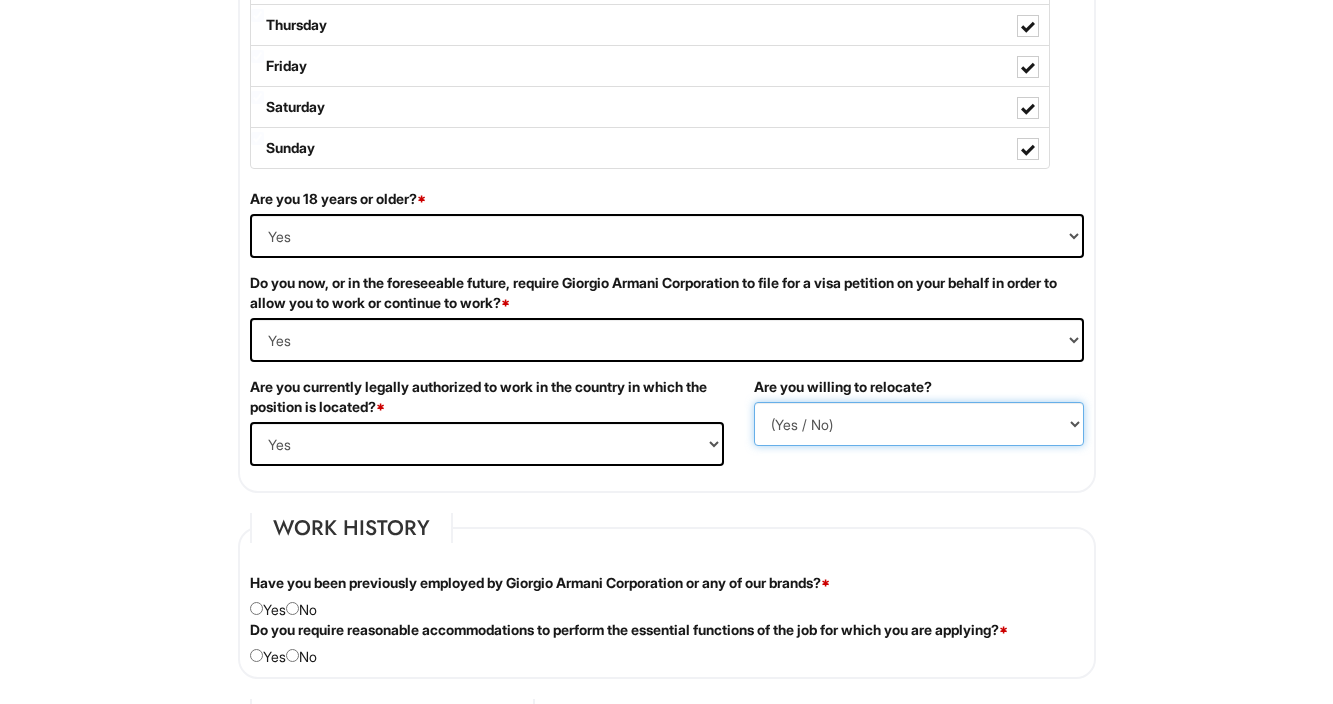 select on "Y" 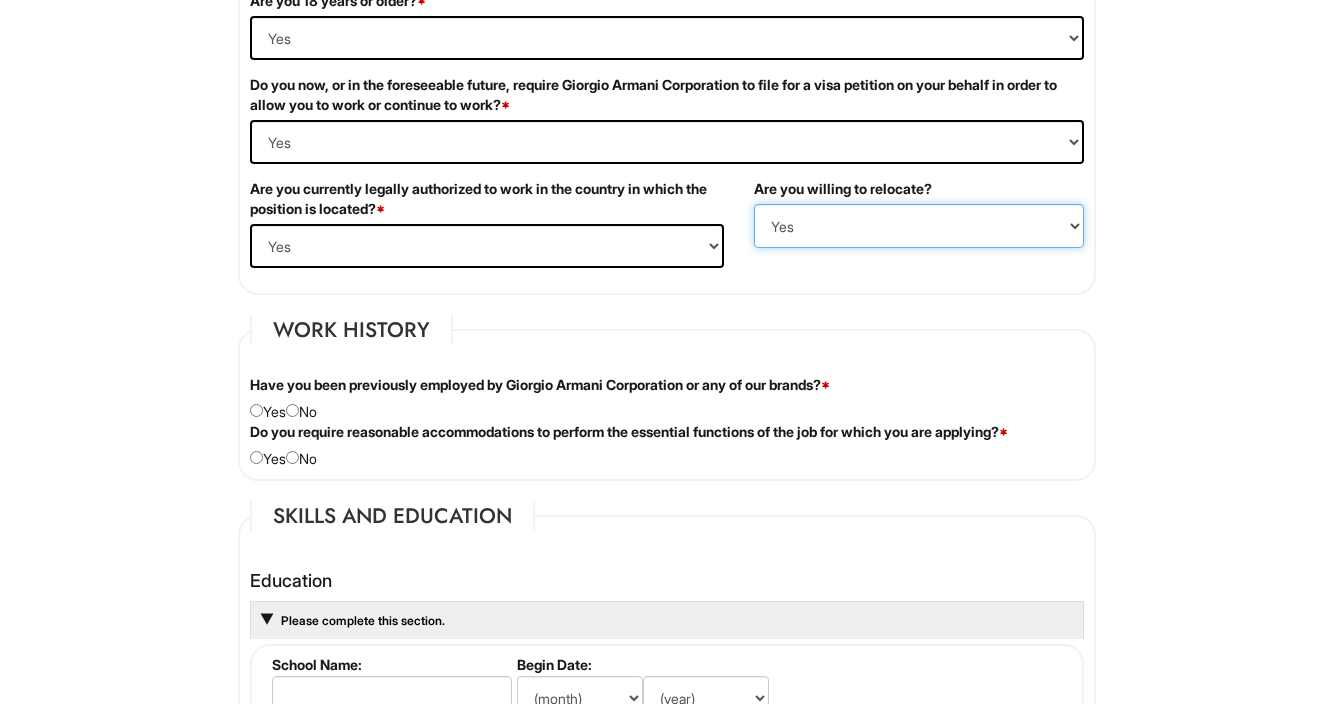 scroll, scrollTop: 1365, scrollLeft: 0, axis: vertical 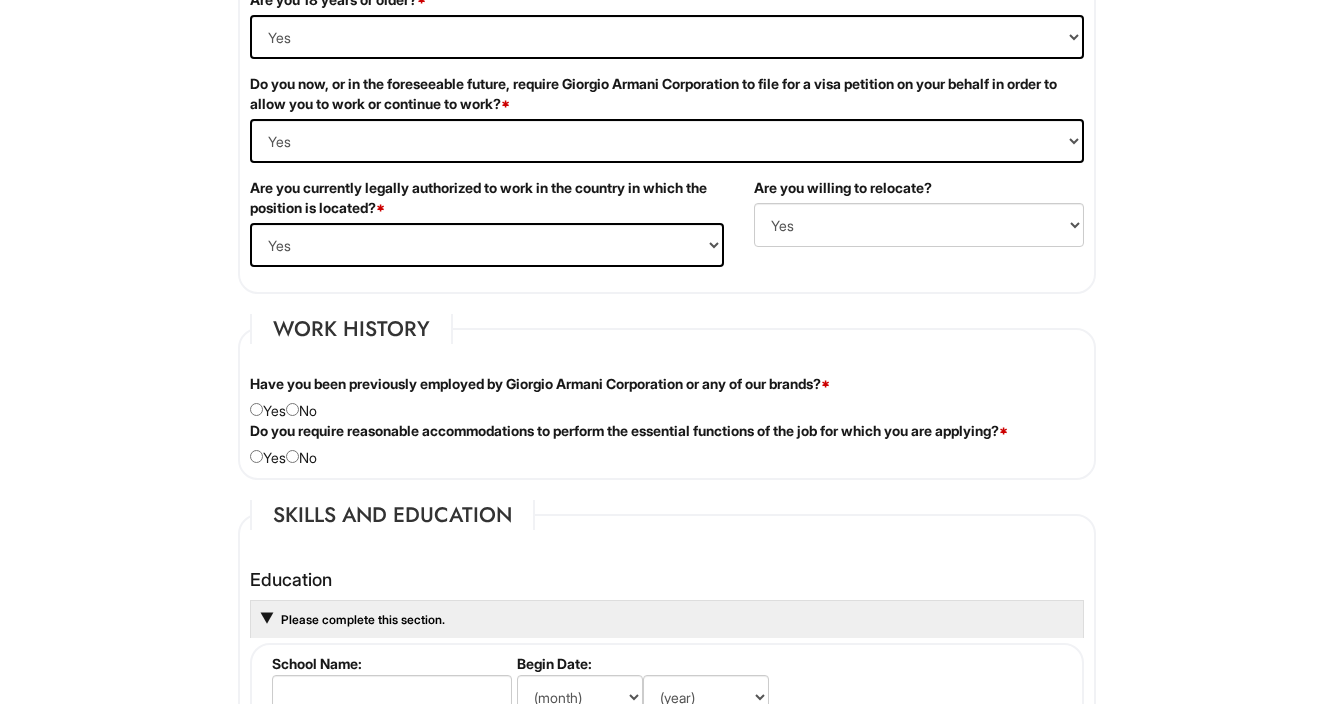 click at bounding box center [292, 409] 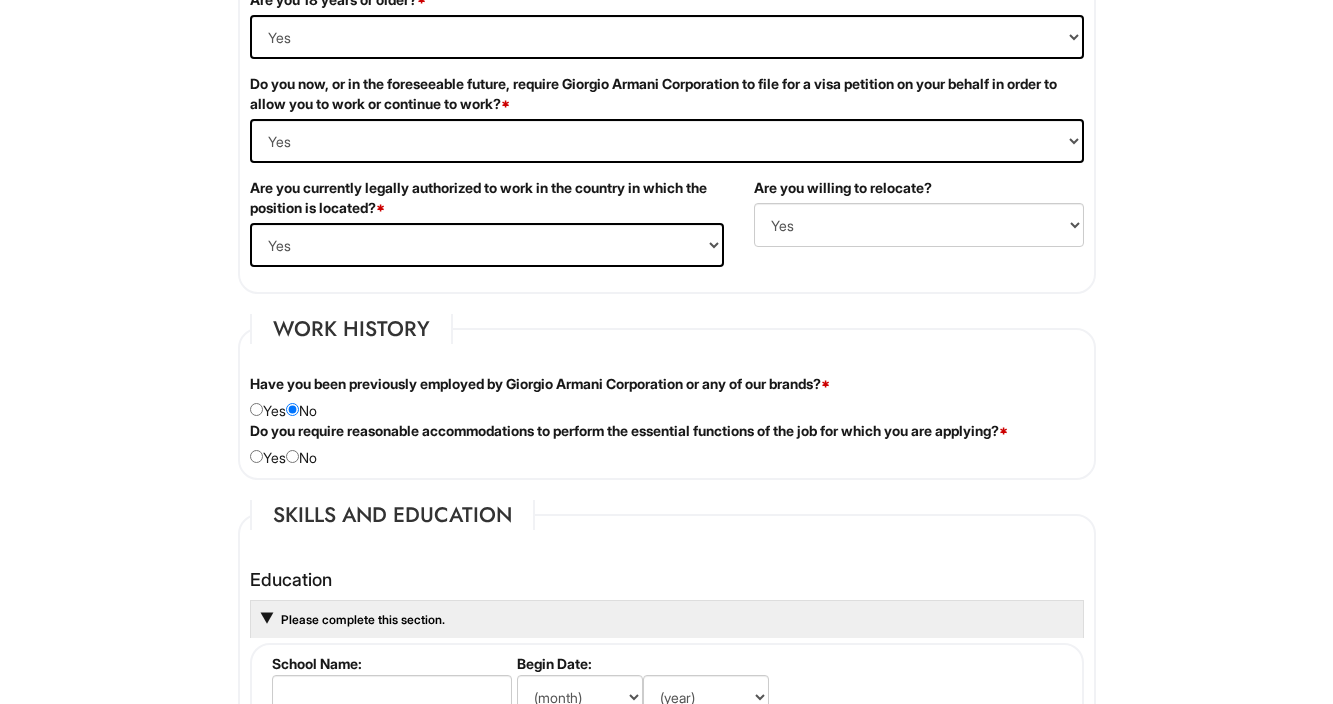 click at bounding box center [292, 456] 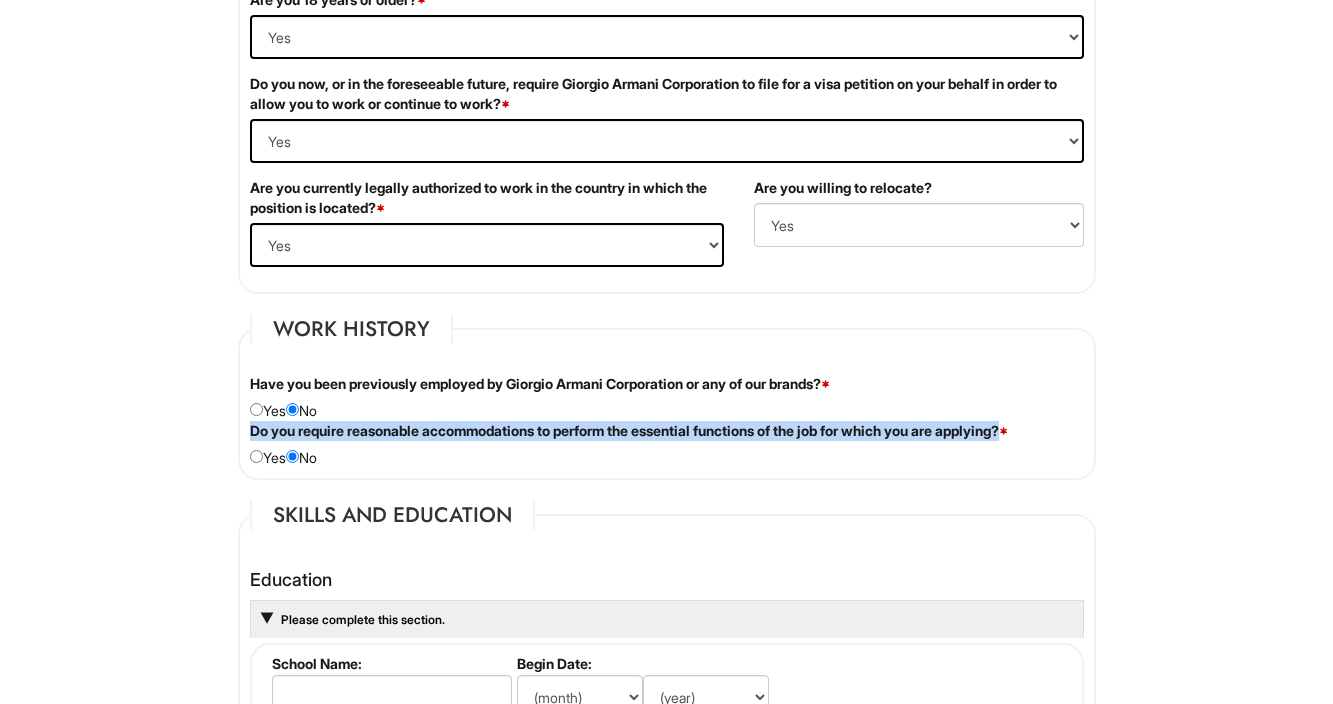drag, startPoint x: 251, startPoint y: 430, endPoint x: 1049, endPoint y: 429, distance: 798.0006 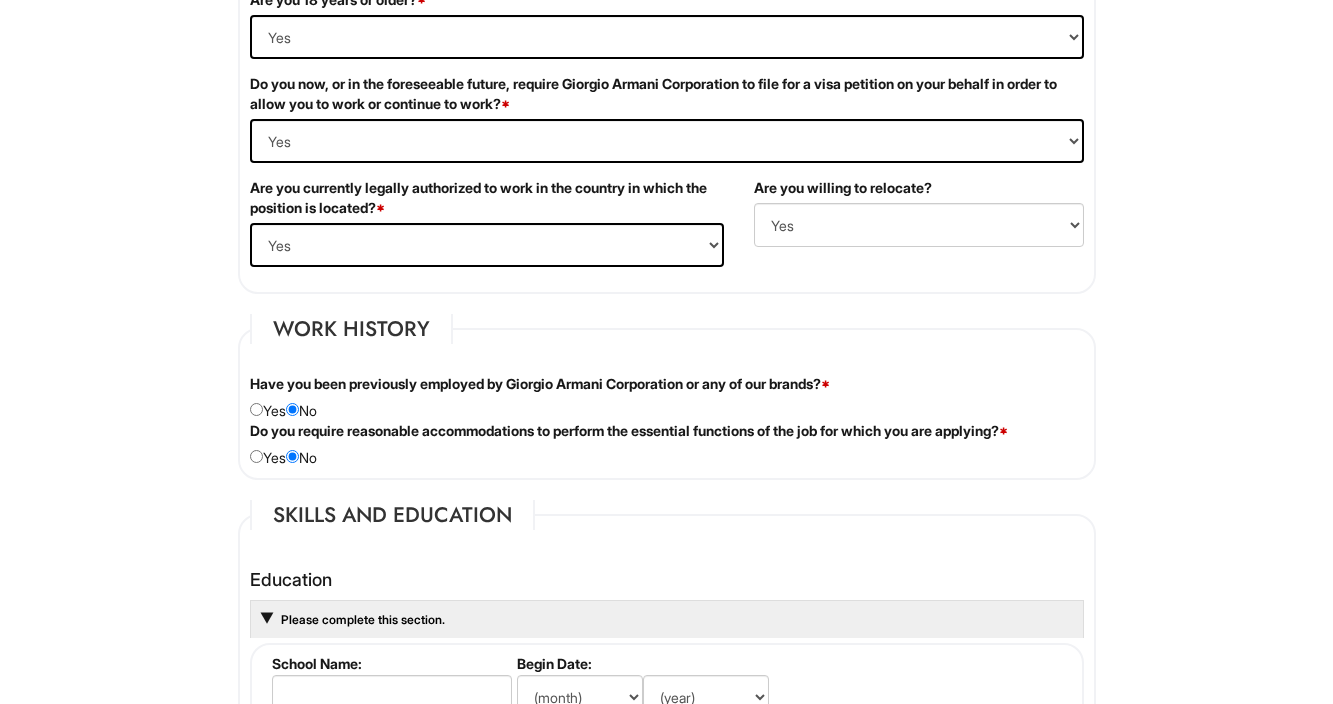 click on "Please Complete This Form 1 2 3 Operations Associate, Giorgio Armani PLEASE COMPLETE ALL REQUIRED FIELDS
We are an Equal Opportunity Employer. All persons shall have the opportunity to be considered for employment without regard to their race, color, creed, religion, national origin, ancestry, citizenship status, age, disability, gender, sex, sexual orientation, veteran status, genetic information or any other characteristic protected by applicable federal, state or local laws. We will endeavor to make a reasonable accommodation to the known physical or mental limitations of a qualified applicant with a disability unless the accommodation would impose an undue hardship on the operation of our business. If you believe you require such assistance to complete this form or to participate in an interview, please let us know.
Personal Information
Last Name  *   [LAST]
First Name  *   [FIRST]
Middle Name
E-mail Address  *   [EMAIL]
Phone  *   [PHONE]" at bounding box center [666, 588] 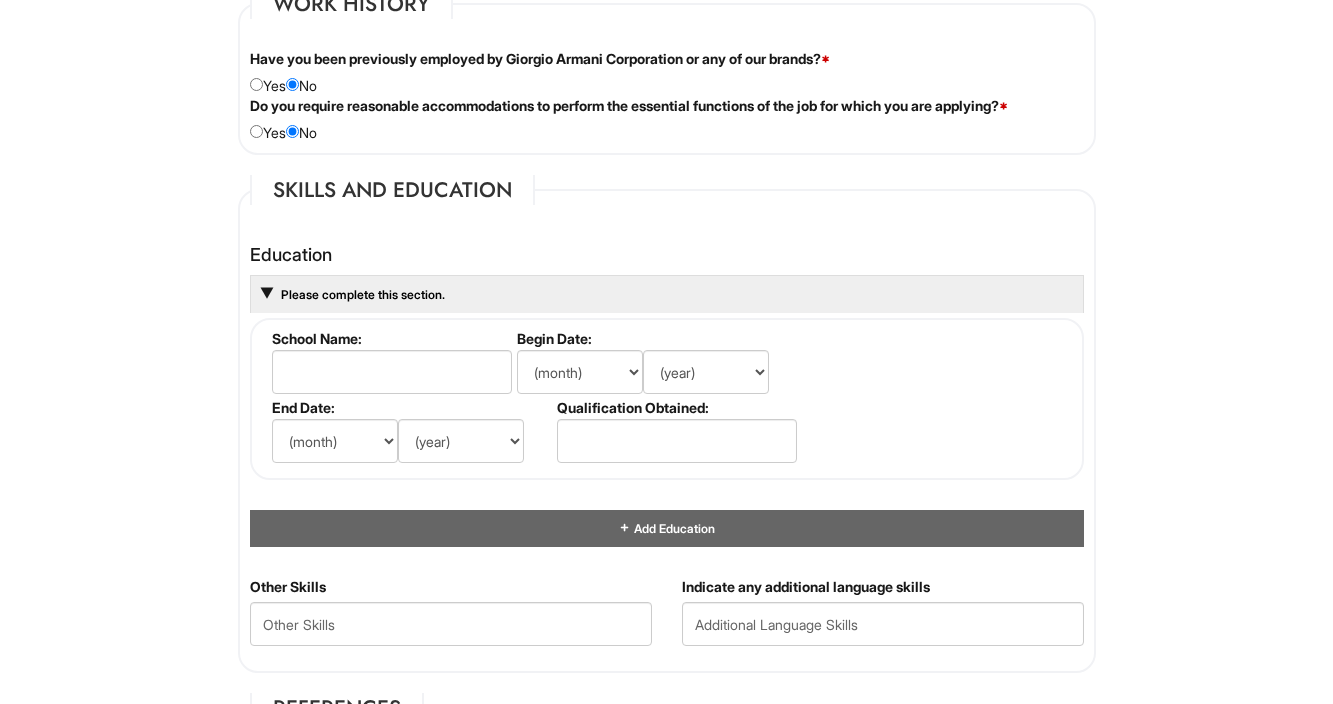 scroll, scrollTop: 1695, scrollLeft: 0, axis: vertical 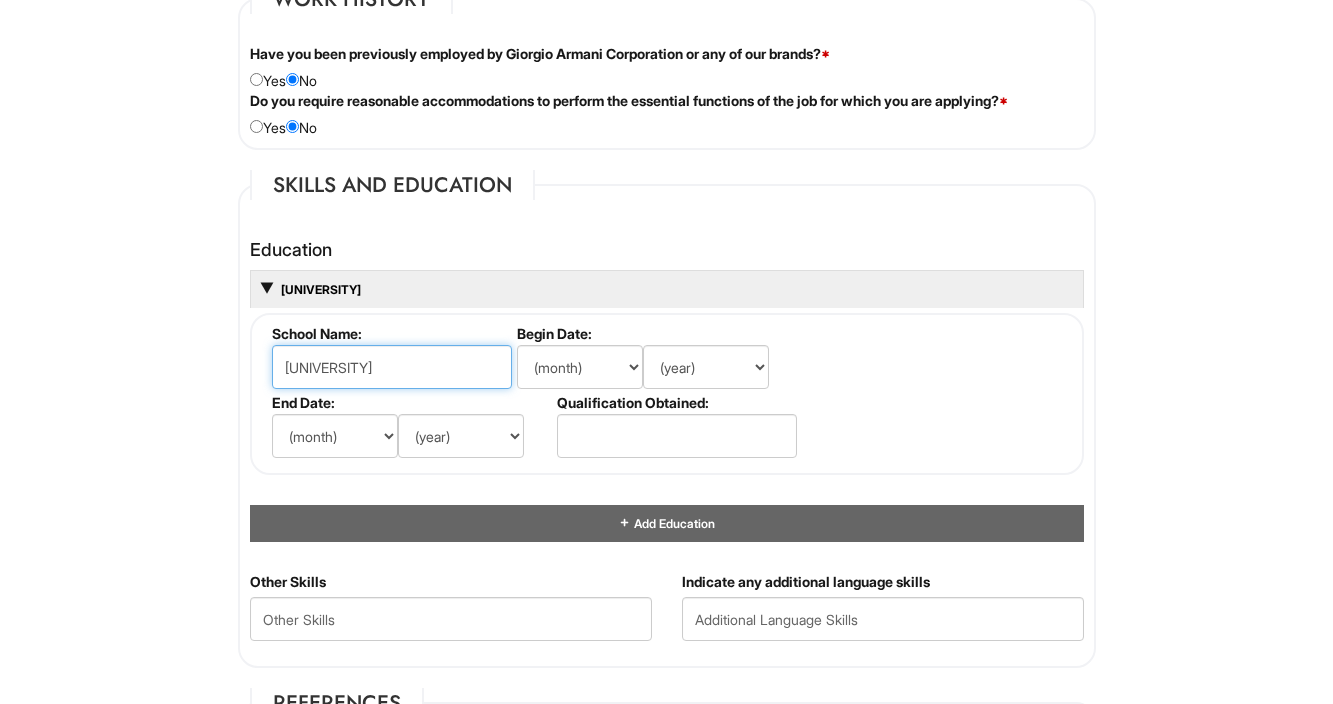 type on "[UNIVERSITY]" 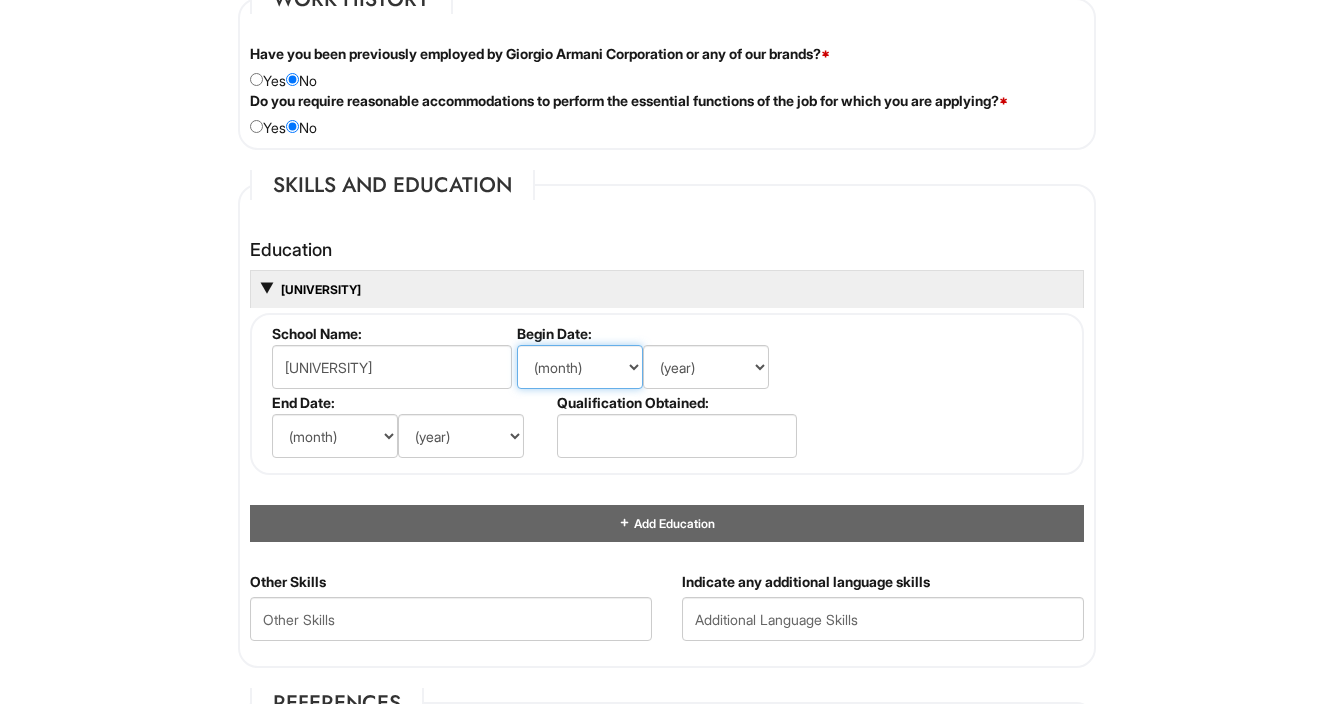 select on "8" 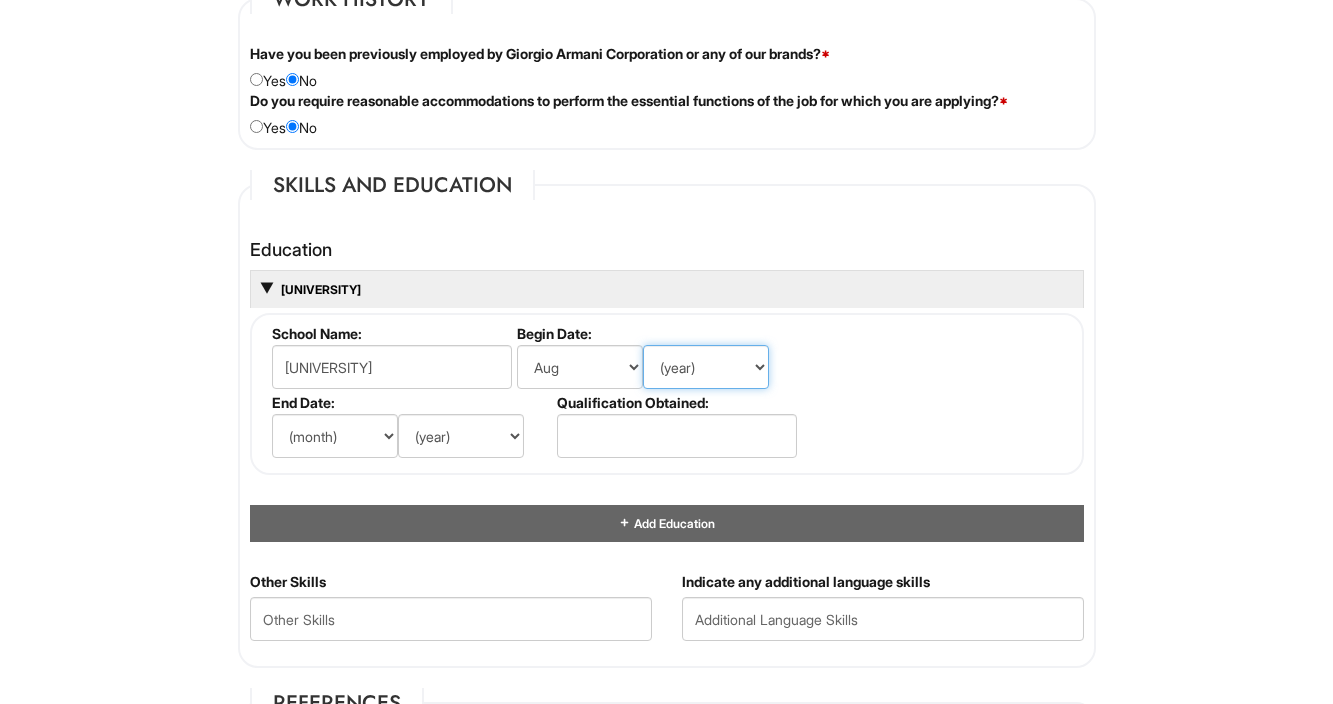 select on "2024" 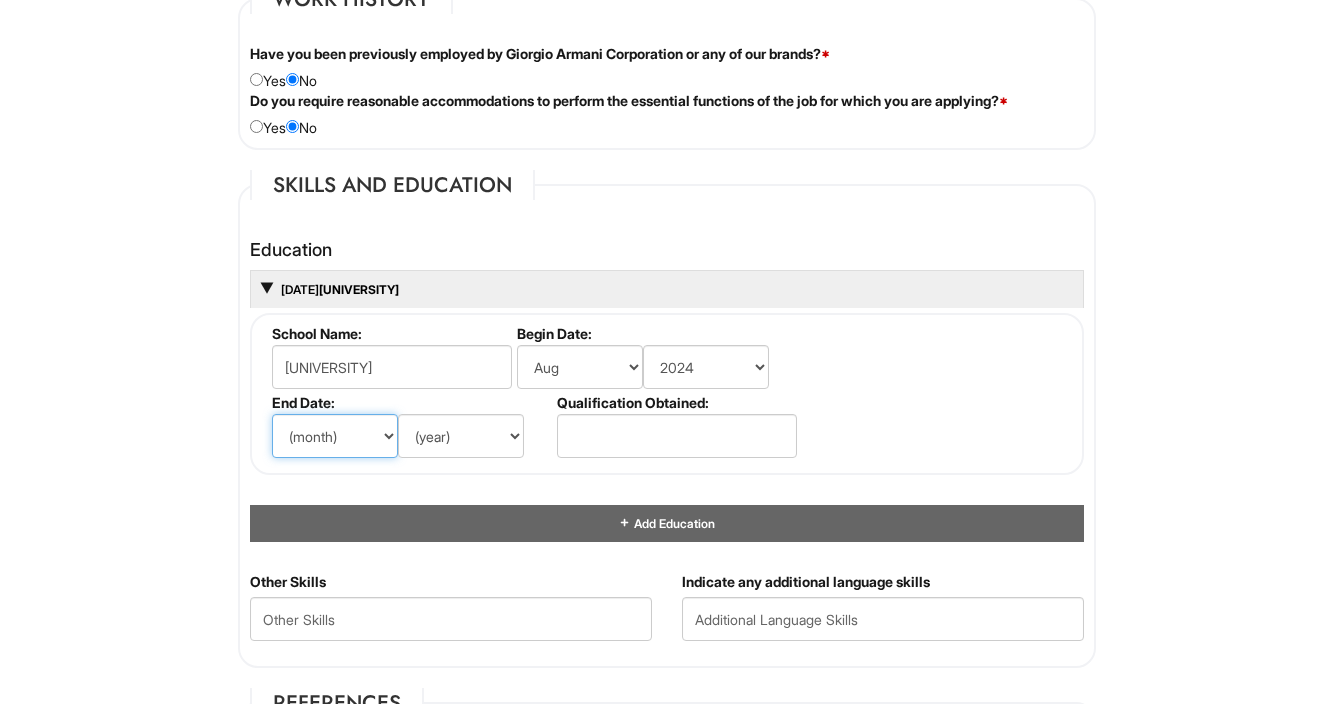 select on "5" 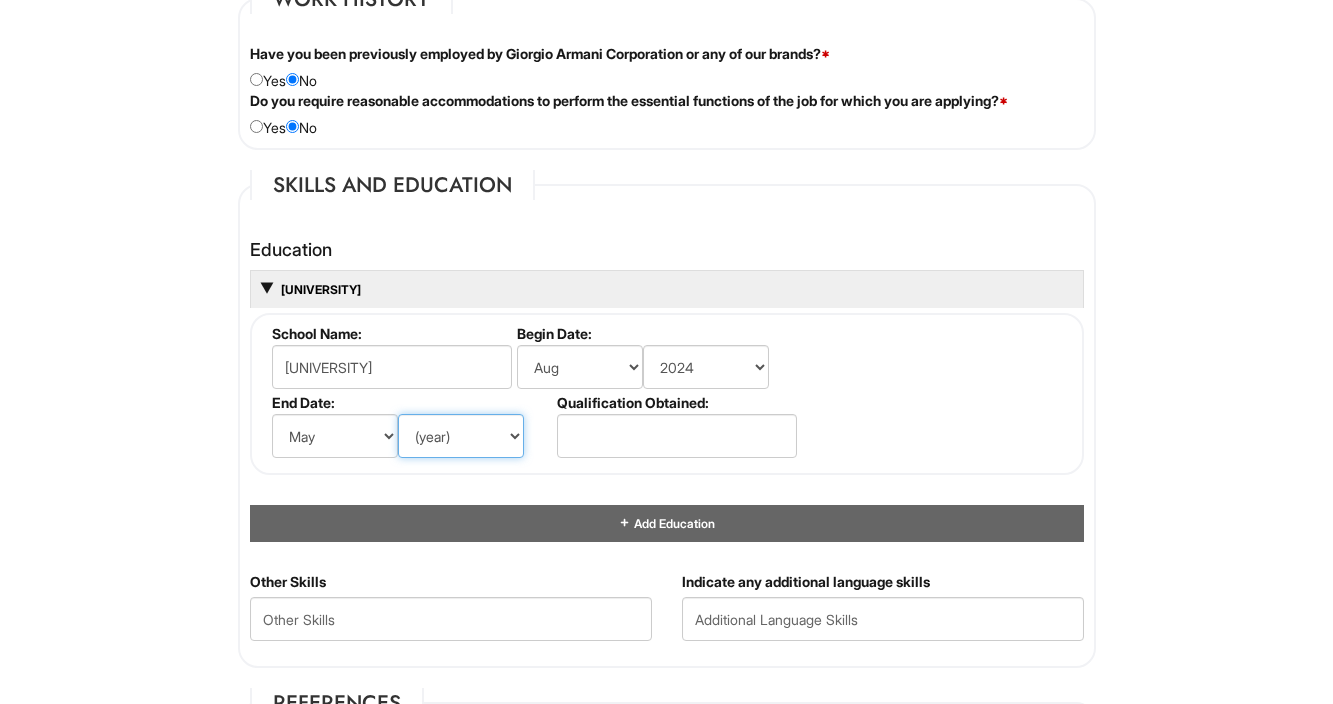 select on "2025" 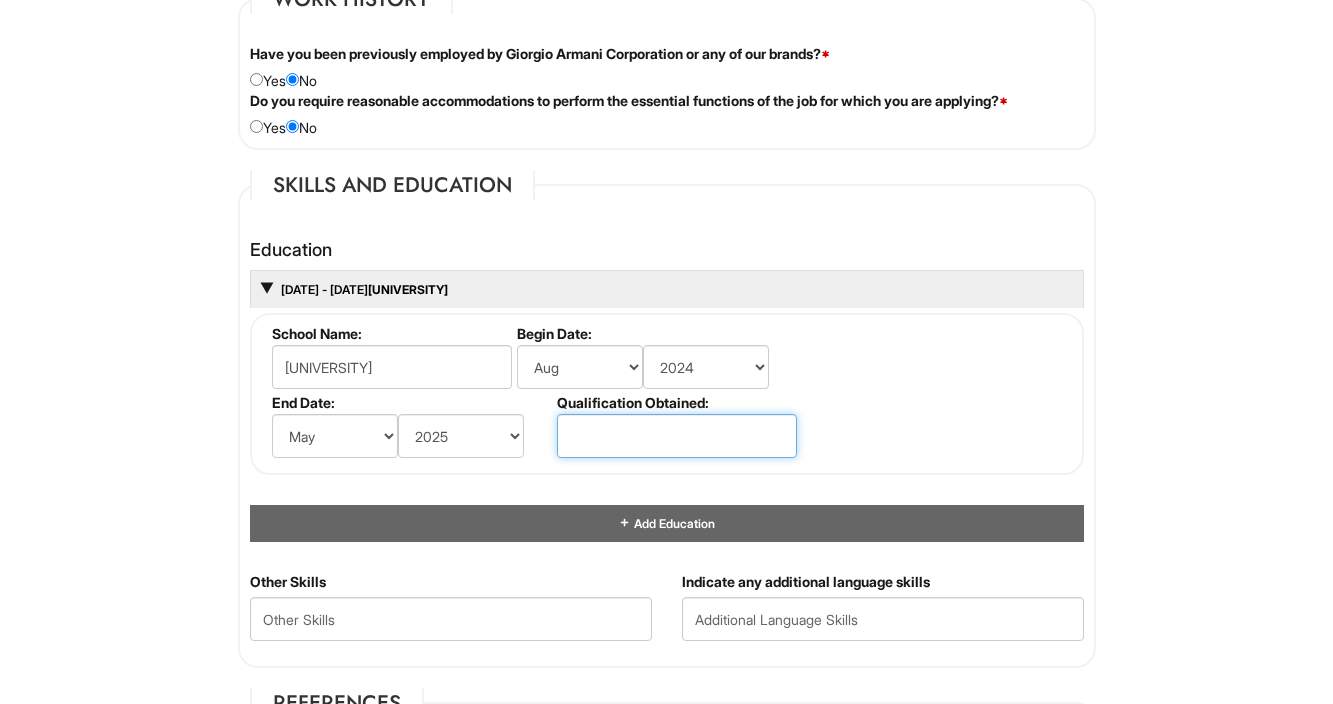 click at bounding box center [677, 436] 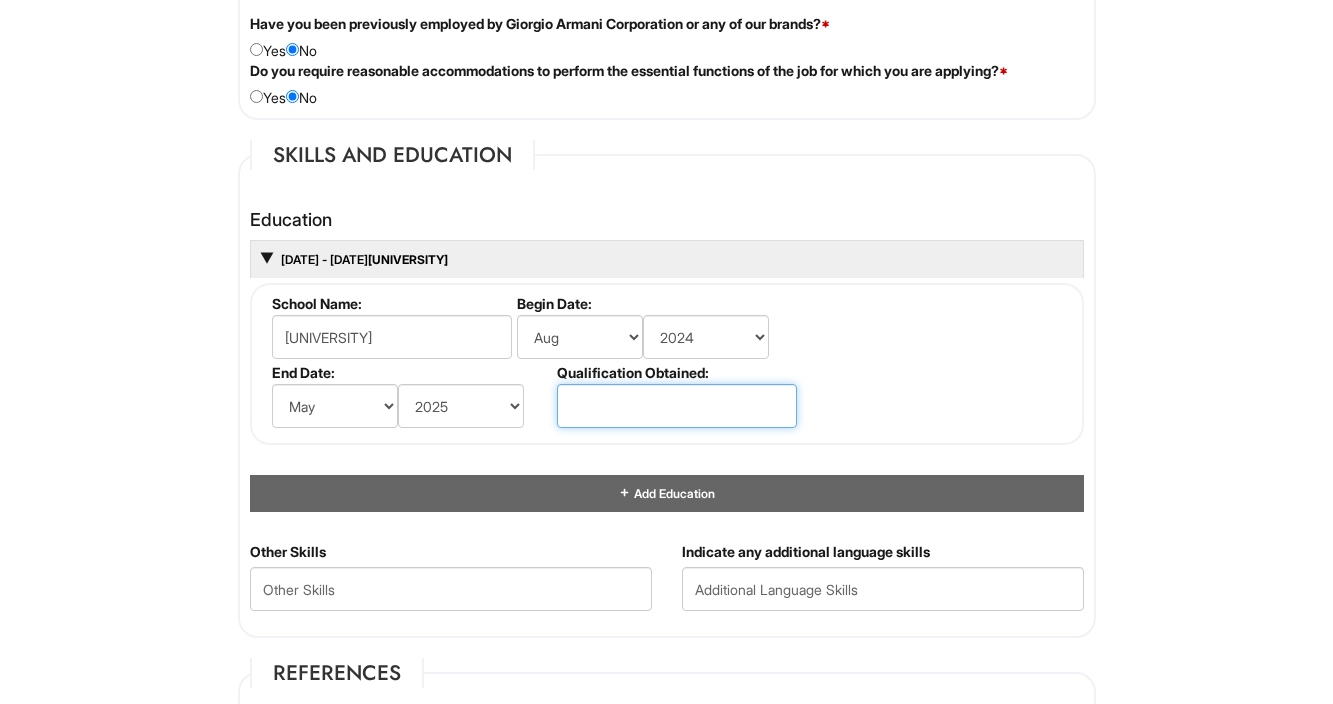 scroll, scrollTop: 1732, scrollLeft: 0, axis: vertical 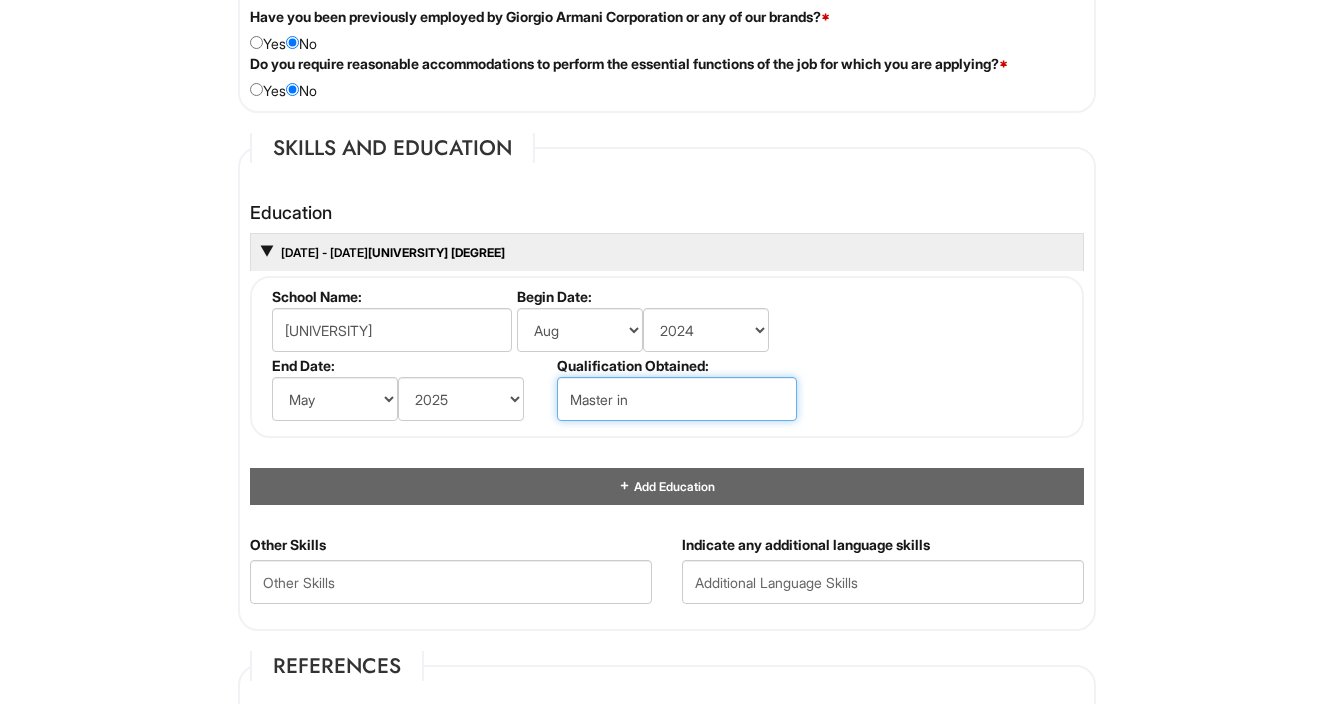 drag, startPoint x: 662, startPoint y: 395, endPoint x: 443, endPoint y: 393, distance: 219.00912 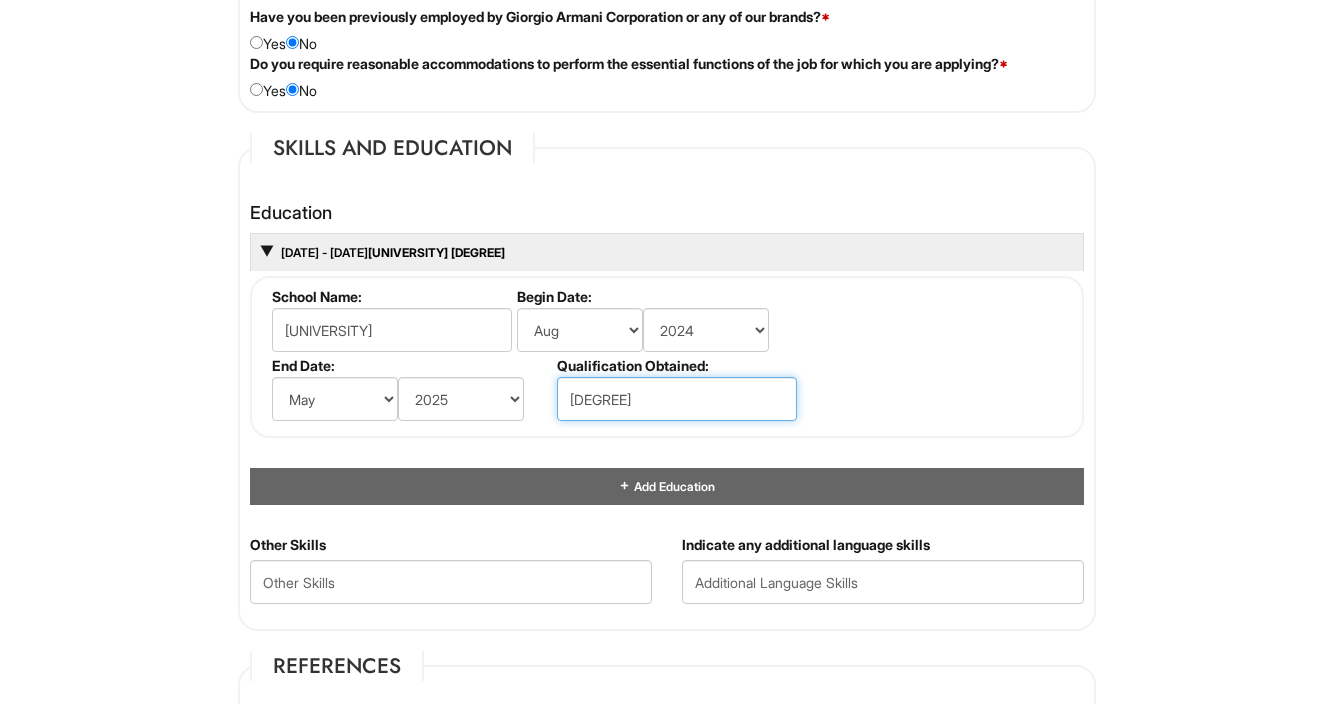 type on "[DEGREE]" 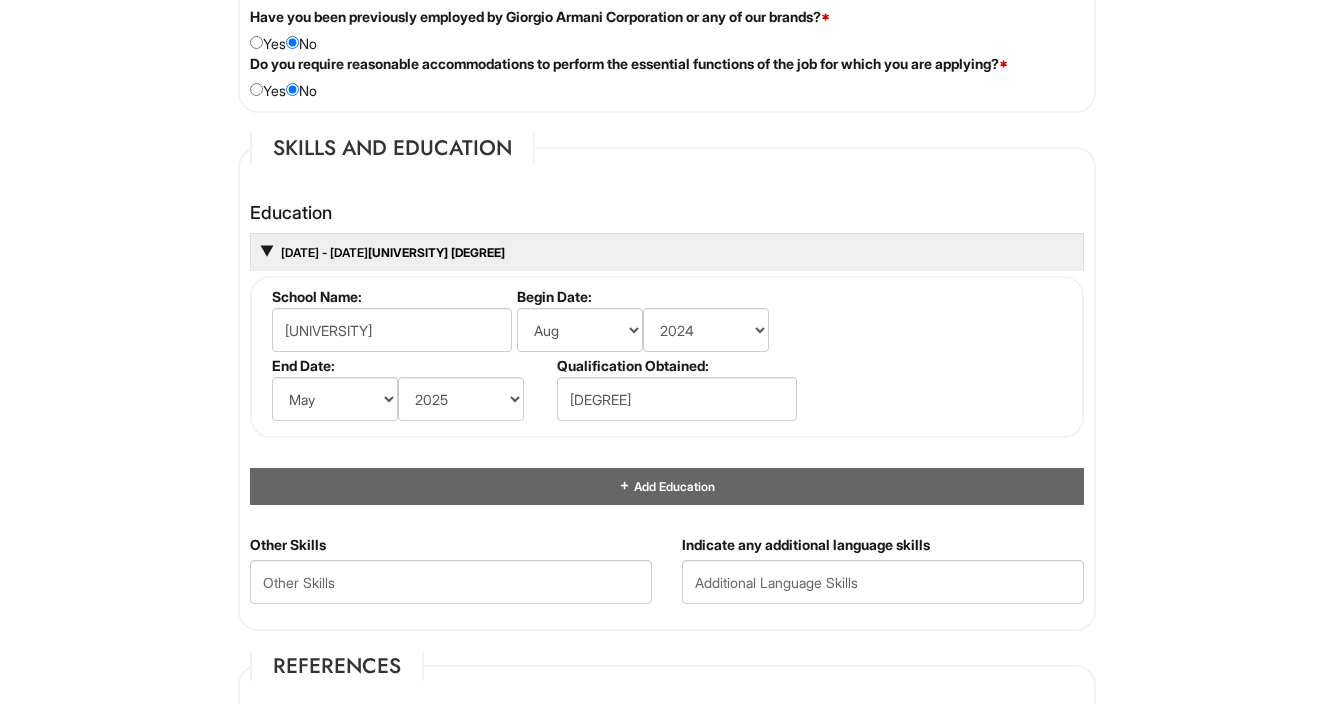 click on "Please Complete This Form 1 2 3 Operations Associate, Giorgio Armani PLEASE COMPLETE ALL REQUIRED FIELDS
We are an Equal Opportunity Employer. All persons shall have the opportunity to be considered for employment without regard to their race, color, creed, religion, national origin, ancestry, citizenship status, age, disability, gender, sex, sexual orientation, veteran status, genetic information or any other characteristic protected by applicable federal, state or local laws. We will endeavor to make a reasonable accommodation to the known physical or mental limitations of a qualified applicant with a disability unless the accommodation would impose an undue hardship on the operation of our business. If you believe you require such assistance to complete this form or to participate in an interview, please let us know.
Personal Information
Last Name  *   [LAST]
First Name  *   [FIRST]
Middle Name
E-mail Address  *   [EMAIL]
Phone  *   [PHONE]" at bounding box center (666, 221) 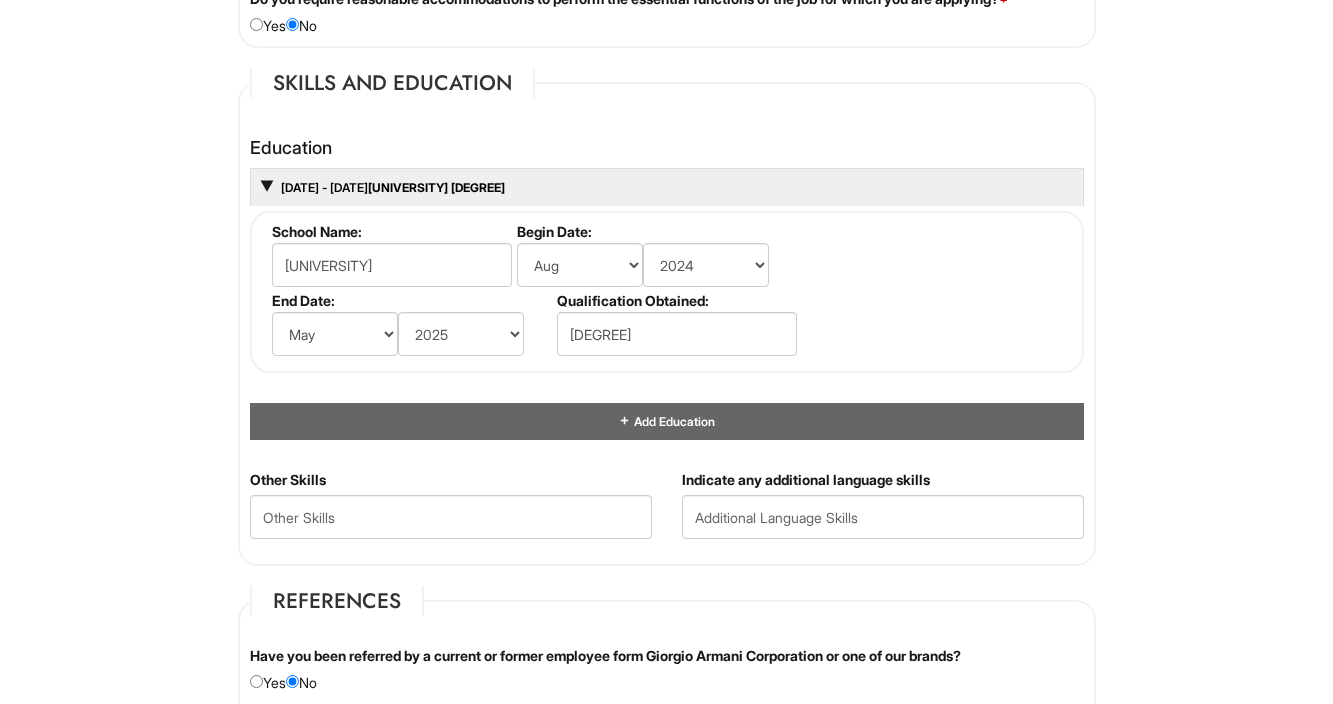 scroll, scrollTop: 1816, scrollLeft: 0, axis: vertical 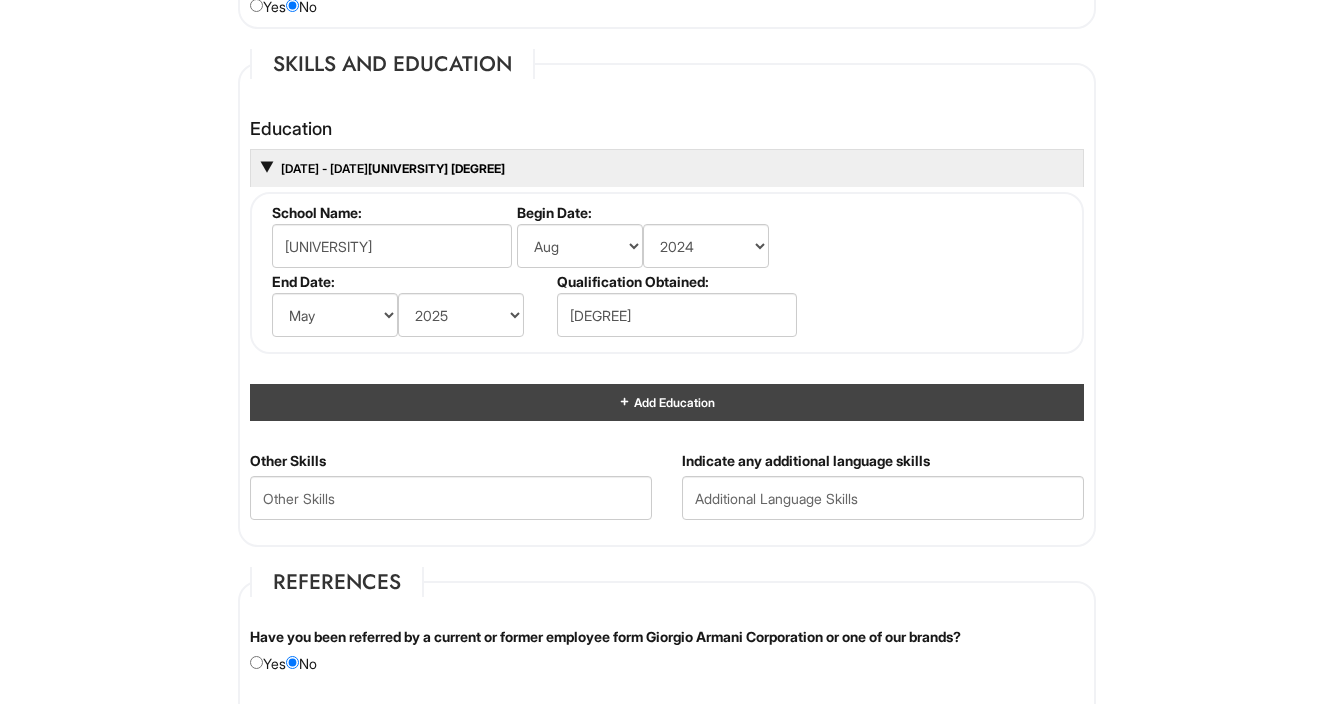 click on "Add Education" at bounding box center (667, 402) 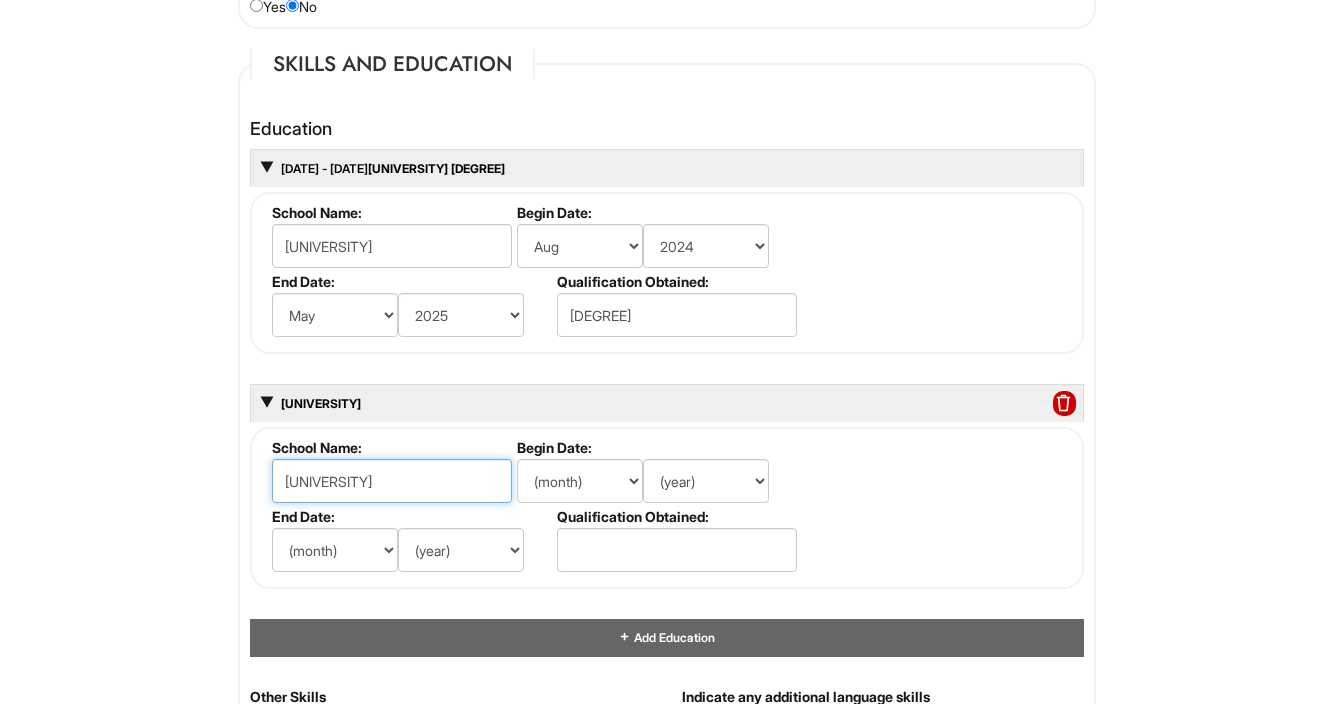 type on "[UNIVERSITY]" 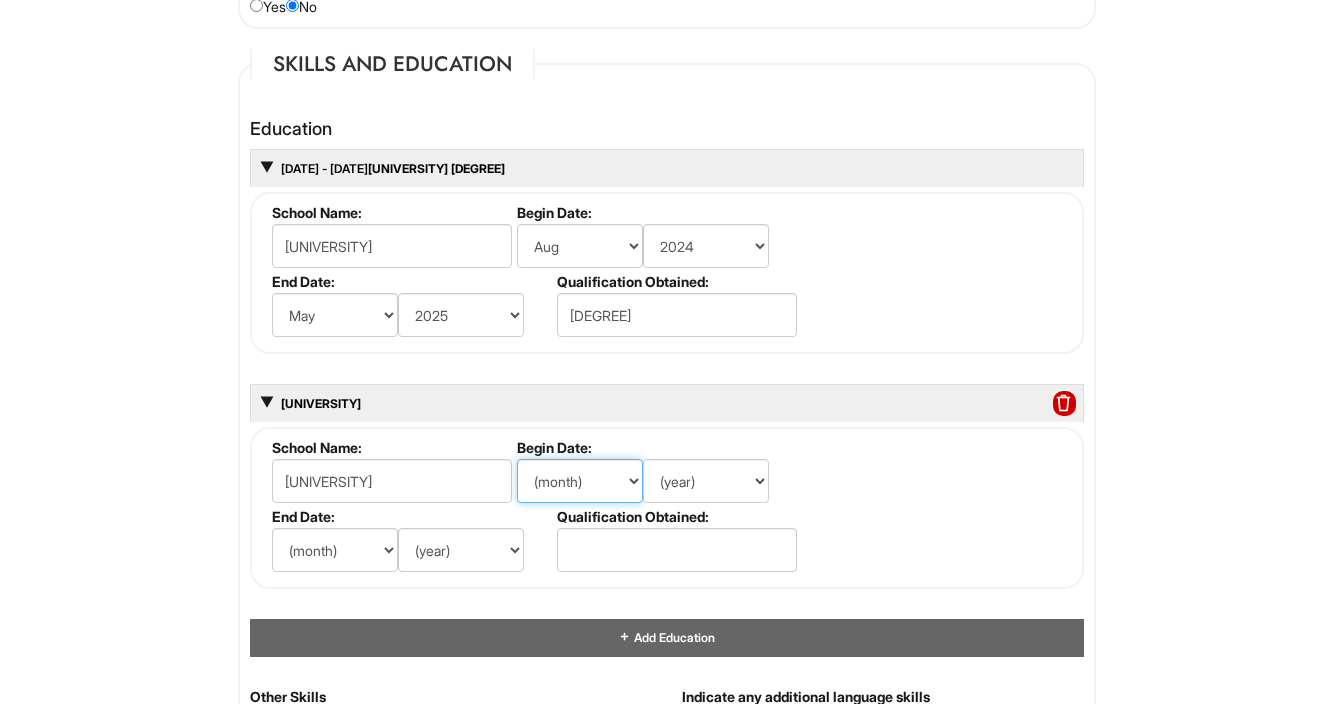 select on "8" 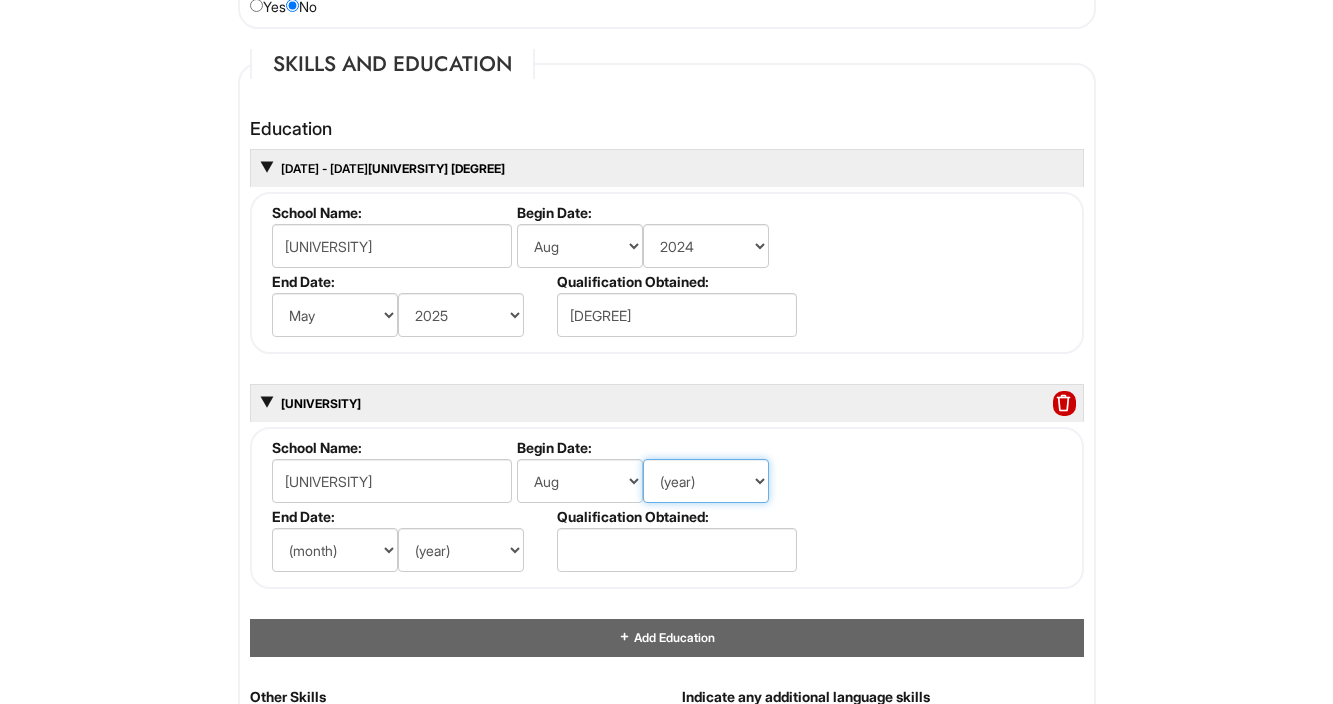 select on "2022" 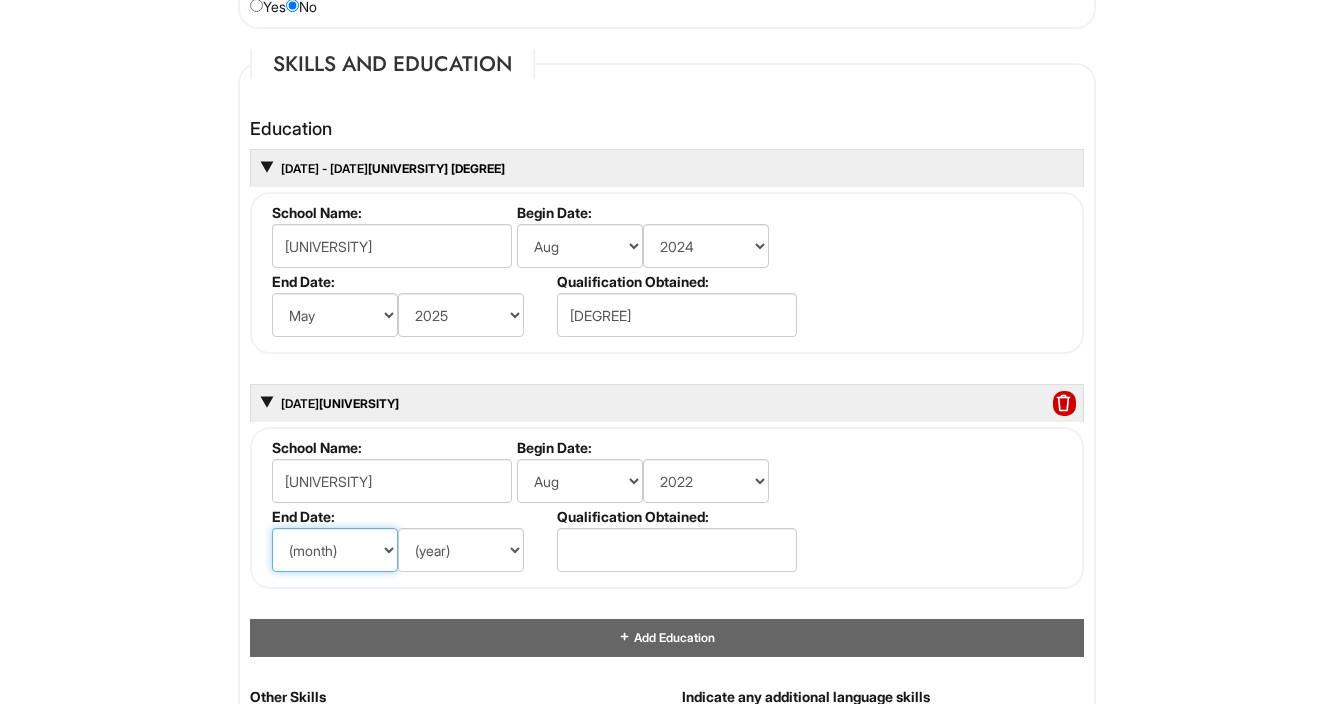 select on "5" 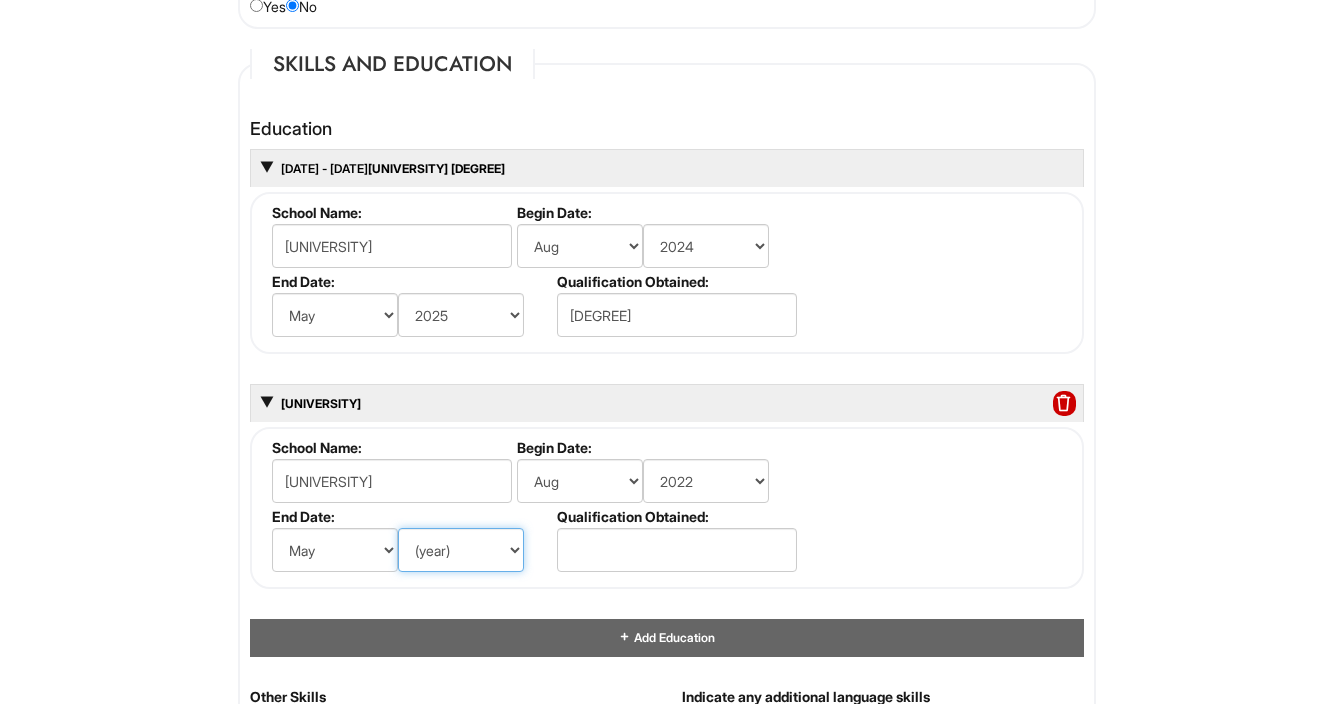 select on "2024" 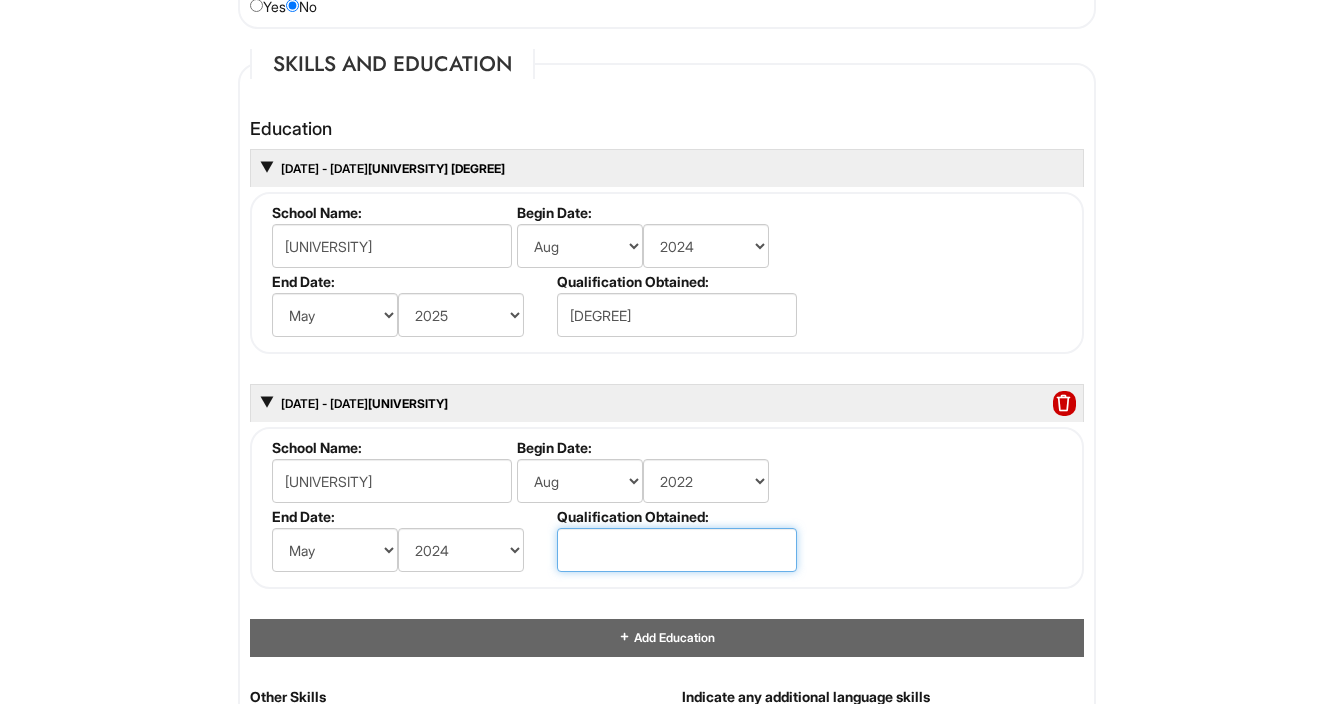 click at bounding box center [677, 550] 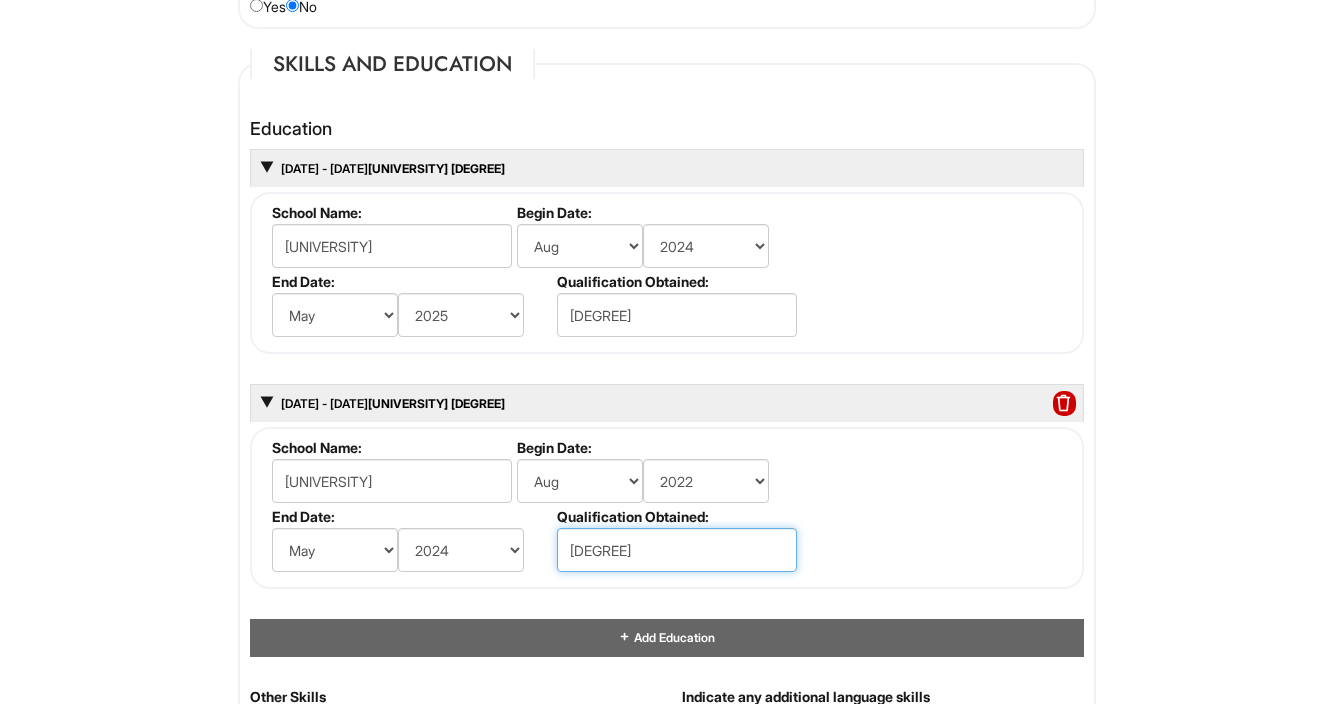 type on "[DEGREE]" 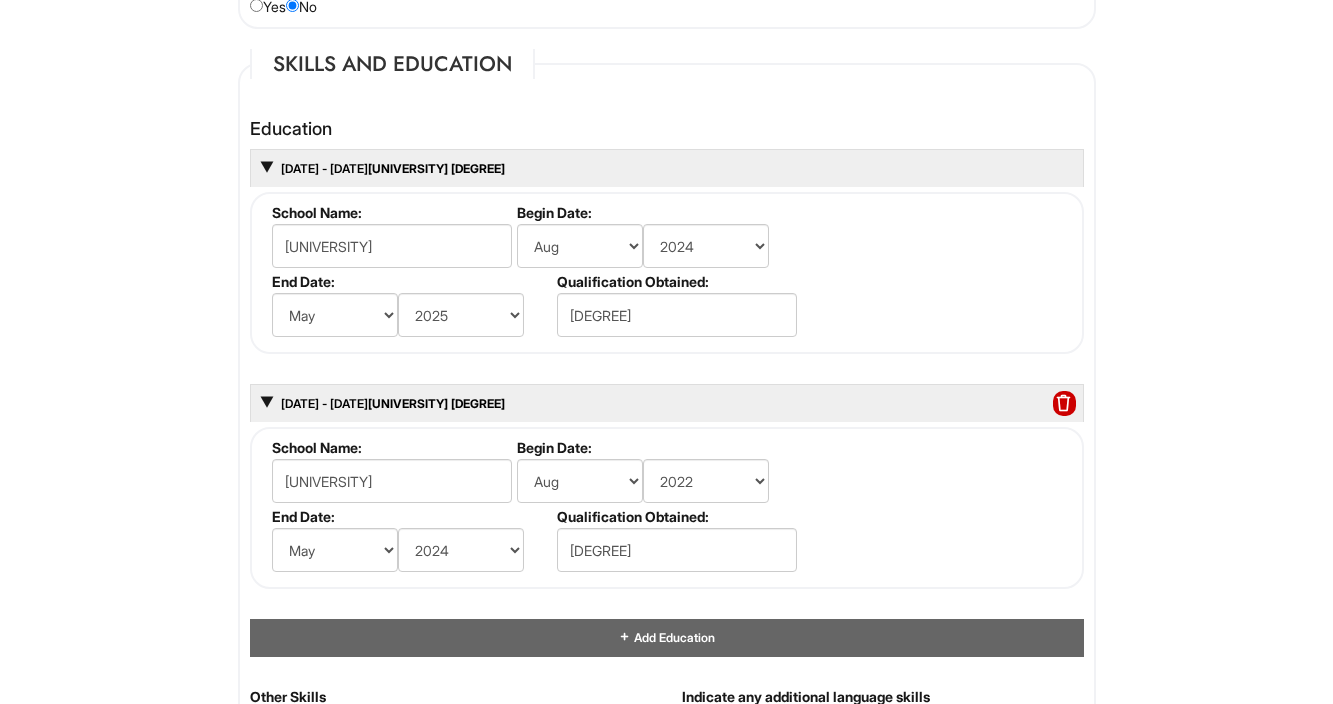 click on "Please Complete This Form 1 2 3 Operations Associate, Giorgio Armani PLEASE COMPLETE ALL REQUIRED FIELDS
We are an Equal Opportunity Employer. All persons shall have the opportunity to be considered for employment without regard to their race, color, creed, religion, national origin, ancestry, citizenship status, age, disability, gender, sex, sexual orientation, veteran status, genetic information or any other characteristic protected by applicable federal, state or local laws. We will endeavor to make a reasonable accommodation to the known physical or mental limitations of a qualified applicant with a disability unless the accommodation would impose an undue hardship on the operation of our business. If you believe you require such assistance to complete this form or to participate in an interview, please let us know.
Personal Information
Last Name  *   [LAST]
First Name  *   [FIRST]
Middle Name
E-mail Address  *   [EMAIL]
Phone  *   [PHONE]" at bounding box center (666, 255) 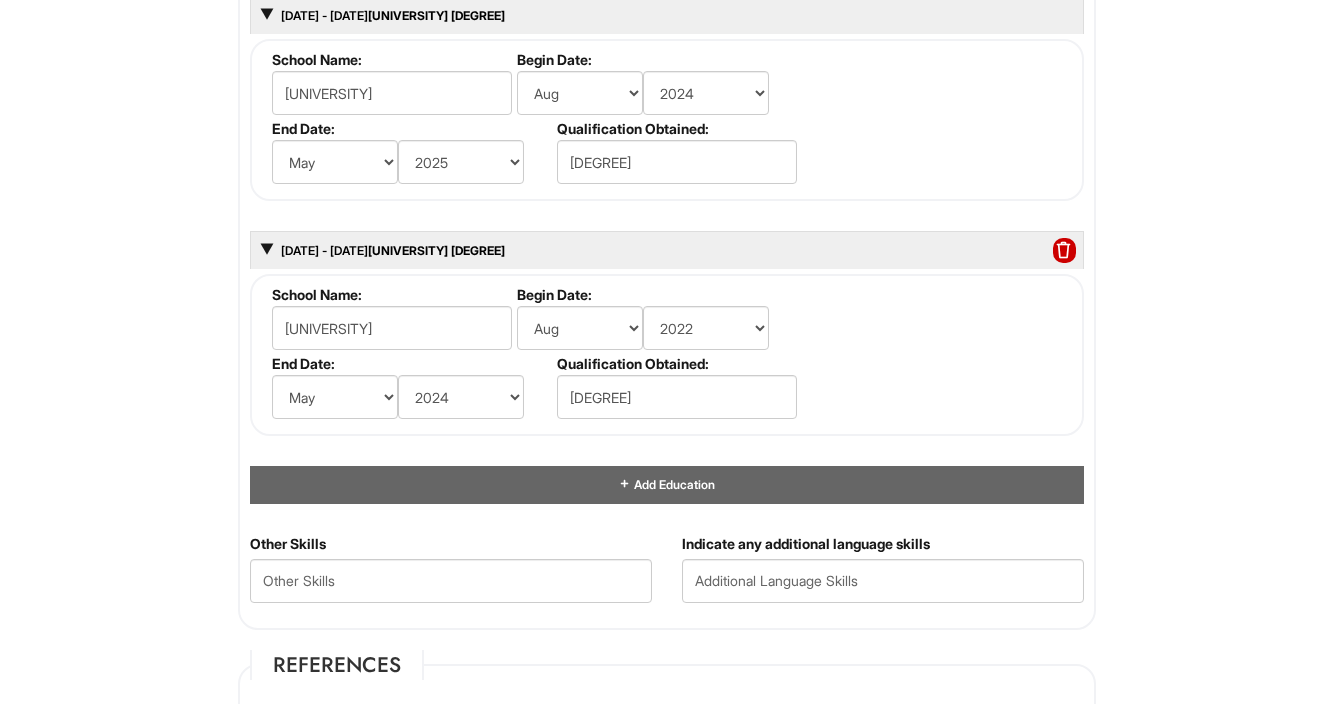 scroll, scrollTop: 1970, scrollLeft: 0, axis: vertical 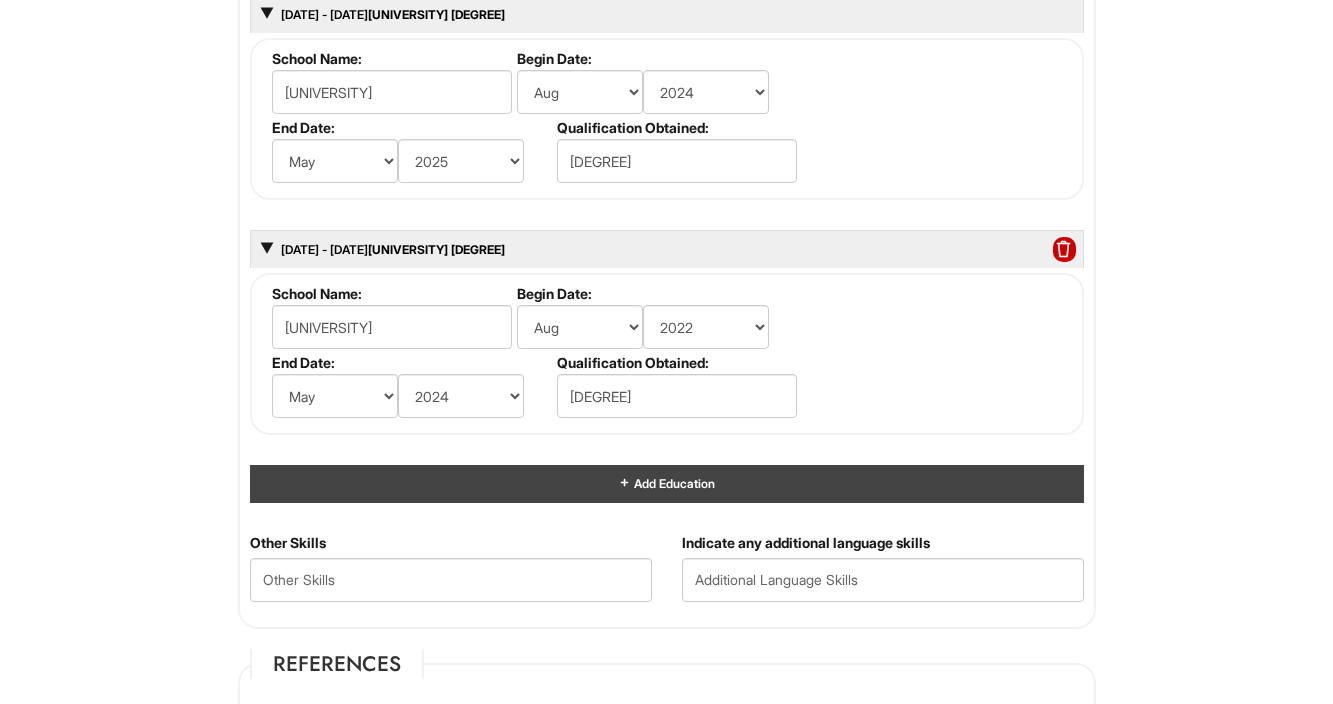 click on "Add Education" at bounding box center (667, 483) 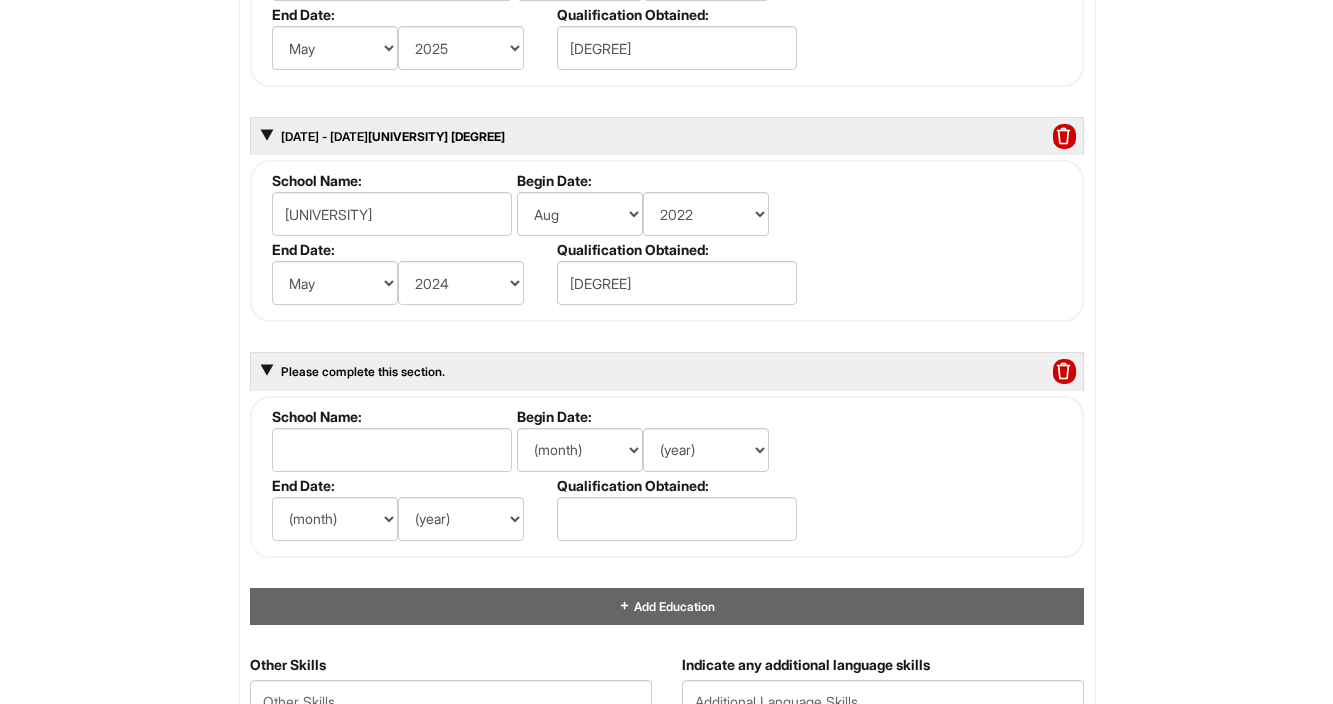scroll, scrollTop: 2085, scrollLeft: 0, axis: vertical 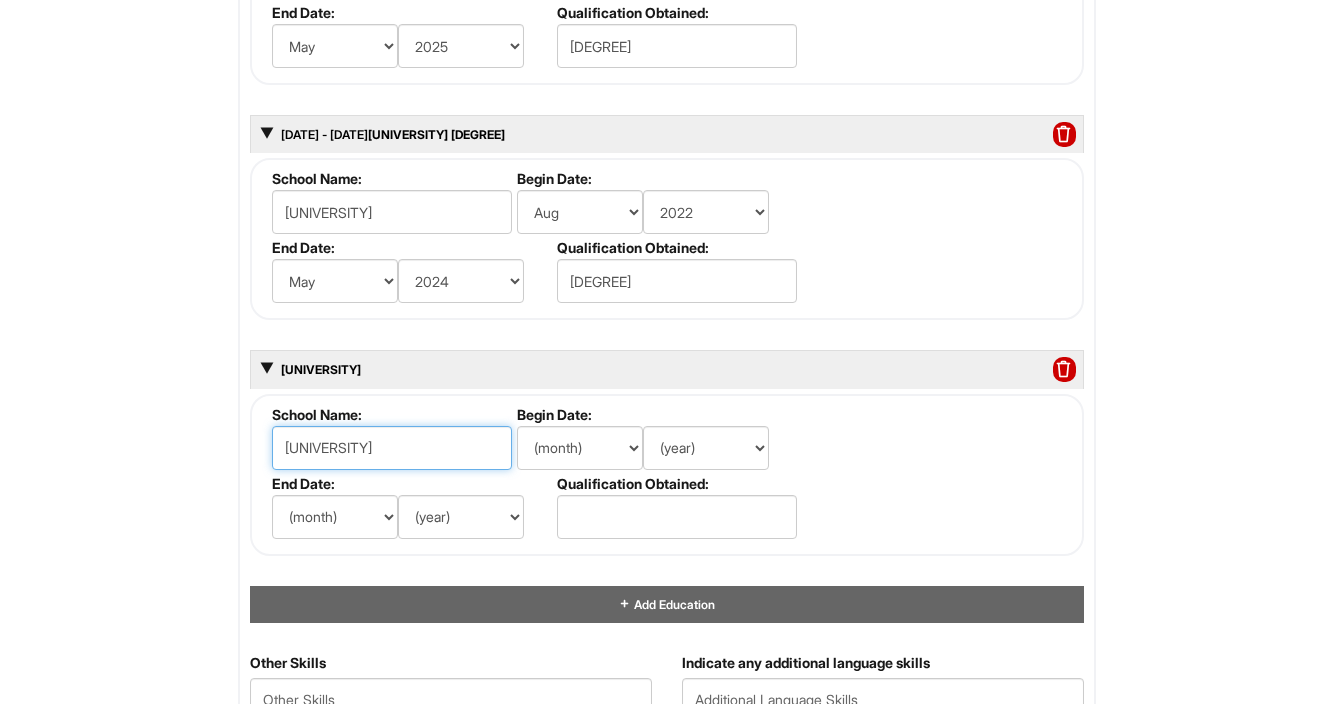 type on "[UNIVERSITY]" 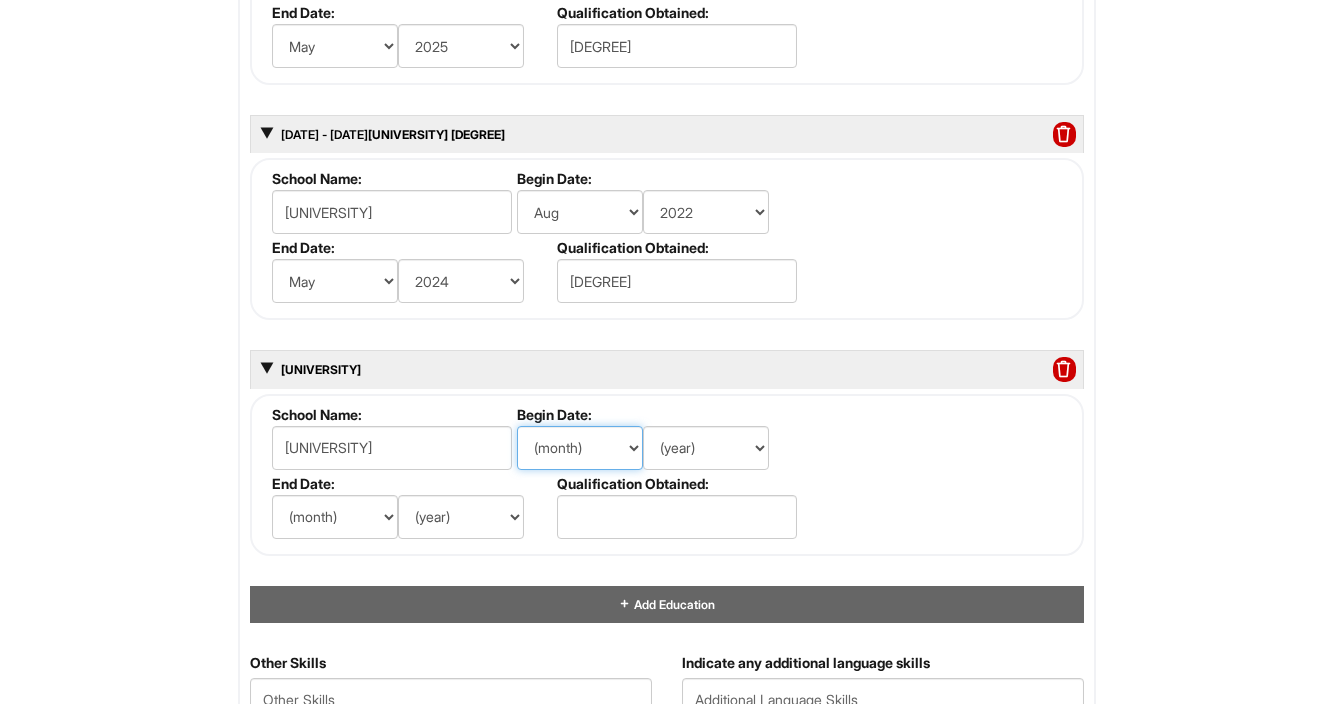 select on "8" 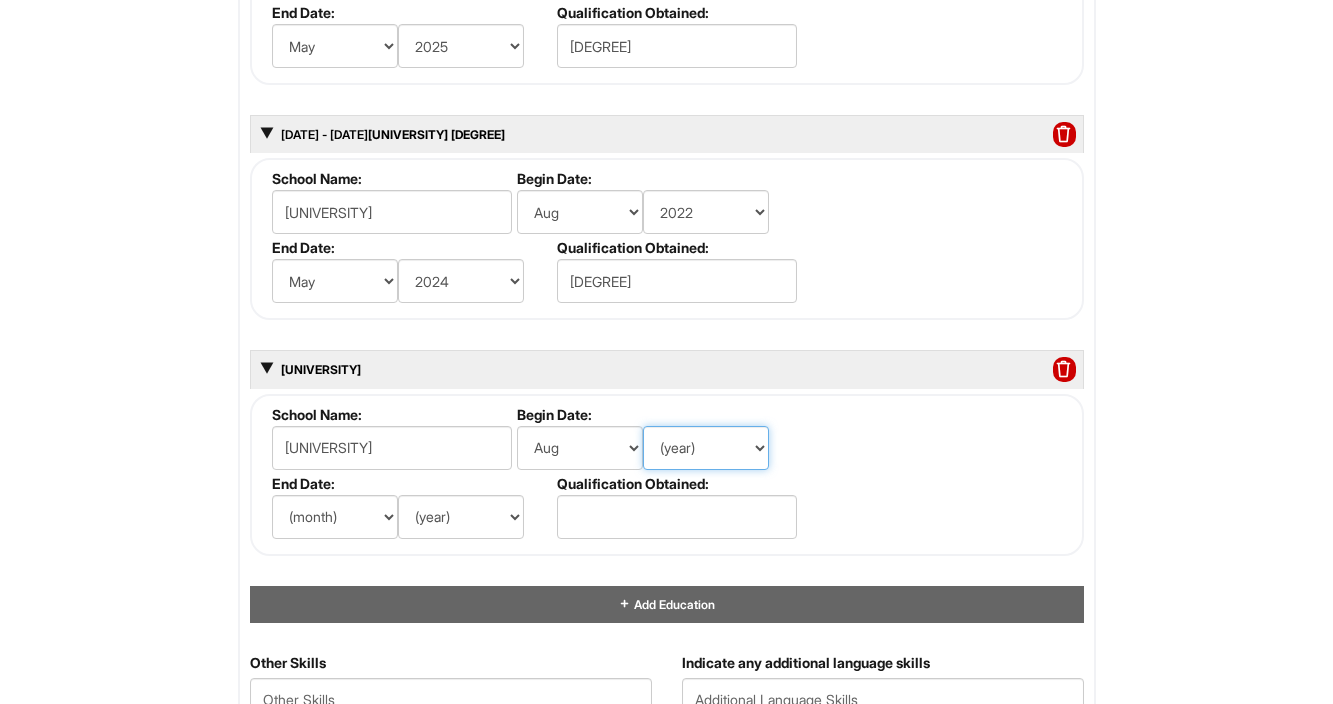 select on "2020" 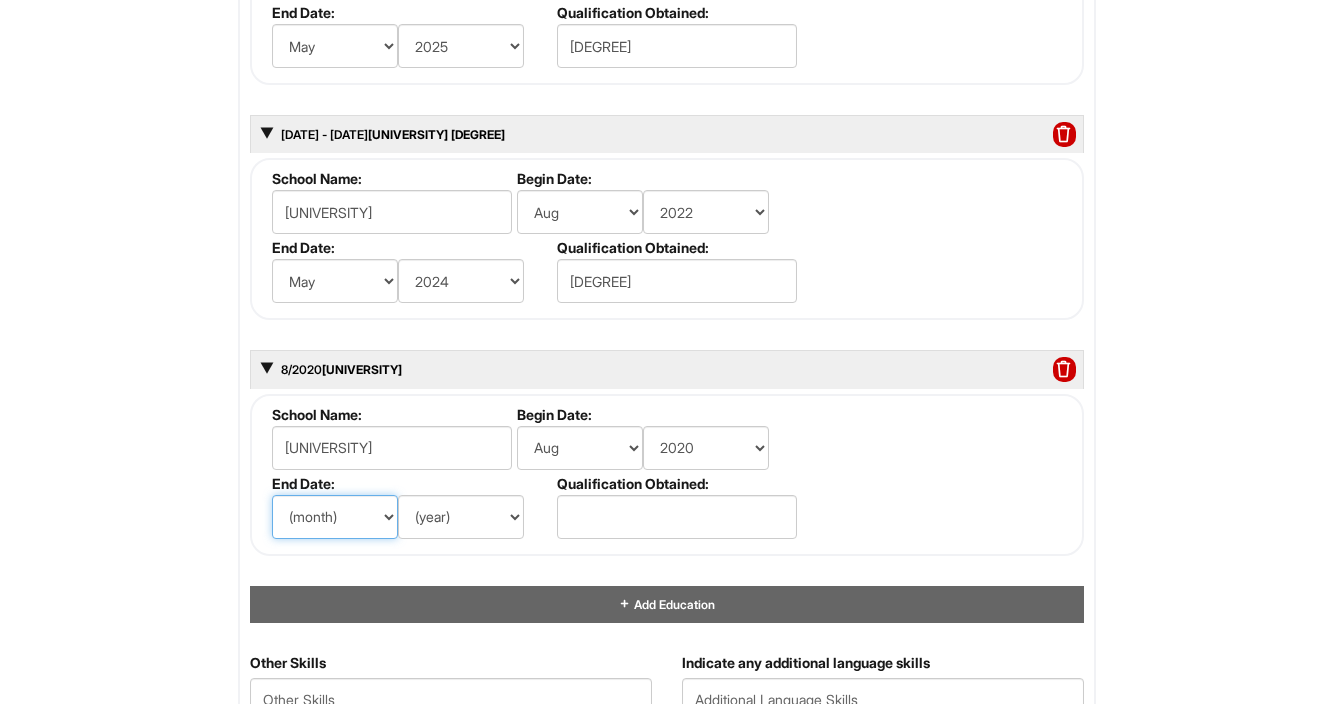 select on "5" 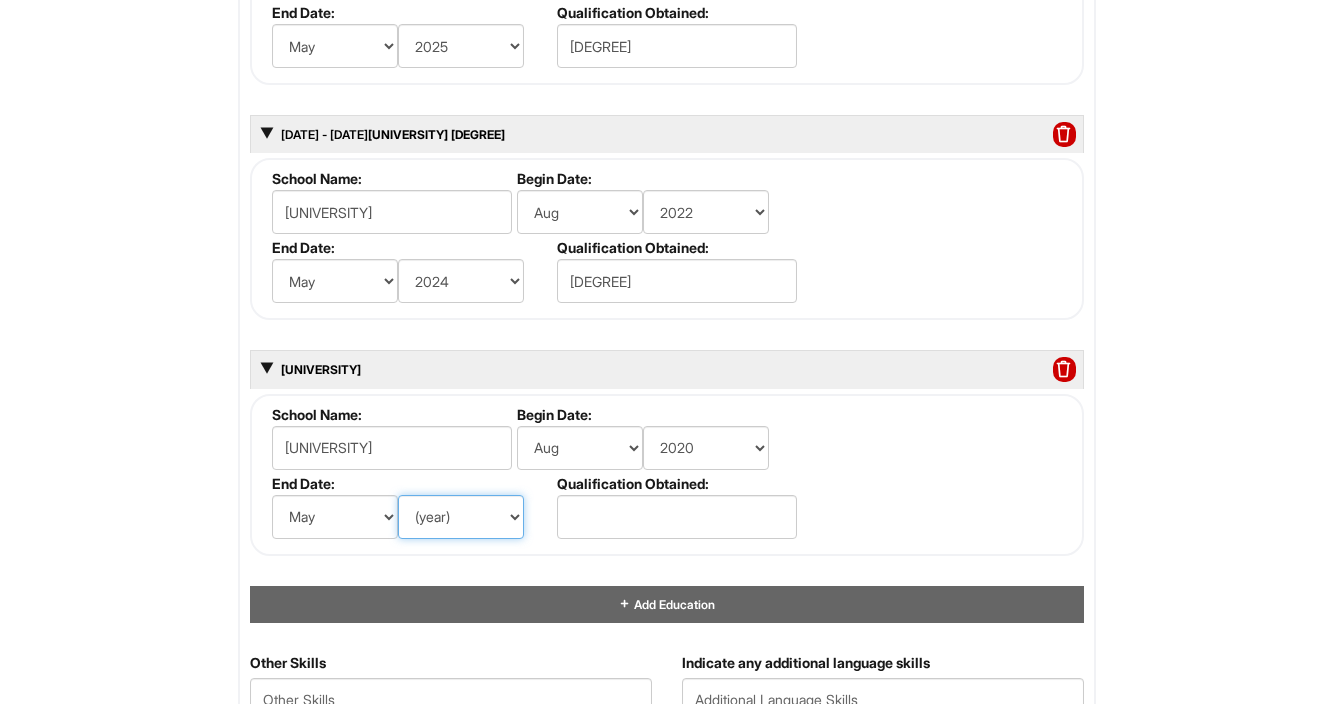 select on "2022" 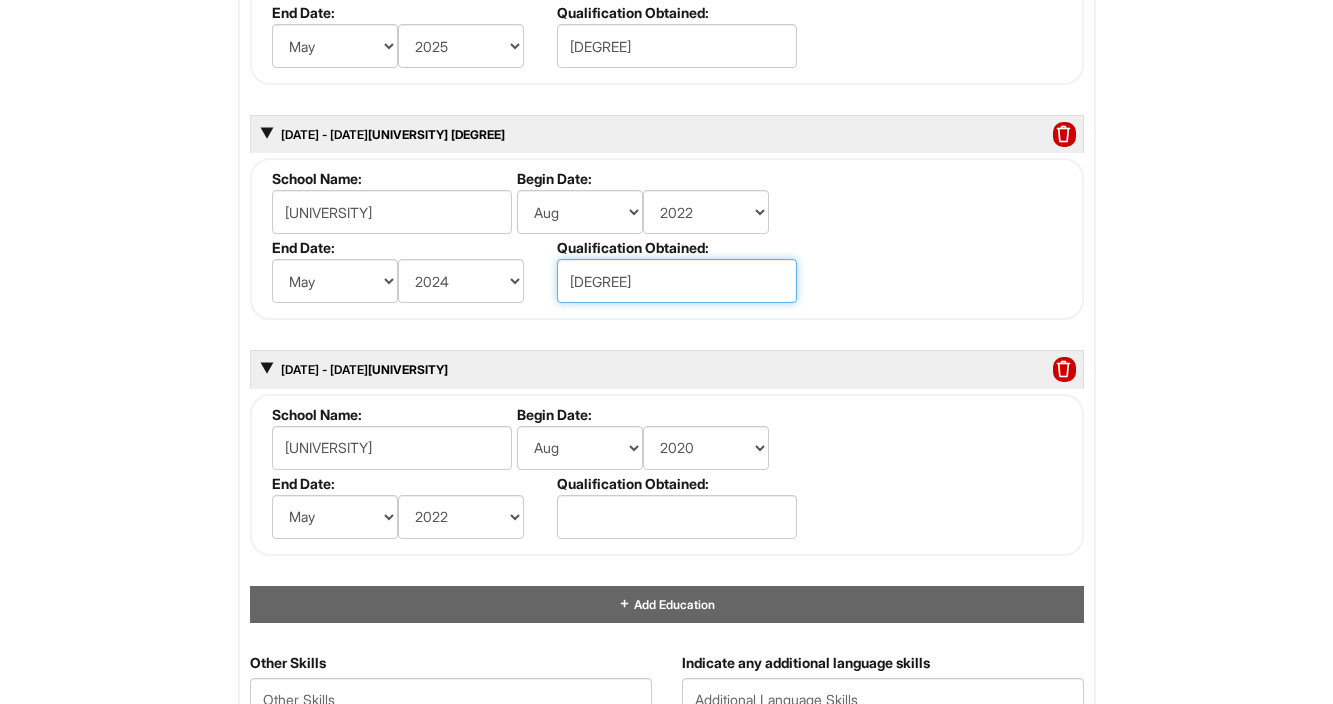 click on "[DEGREE]" at bounding box center (677, 281) 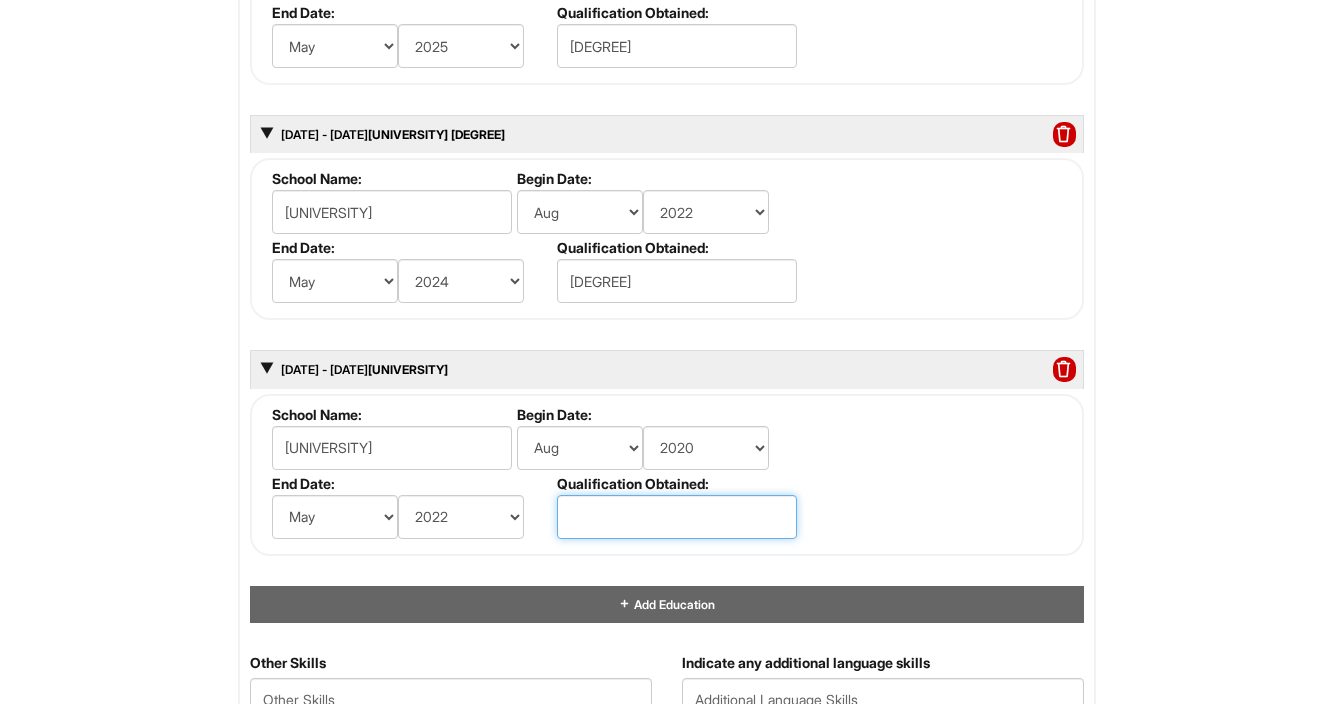 click at bounding box center (677, 517) 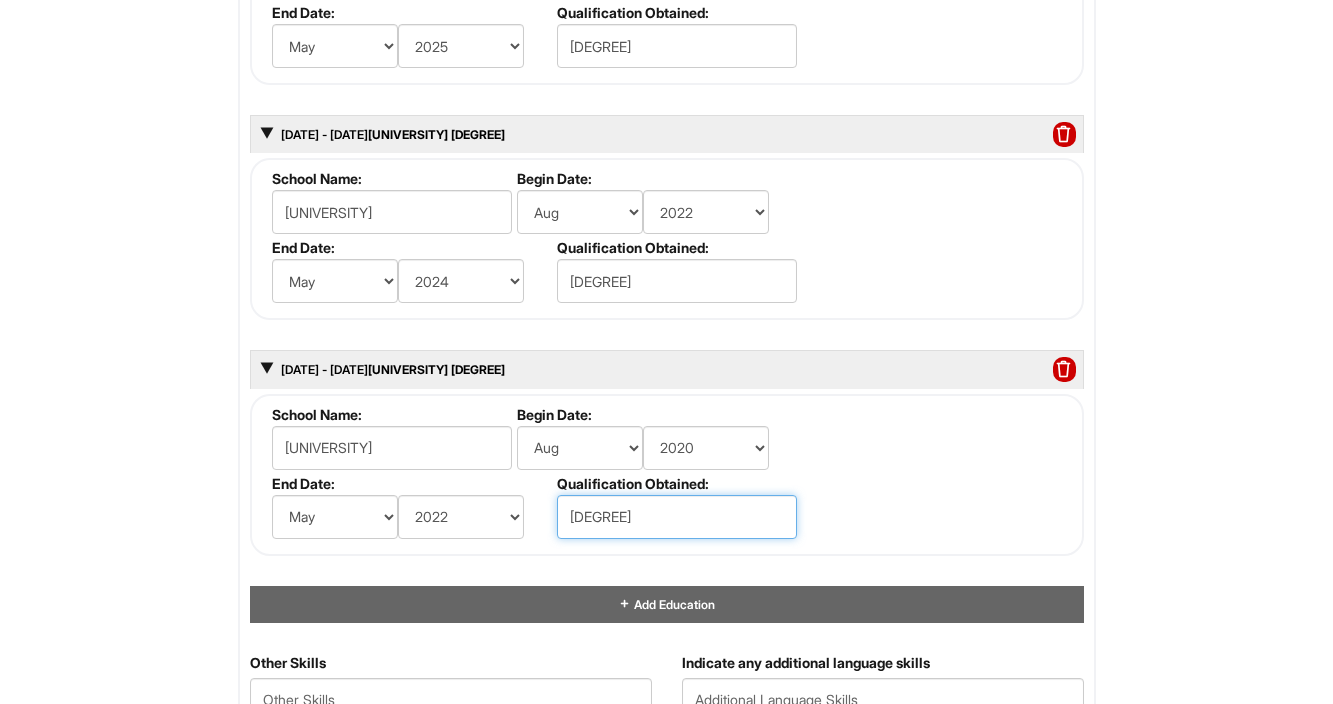 type on "[DEGREE]" 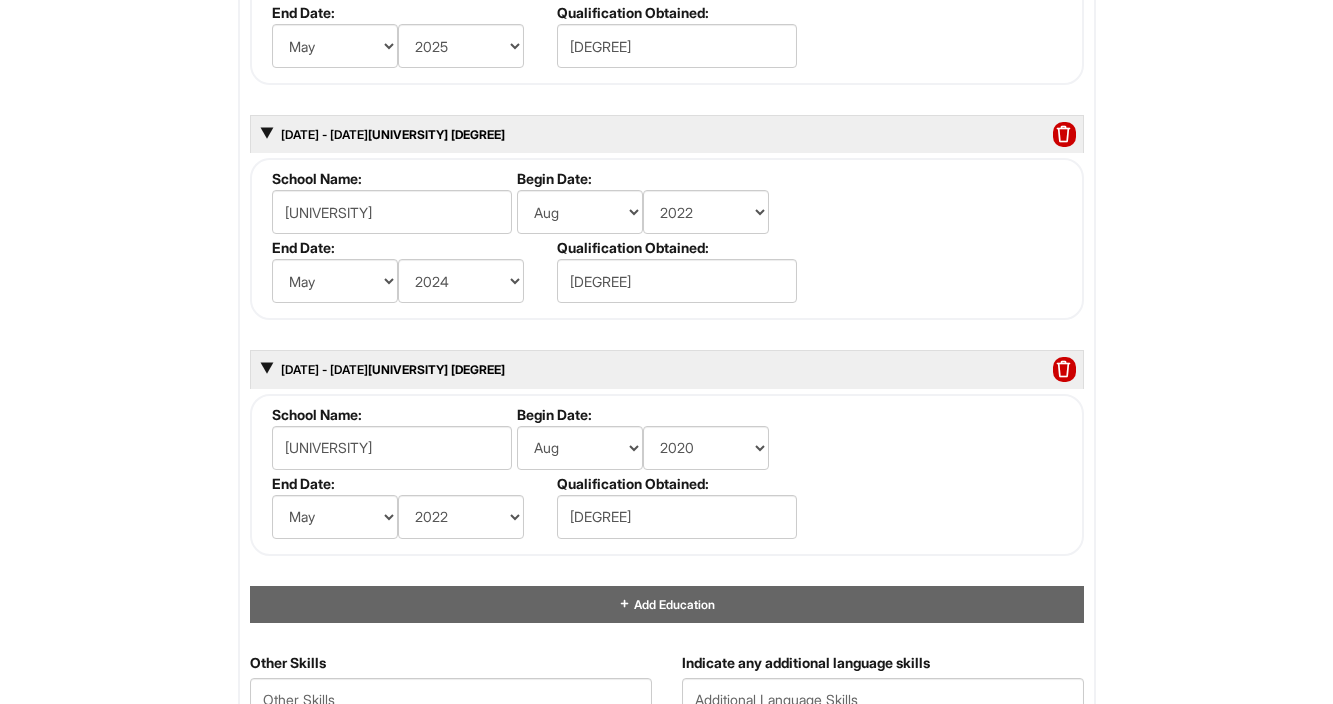 click on "Please Complete This Form 1 2 3 Operations Associate, Giorgio Armani PLEASE COMPLETE ALL REQUIRED FIELDS
We are an Equal Opportunity Employer. All persons shall have the opportunity to be considered for employment without regard to their race, color, creed, religion, national origin, ancestry, citizenship status, age, disability, gender, sex, sexual orientation, veteran status, genetic information or any other characteristic protected by applicable federal, state or local laws. We will endeavor to make a reasonable accommodation to the known physical or mental limitations of a qualified applicant with a disability unless the accommodation would impose an undue hardship on the operation of our business. If you believe you require such assistance to complete this form or to participate in an interview, please let us know.
Personal Information
Last Name  *   [LAST]
First Name  *   [FIRST]
Middle Name
E-mail Address  *   [EMAIL]
Phone  *   [PHONE]" at bounding box center [666, 103] 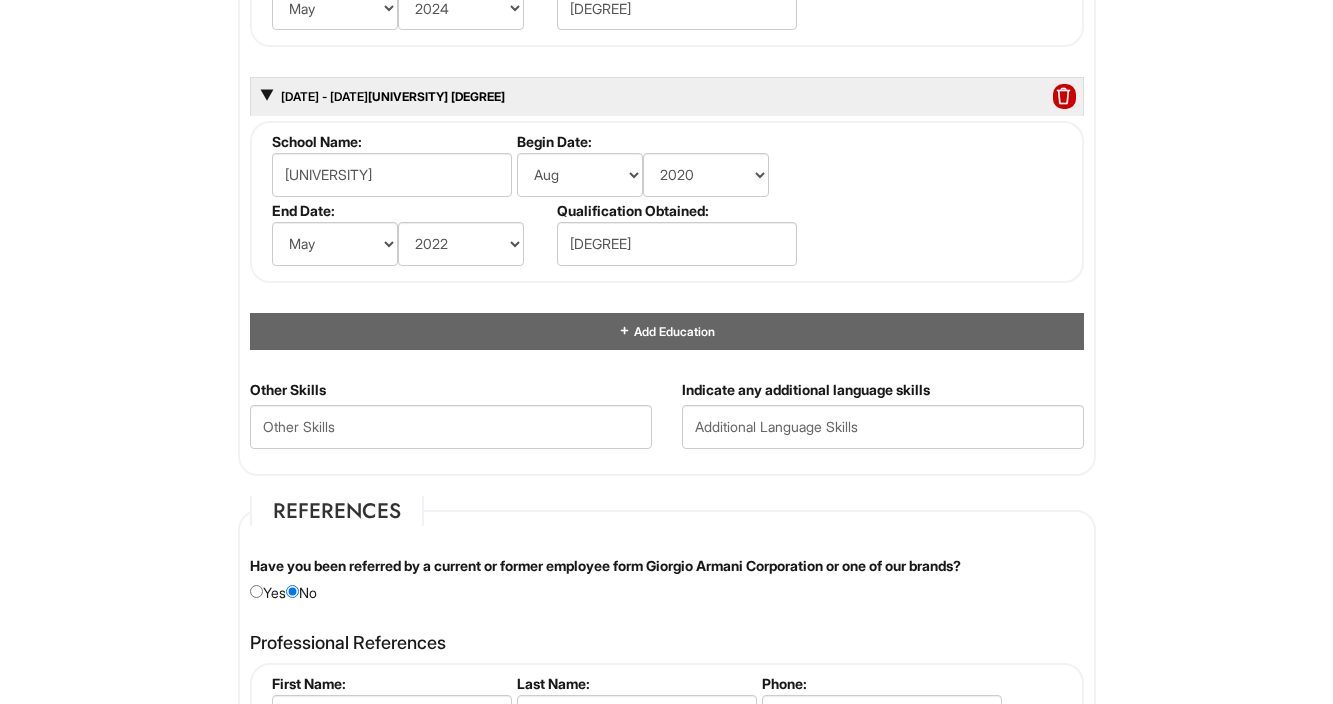 scroll, scrollTop: 2396, scrollLeft: 0, axis: vertical 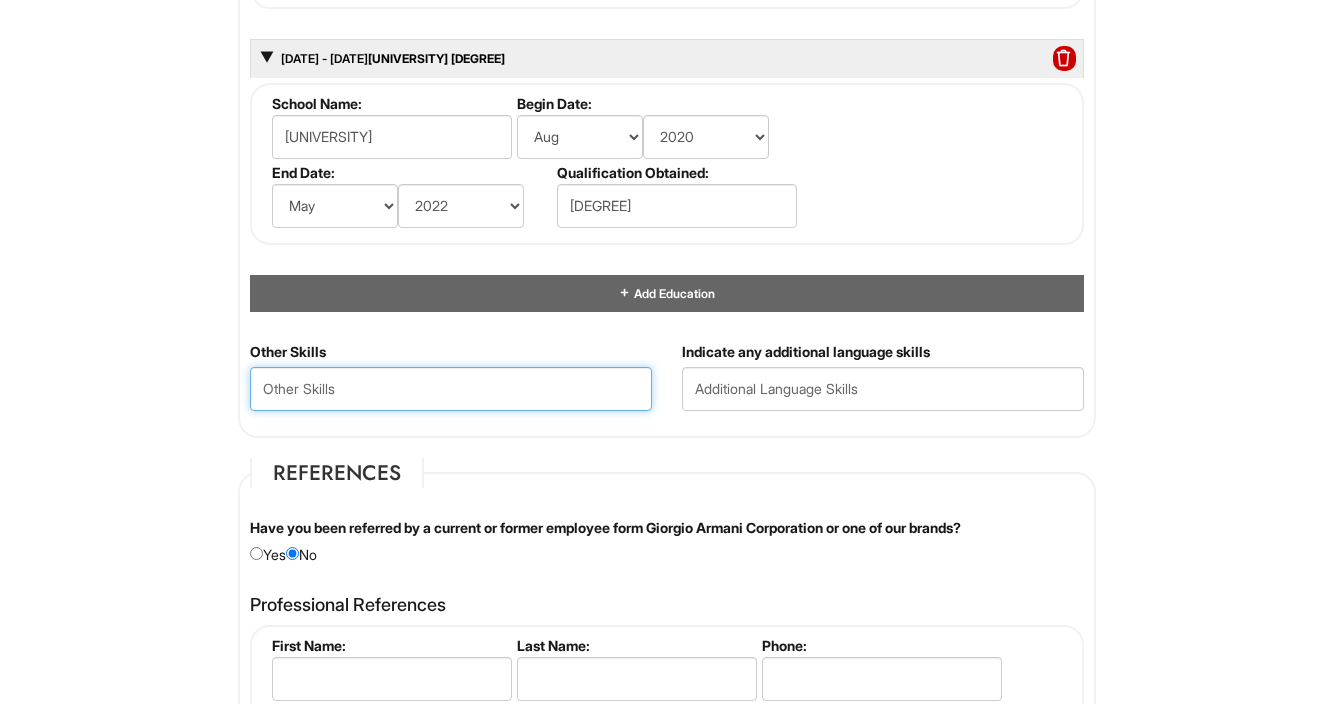 click at bounding box center [451, 389] 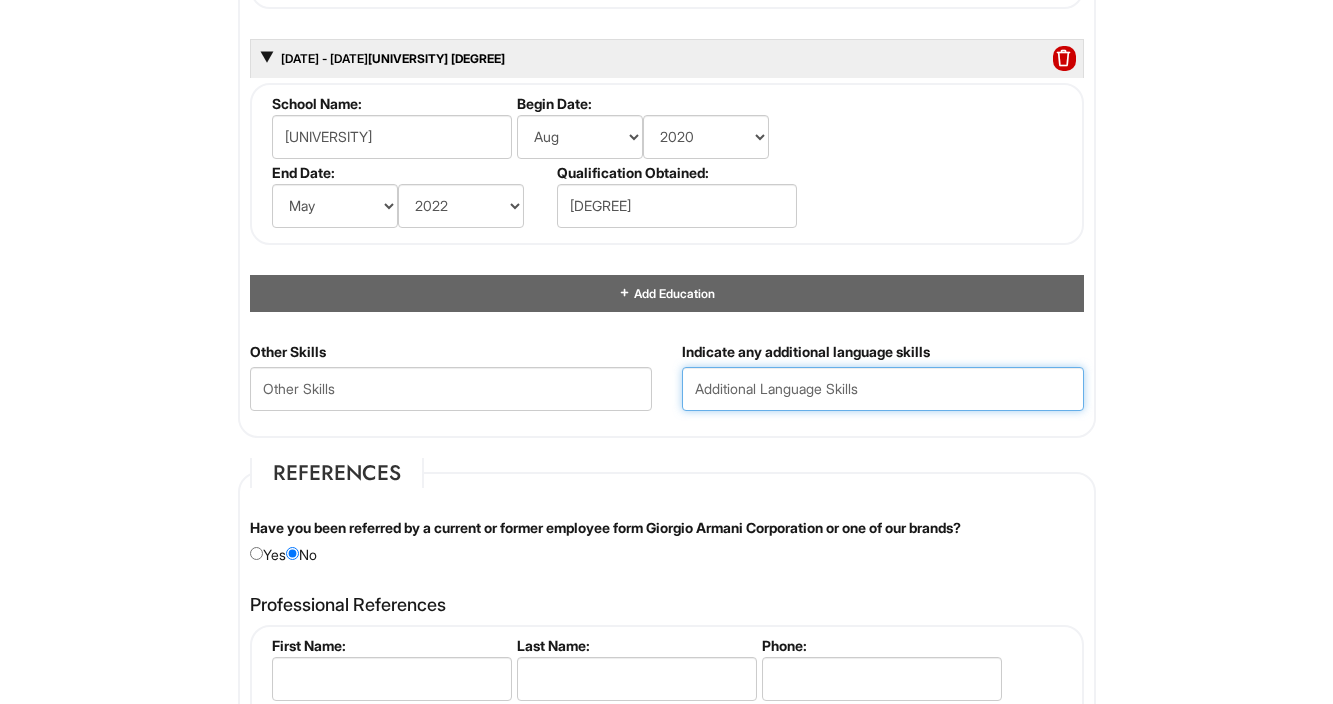 click at bounding box center [883, 389] 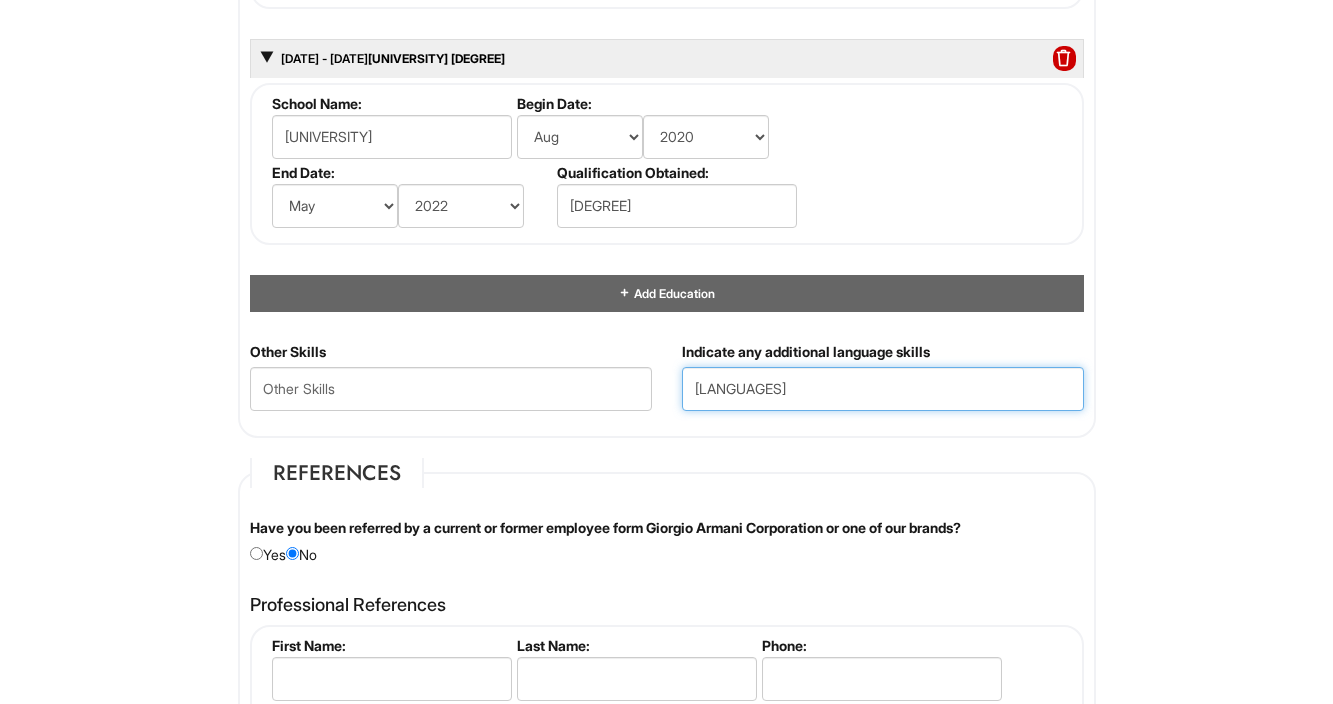 type on "[LANGUAGES]" 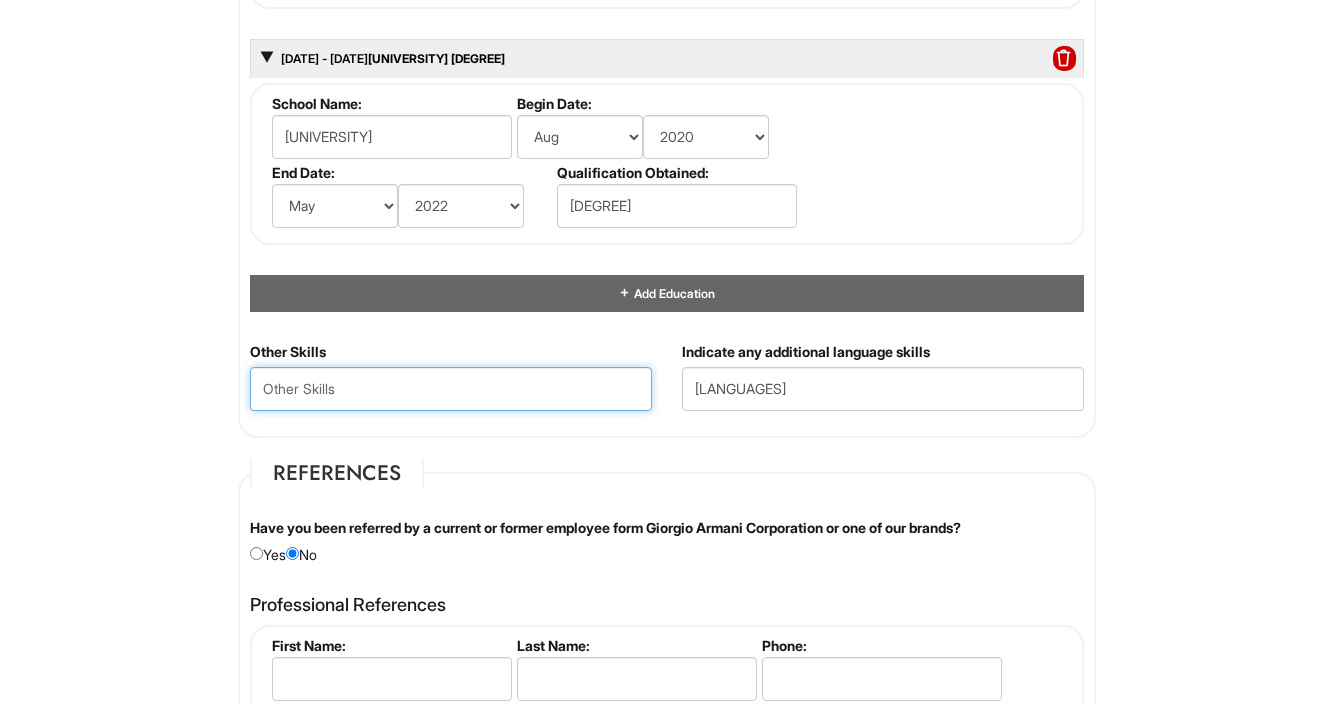 click at bounding box center (451, 389) 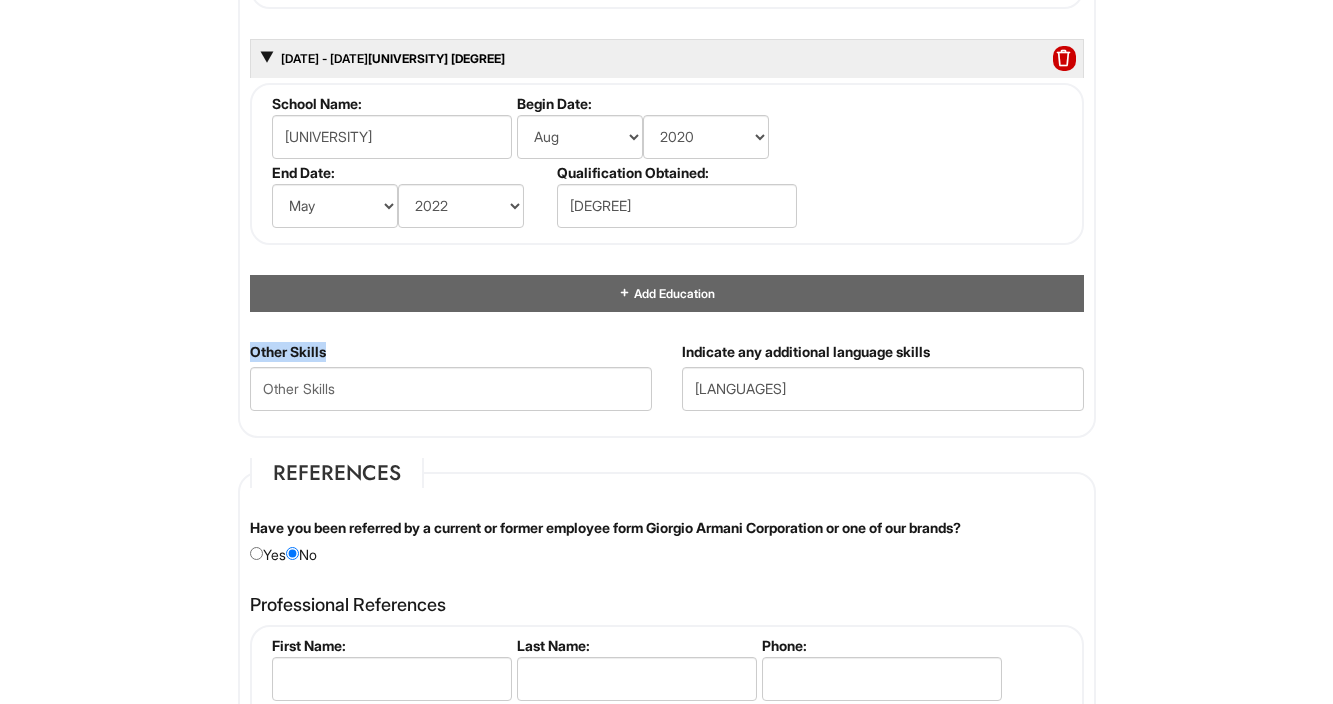 drag, startPoint x: 250, startPoint y: 343, endPoint x: 353, endPoint y: 344, distance: 103.00485 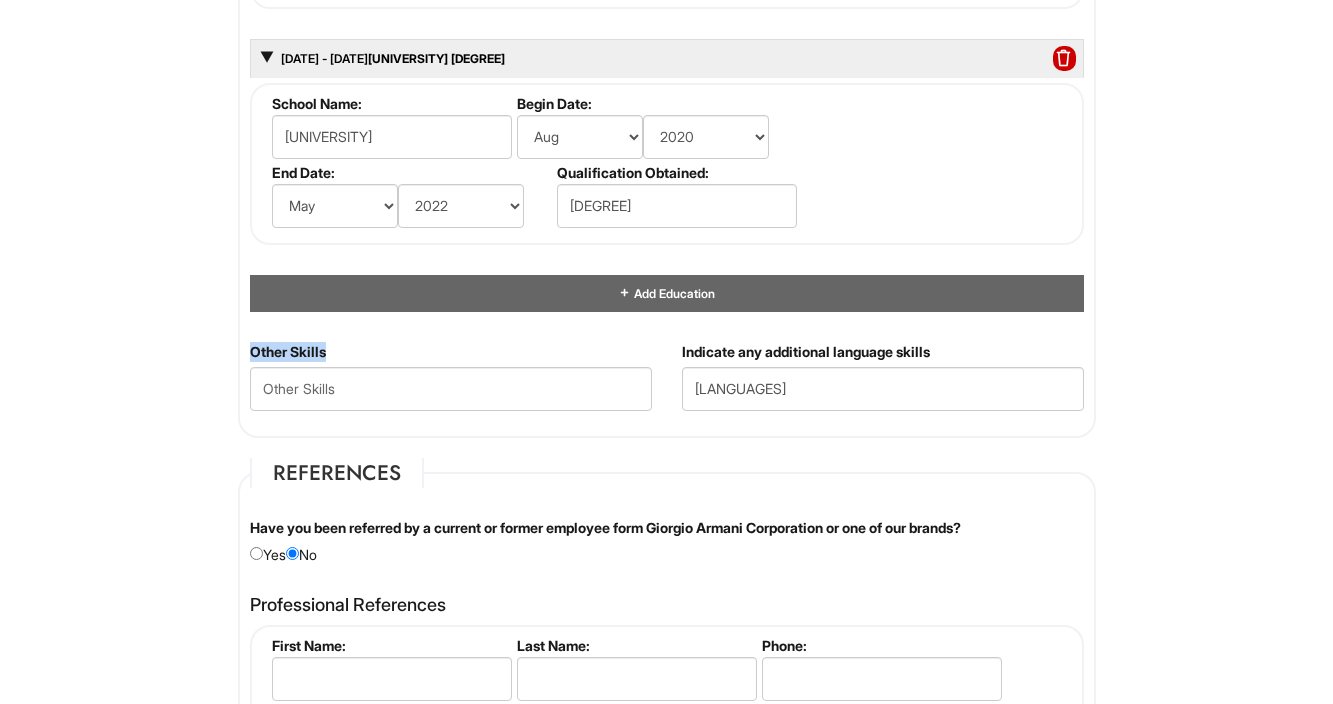 click on "Other Skills" at bounding box center (451, 384) 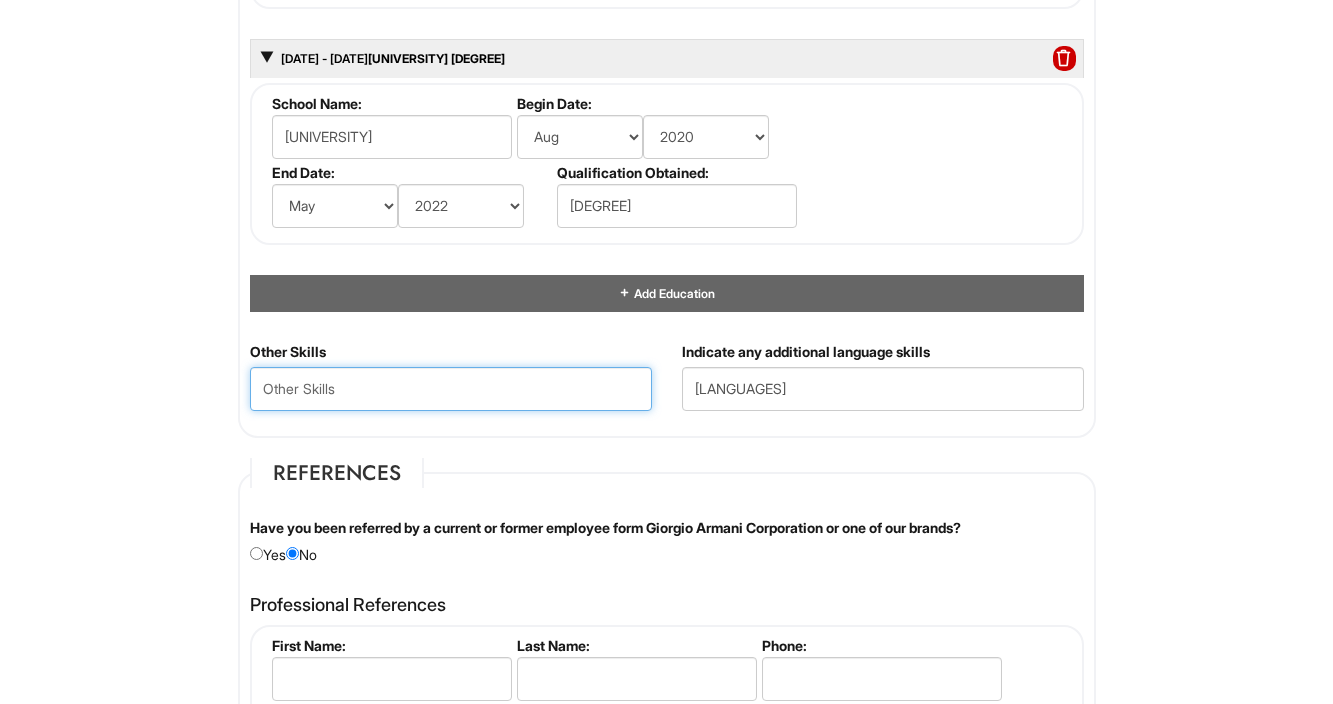 drag, startPoint x: 364, startPoint y: 380, endPoint x: 228, endPoint y: 379, distance: 136.00368 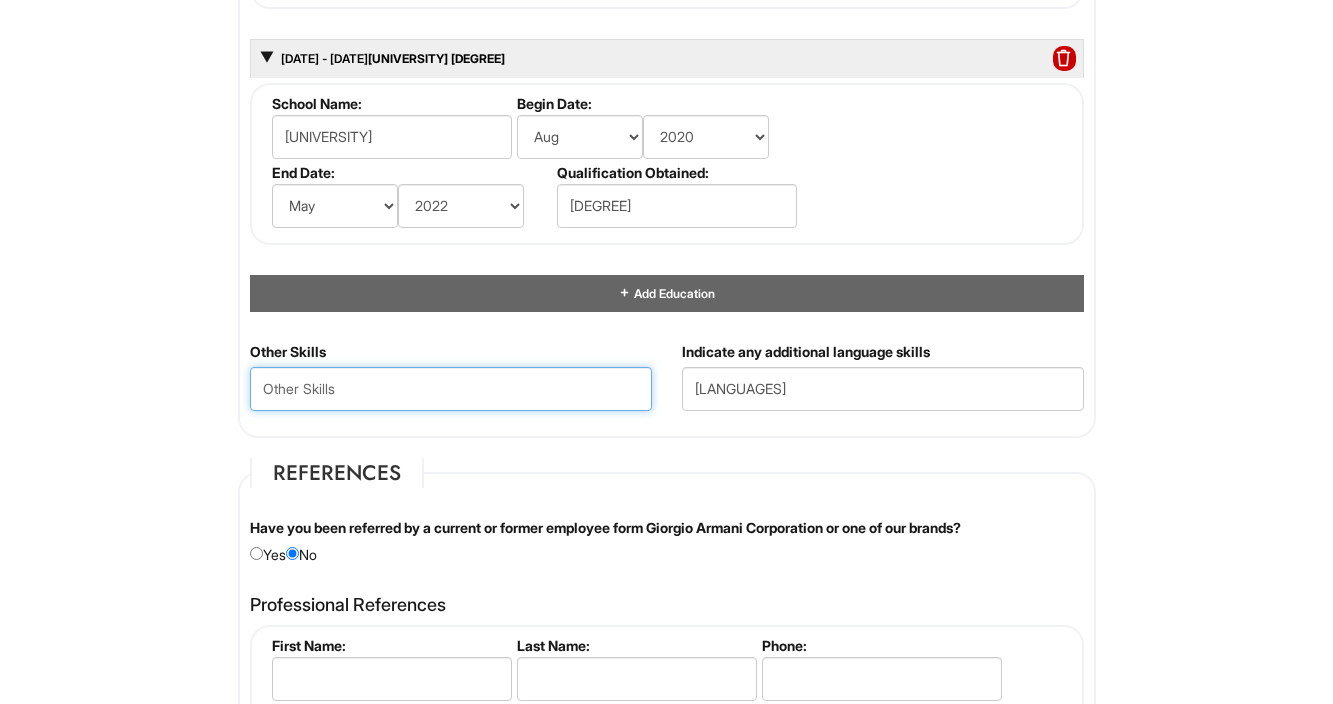 click on "Personal Information
Last Name  *   [LAST]
First Name  *   [FIRST]
Middle Name
E-mail Address  *   [EMAIL]
Phone  *   [PHONE]
LinkedIn URL   https://www.linkedin.com/in/[FULL_NAME]/
Resume Upload   Resume Upload* [RESUME_FILE]
Street Address  *   [ADDRESS]
Address Line 2
City  *   [CITY]
State/Province  *   [STATE_LIST]" at bounding box center (667, -153) 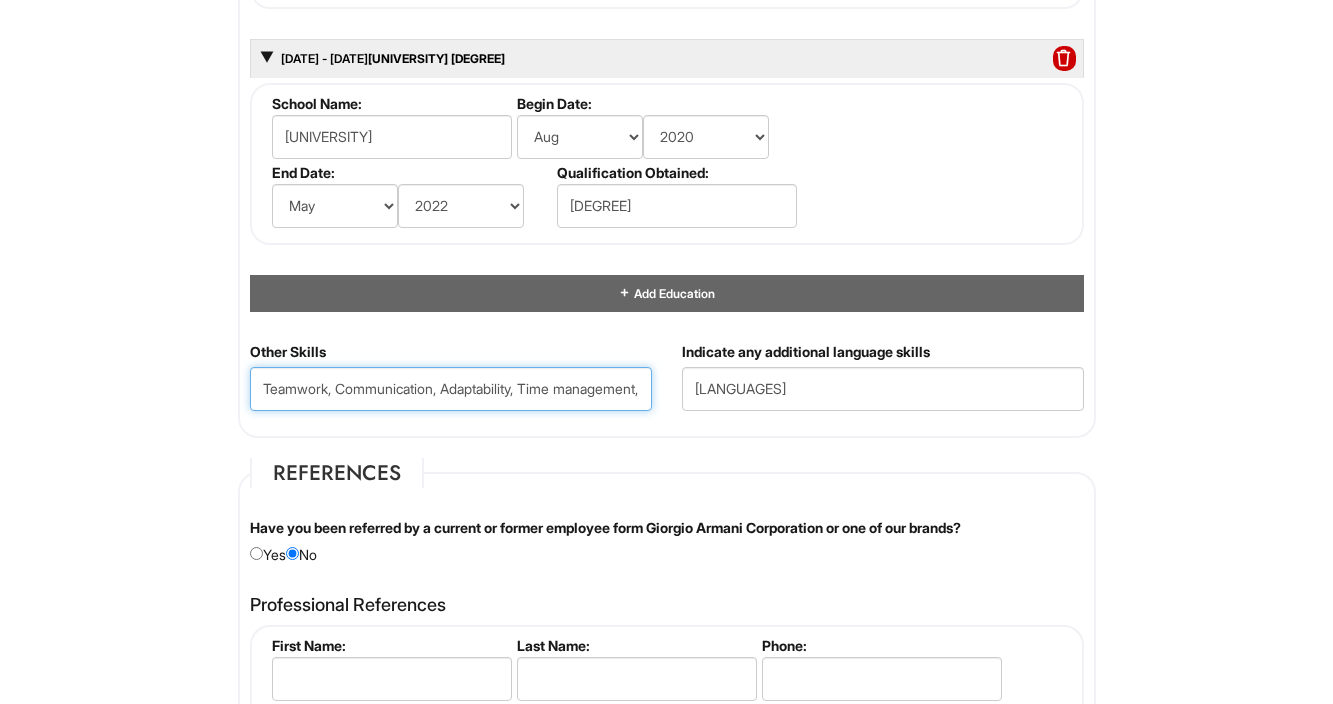click on "Teamwork, Communication, Adaptability, Time management, Leadership" at bounding box center [451, 389] 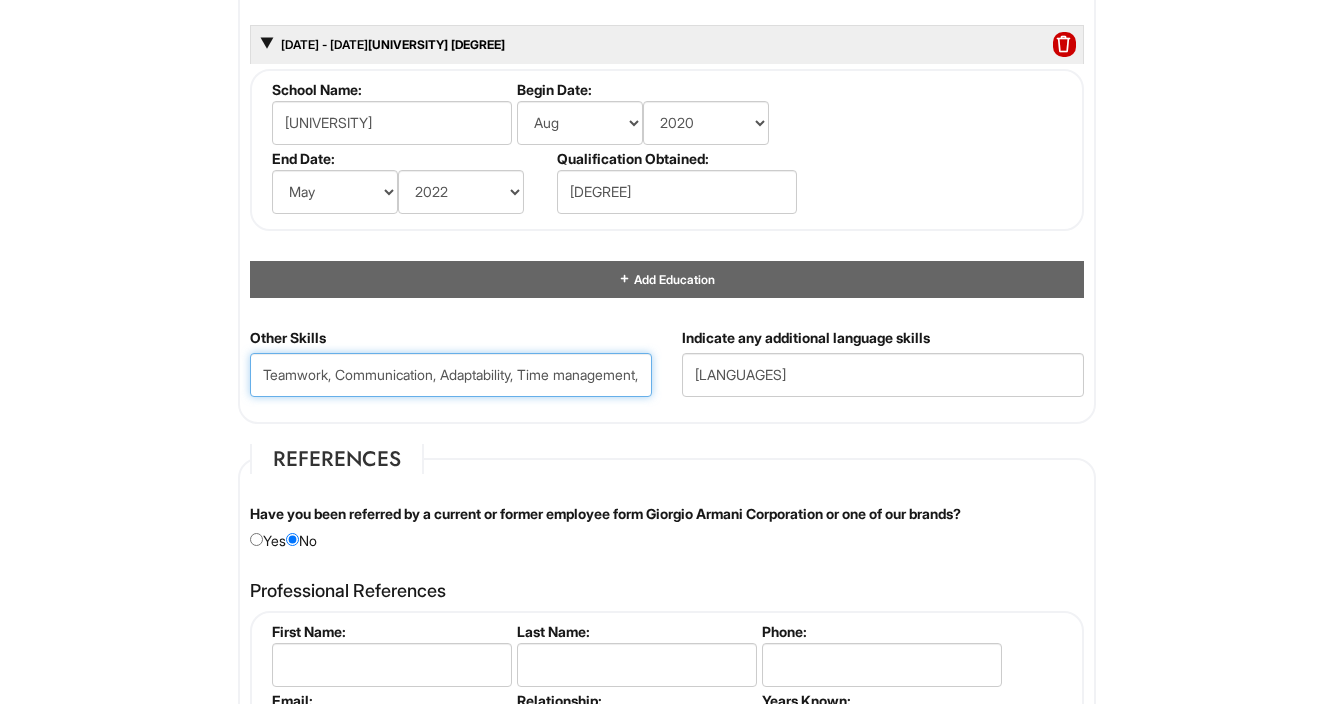 scroll, scrollTop: 2415, scrollLeft: 0, axis: vertical 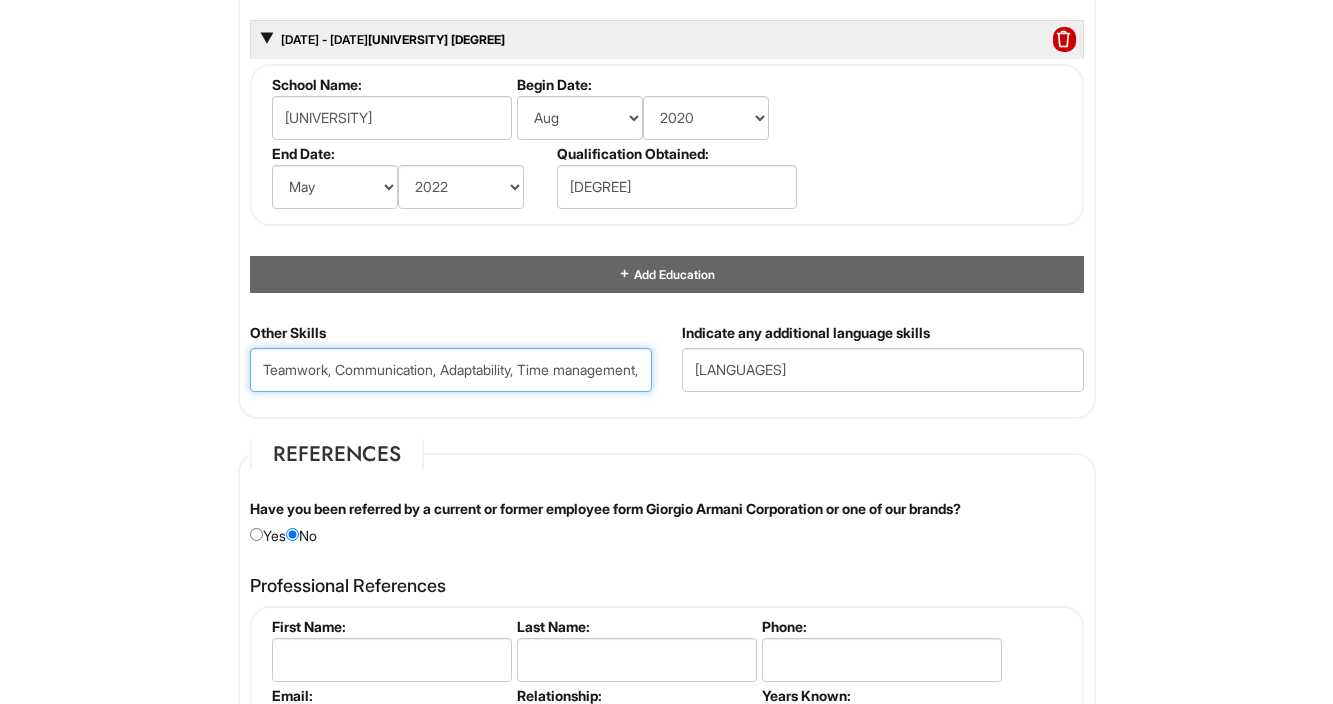 type on "Teamwork, Communication, Adaptability, Time management, Leadership, Active listening" 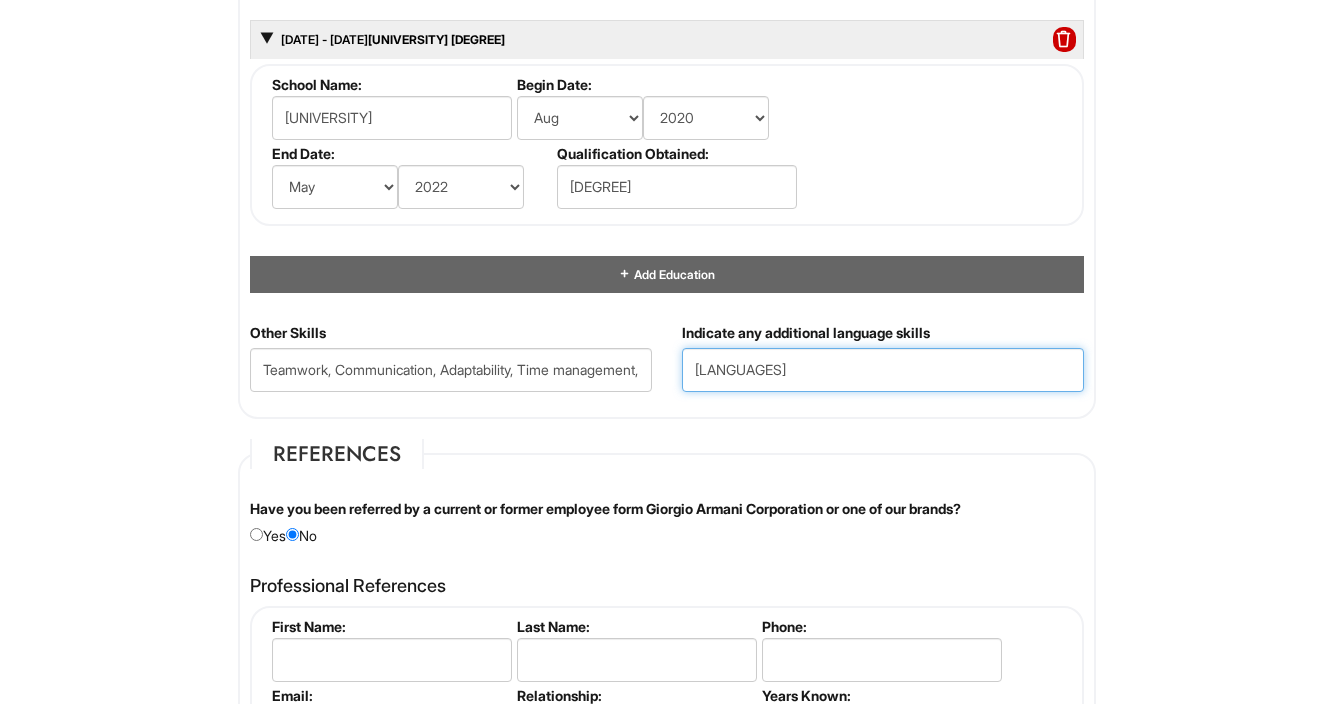 click on "[LANGUAGES]" at bounding box center (883, 370) 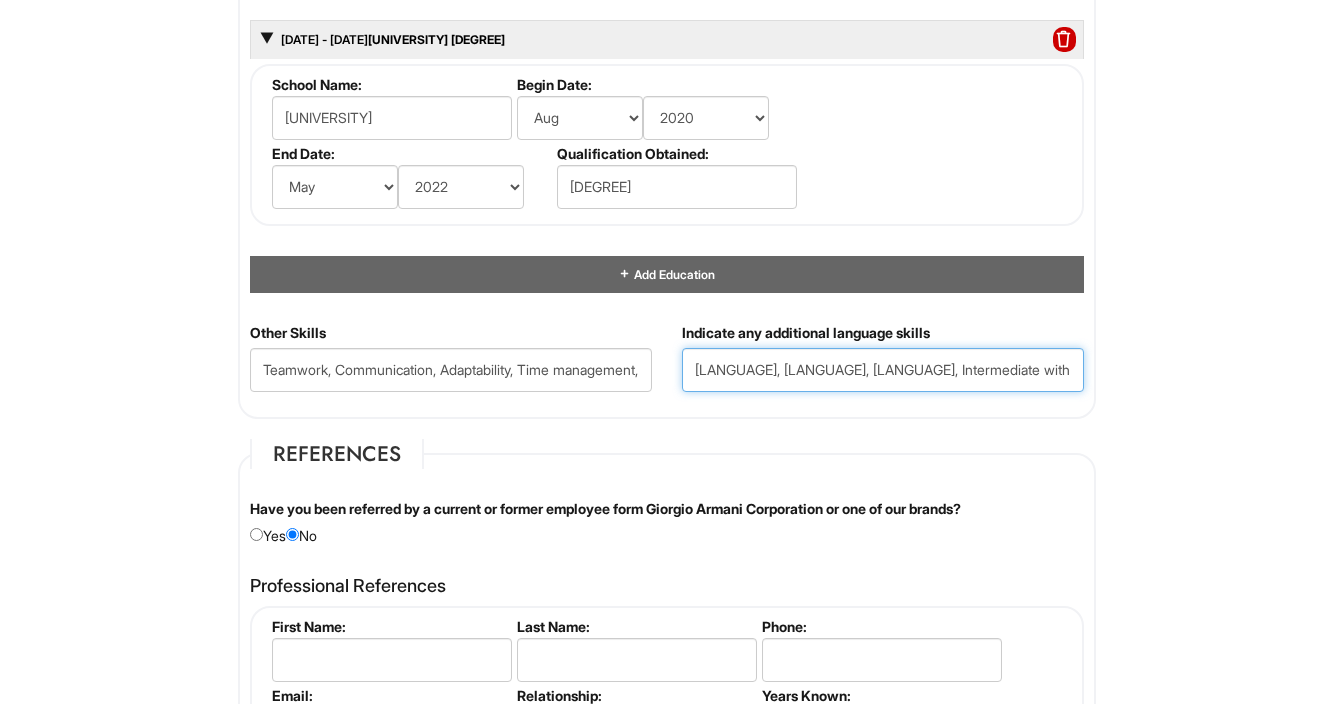 drag, startPoint x: 817, startPoint y: 363, endPoint x: 899, endPoint y: 364, distance: 82.006096 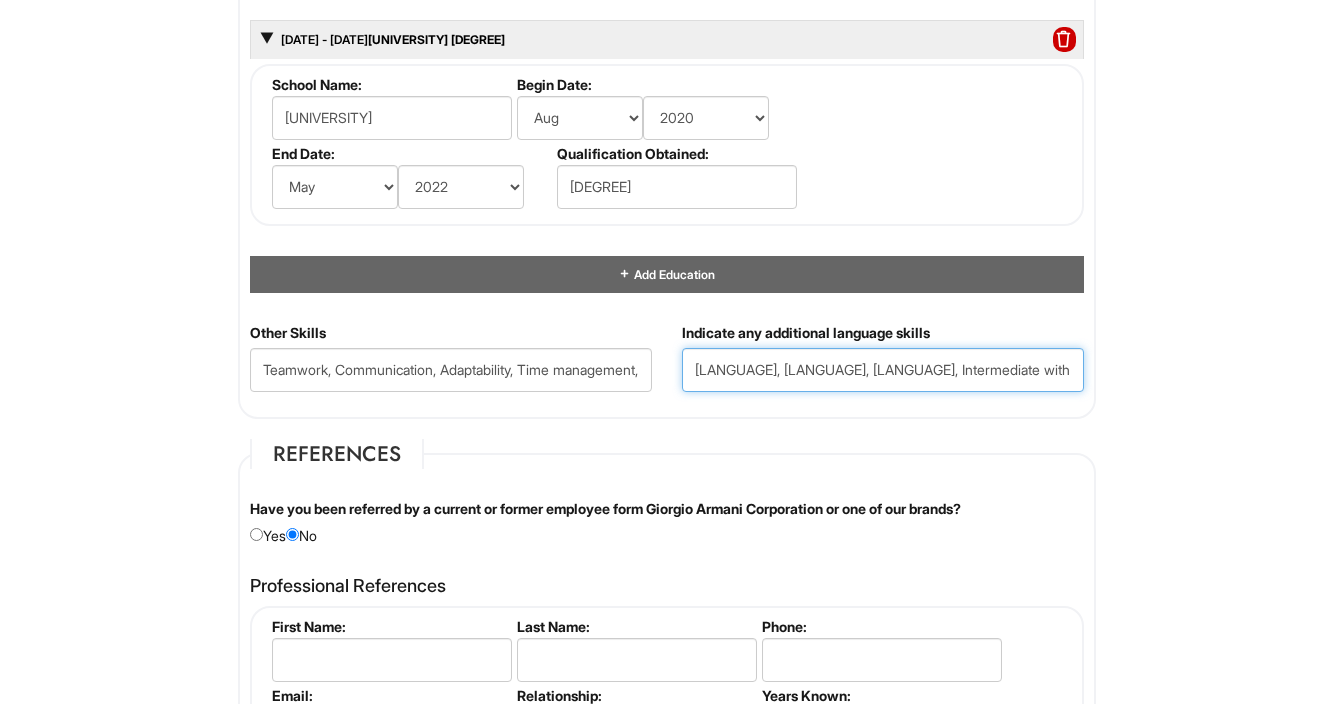 click on "[LANGUAGE], [LANGUAGE], [LANGUAGE], Intermediate with [LANGUAGE] and [LANGUAGE]" at bounding box center [883, 370] 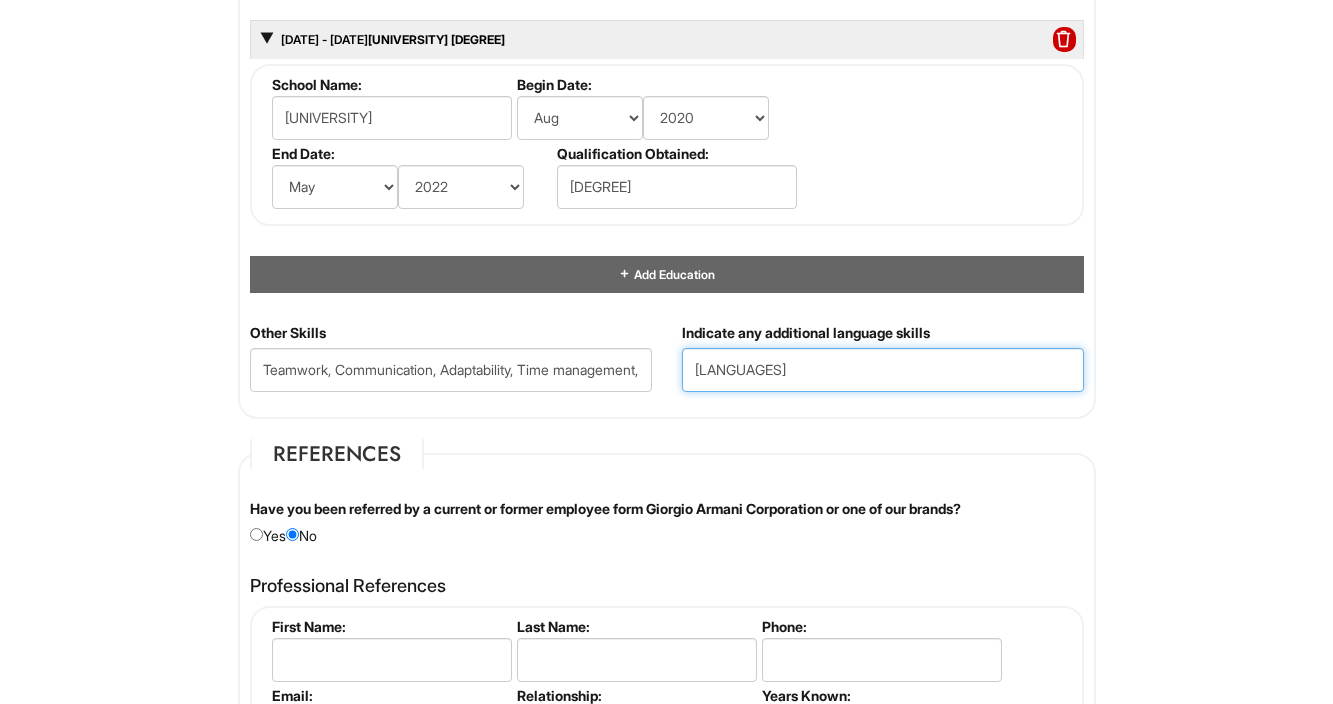 drag, startPoint x: 820, startPoint y: 367, endPoint x: 941, endPoint y: 366, distance: 121.004135 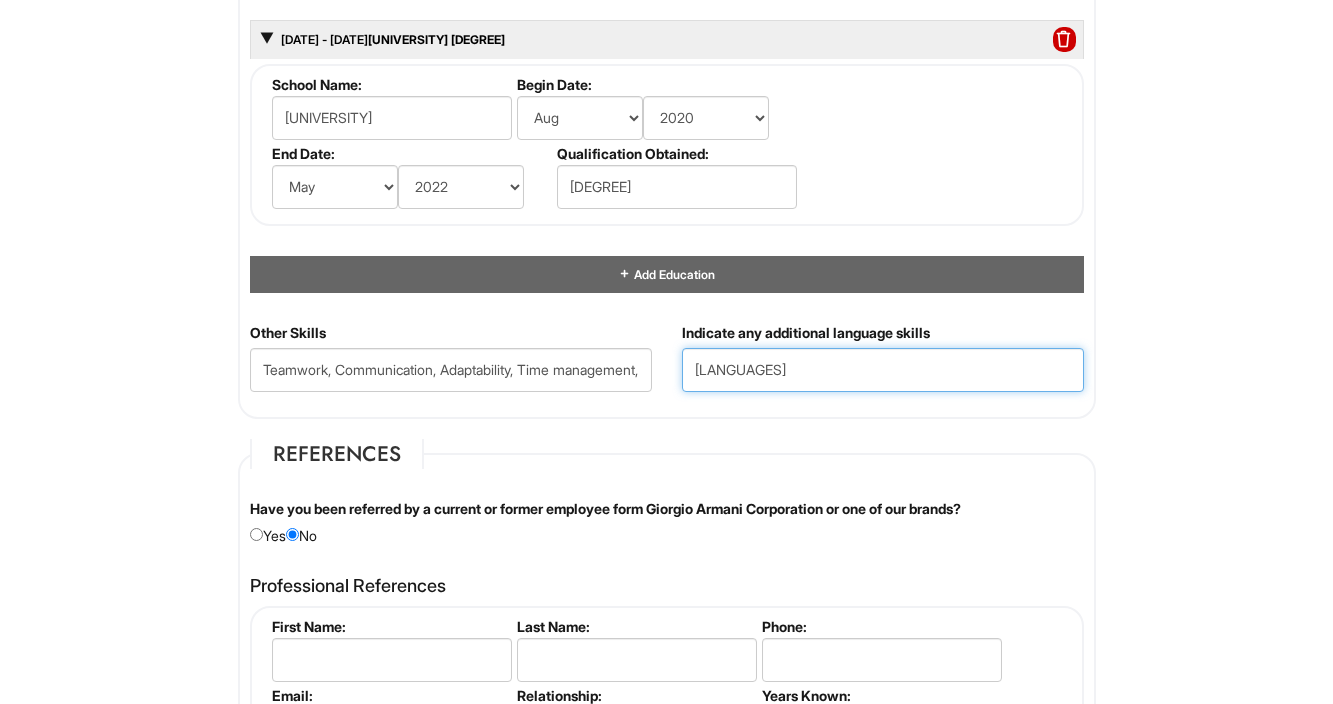 click on "[LANGUAGES]" at bounding box center [883, 370] 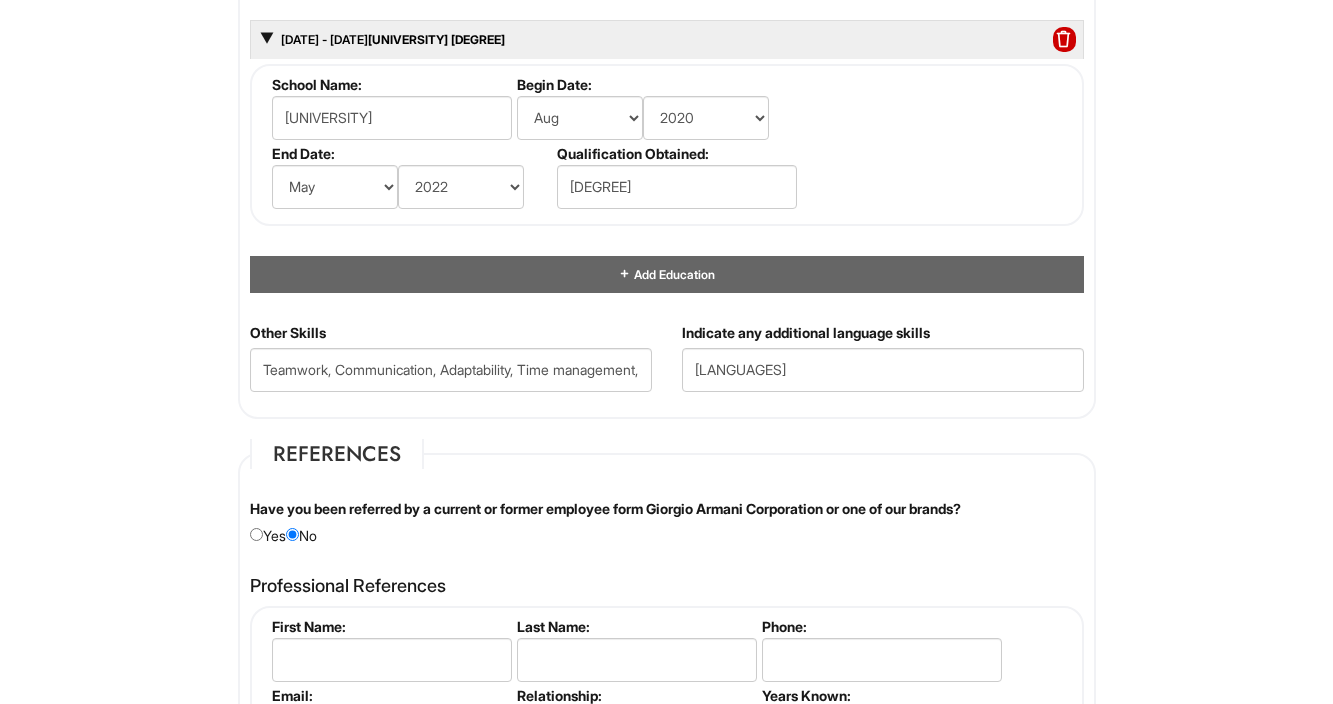 click on "Indicate any additional language skills   [LANGUAGE], [LANGUAGE], [LANGUAGE], Intermediate Level with [LANGUAGE] and [LANGUAGE]" at bounding box center [883, 365] 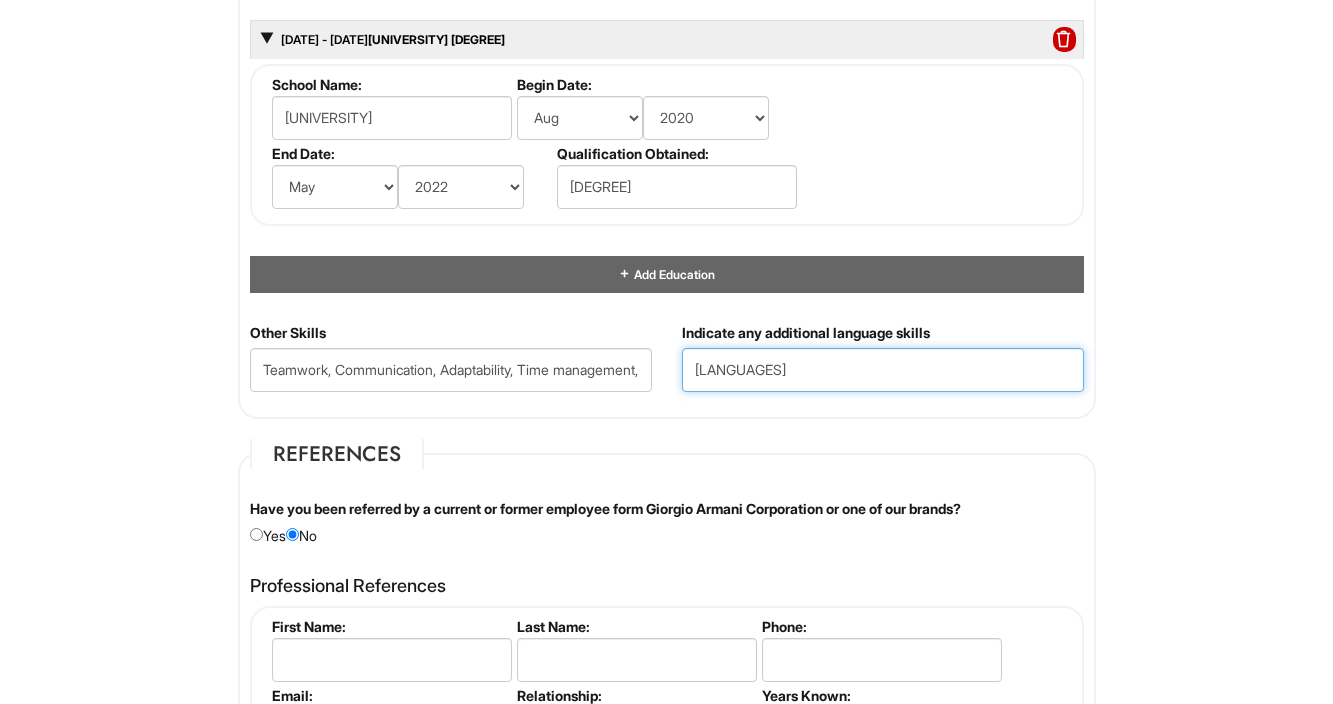 click on "[LANGUAGES]" at bounding box center (883, 370) 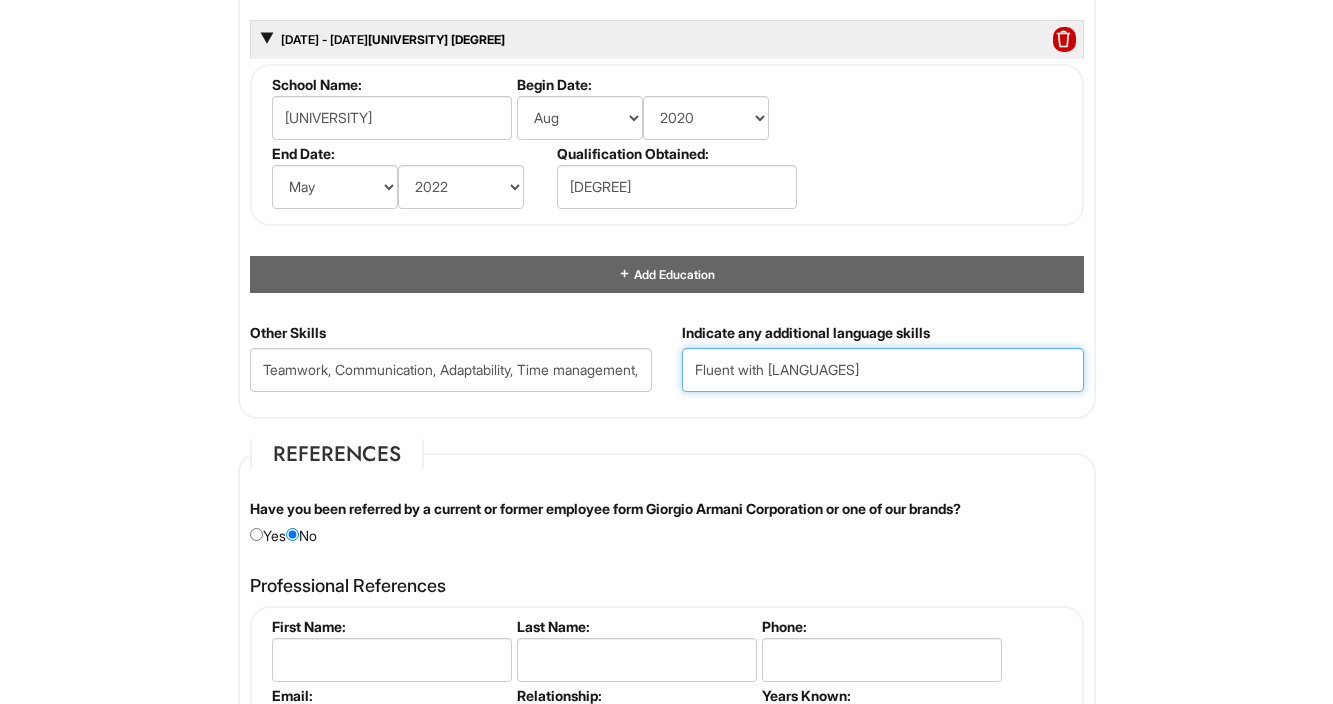 click on "Fluent with [LANGUAGES]" at bounding box center (883, 370) 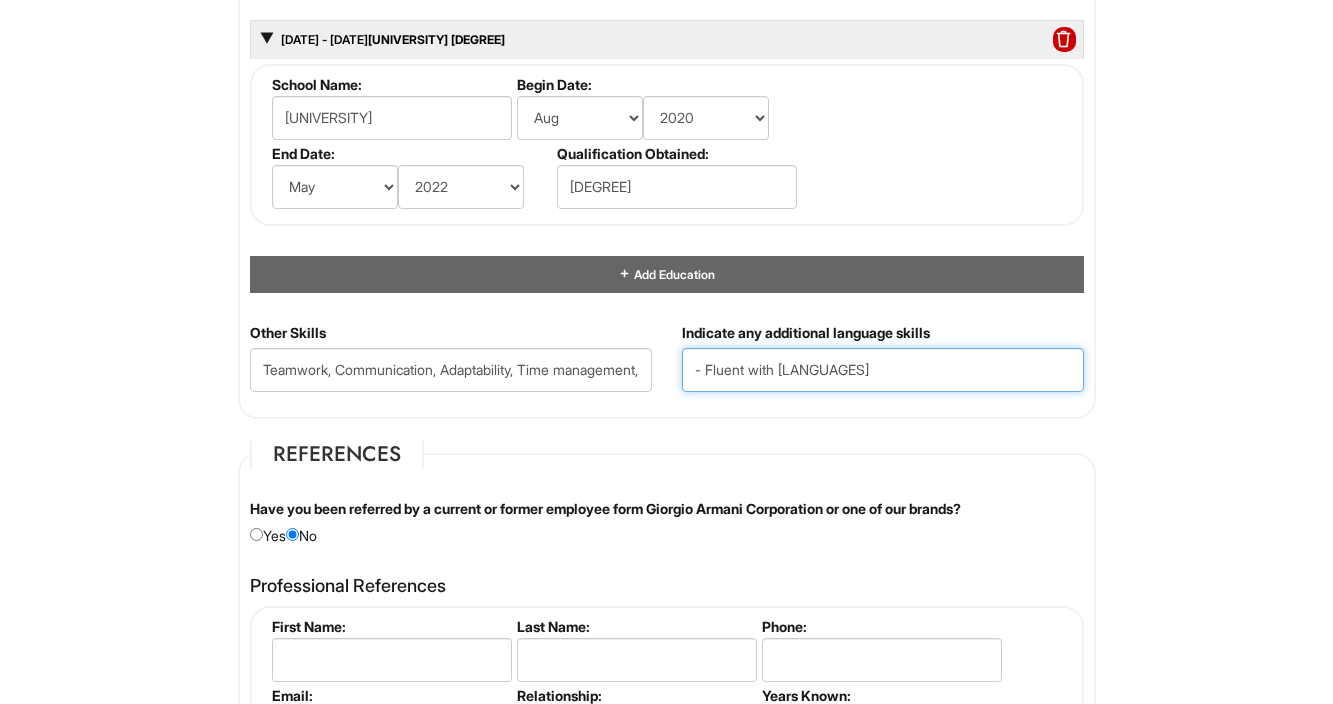 click on "- Fluent with [LANGUAGES]" at bounding box center (883, 370) 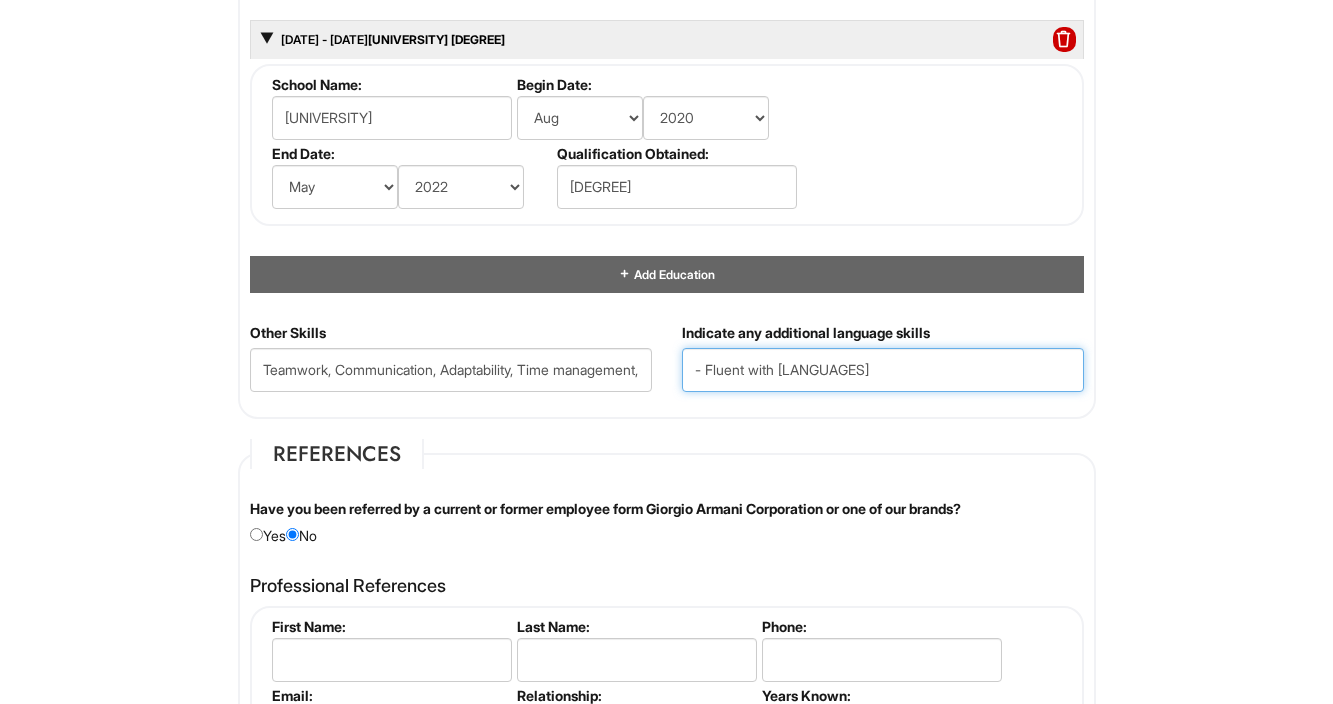 click on "Next" at bounding box center (662, 1800) 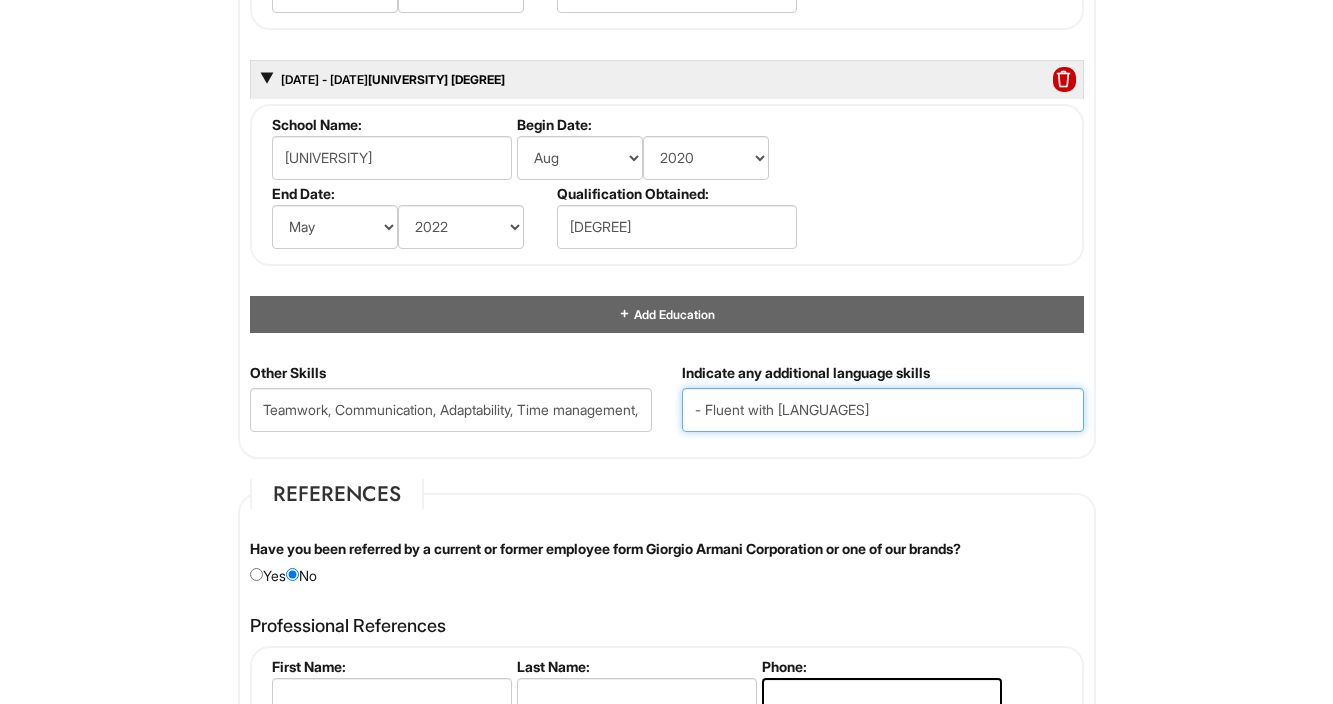 scroll, scrollTop: 2467, scrollLeft: 0, axis: vertical 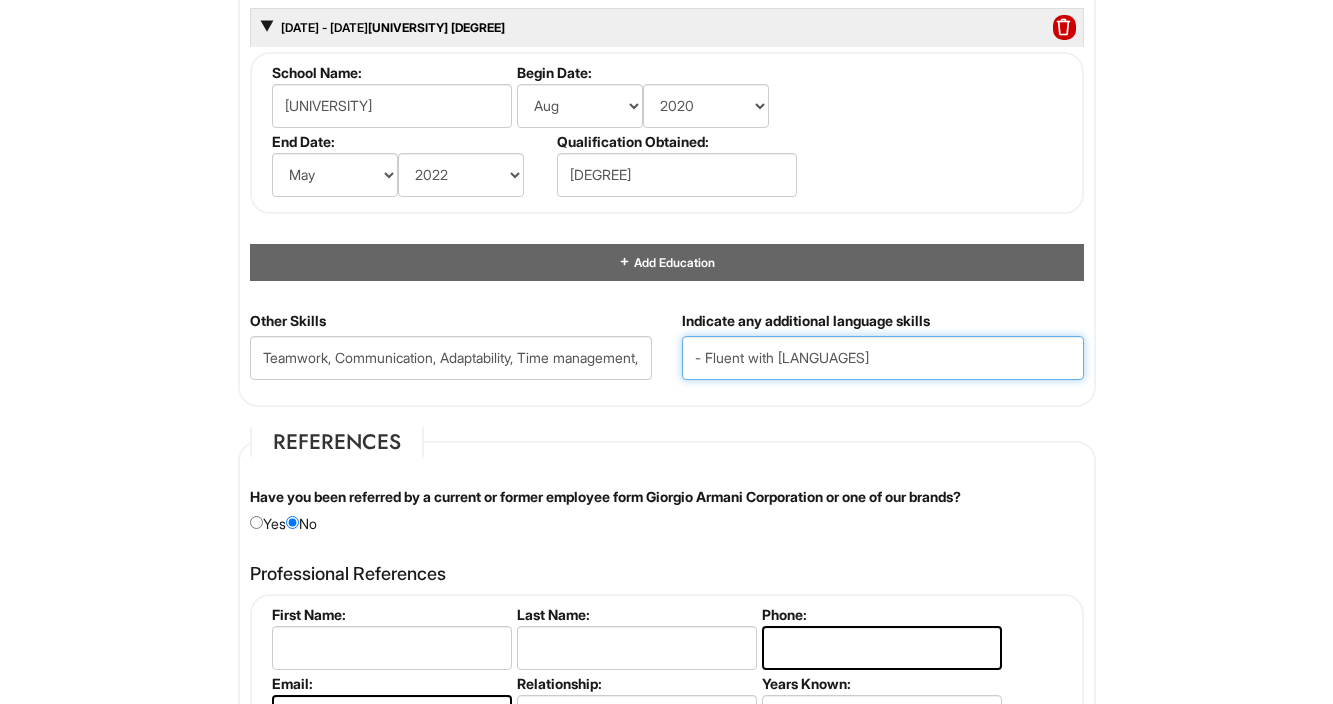 drag, startPoint x: 704, startPoint y: 354, endPoint x: 676, endPoint y: 351, distance: 28.160255 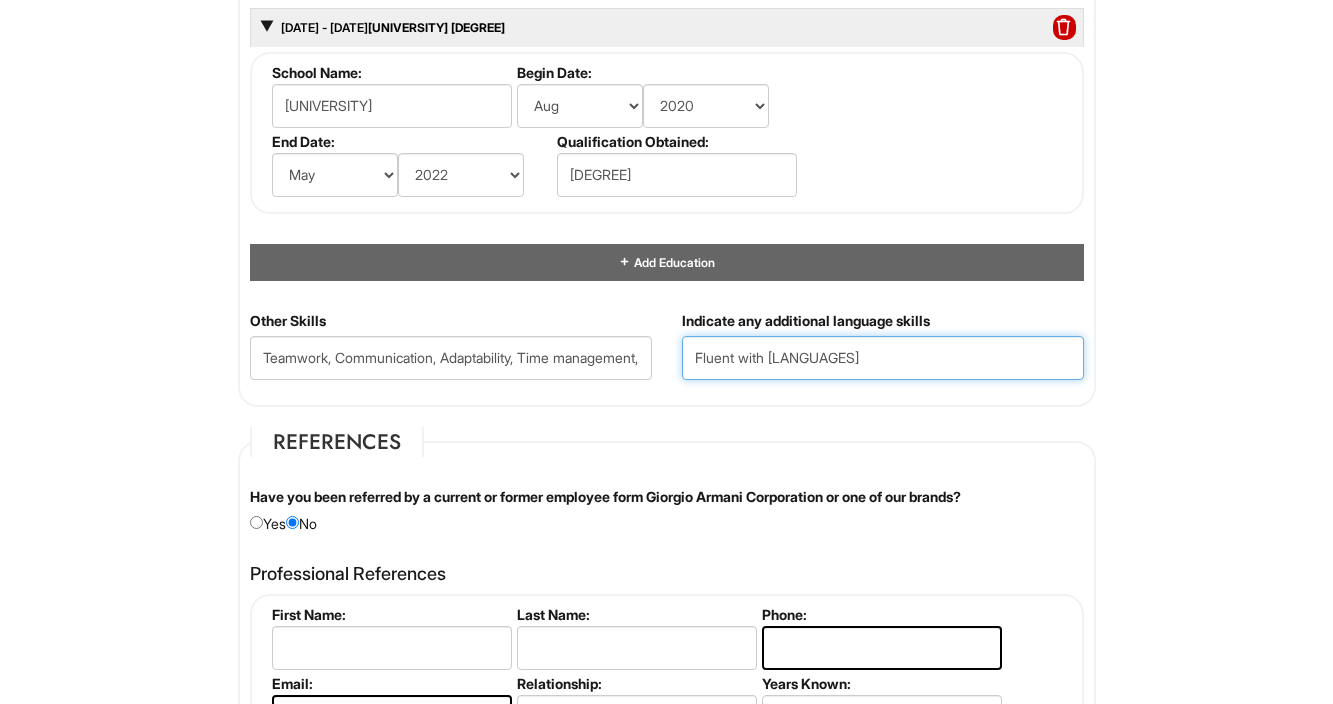 click on "Fluent with [LANGUAGES]" at bounding box center [883, 358] 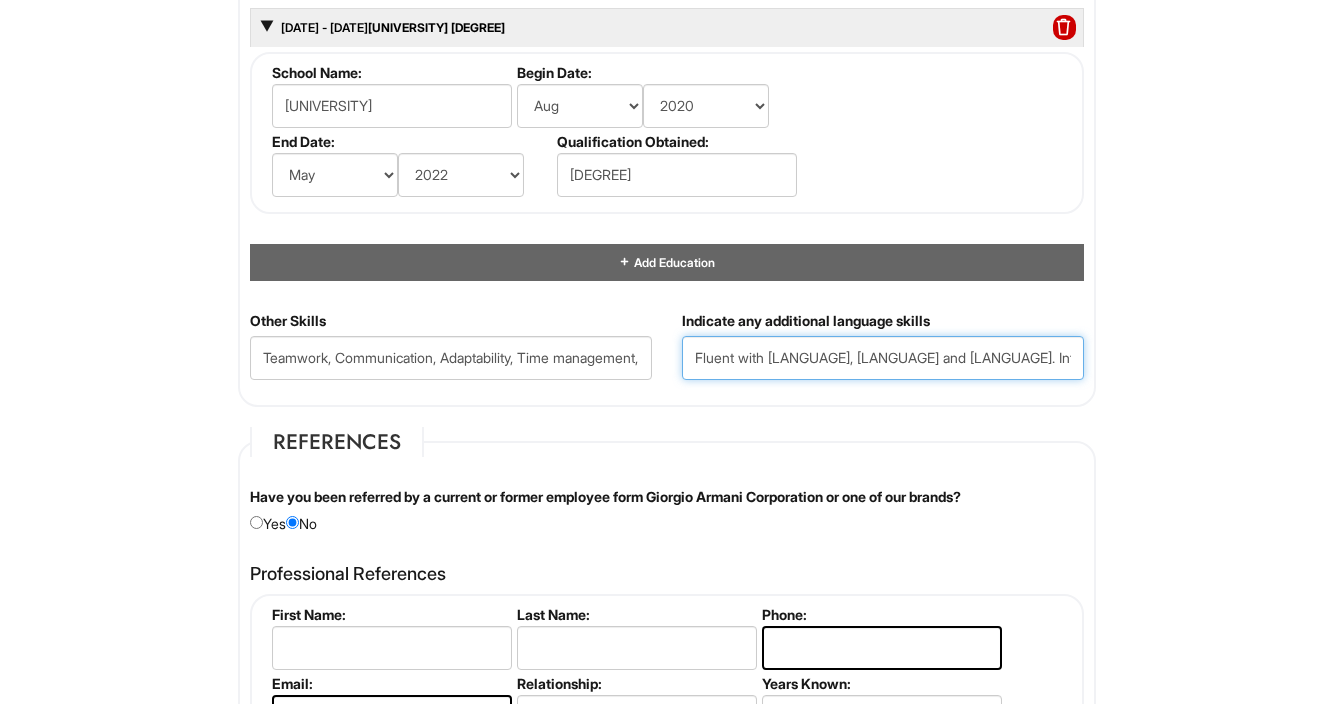 click on "Fluent with [LANGUAGE], [LANGUAGE] and [LANGUAGE]. Intermediate Level with [LANGUAGE] and [LANGUAGE]" at bounding box center [883, 358] 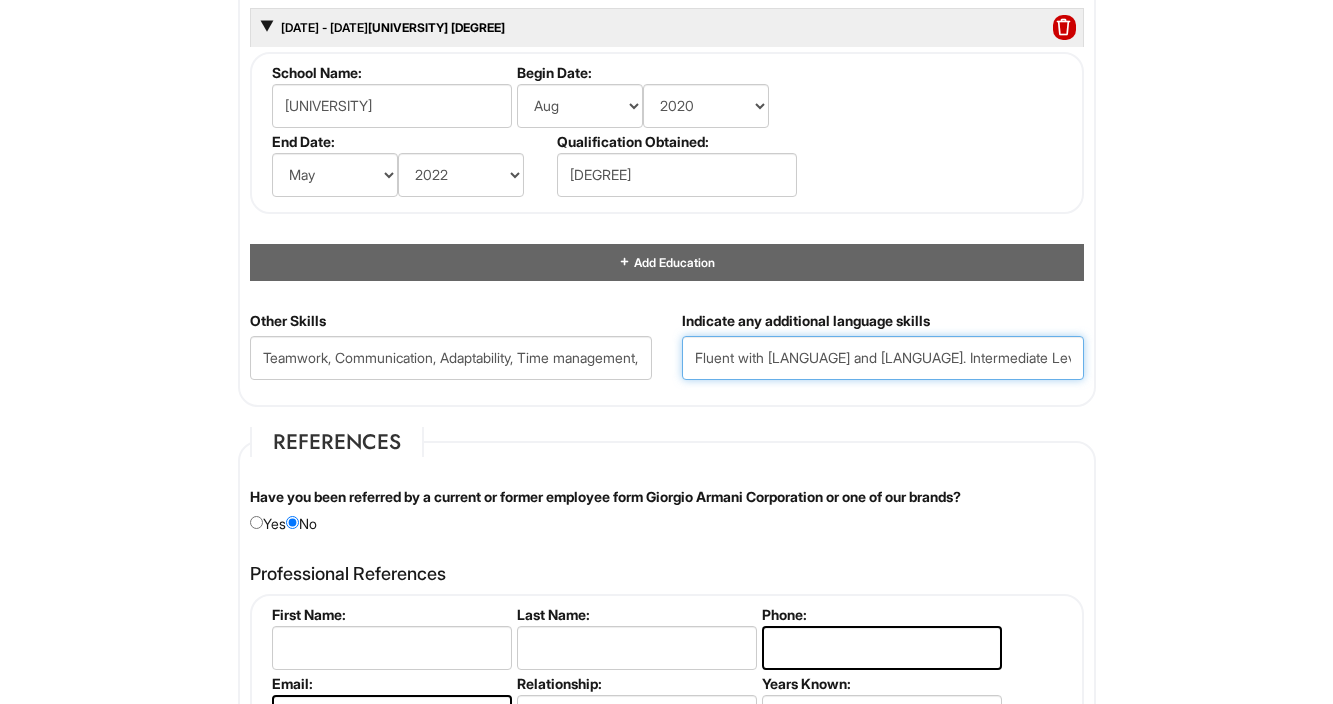 click on "Fluent with [LANGUAGE] and [LANGUAGE]. Intermediate Level with [LANGUAGE] and [LANGUAGE]" at bounding box center [883, 358] 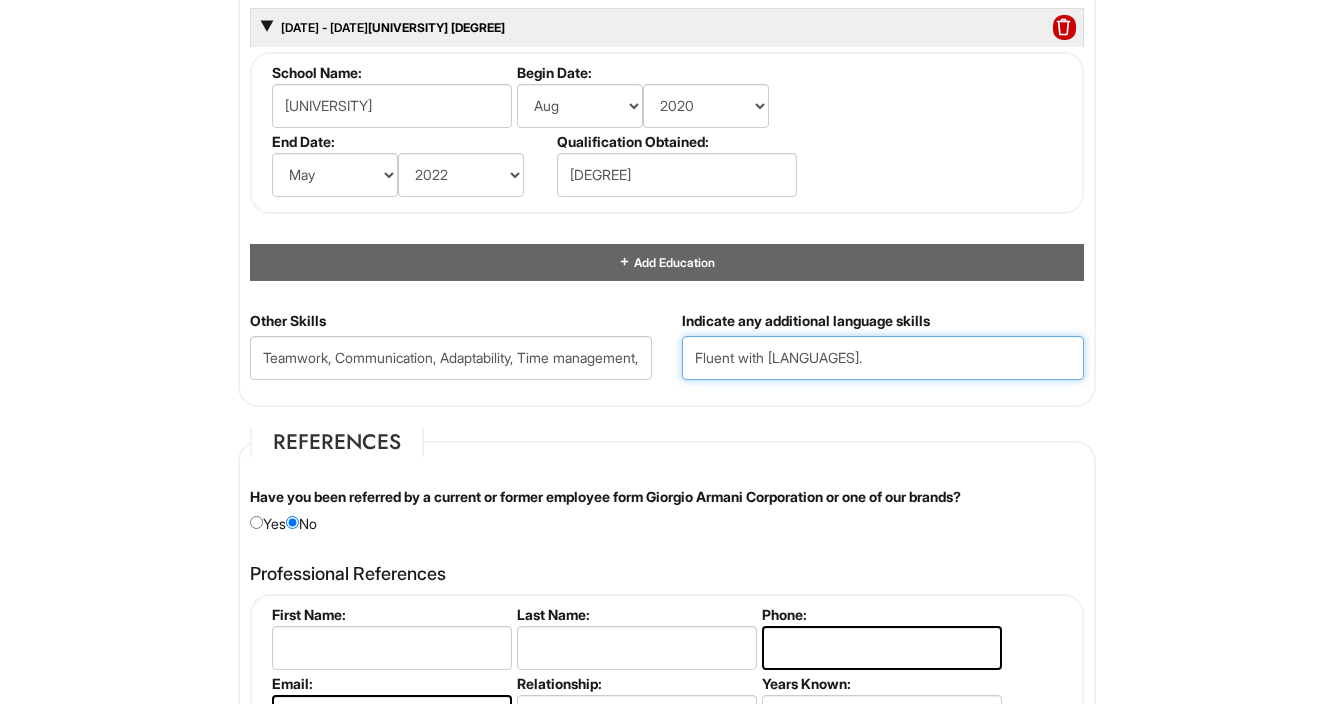 paste on "[LANGUAGE]" 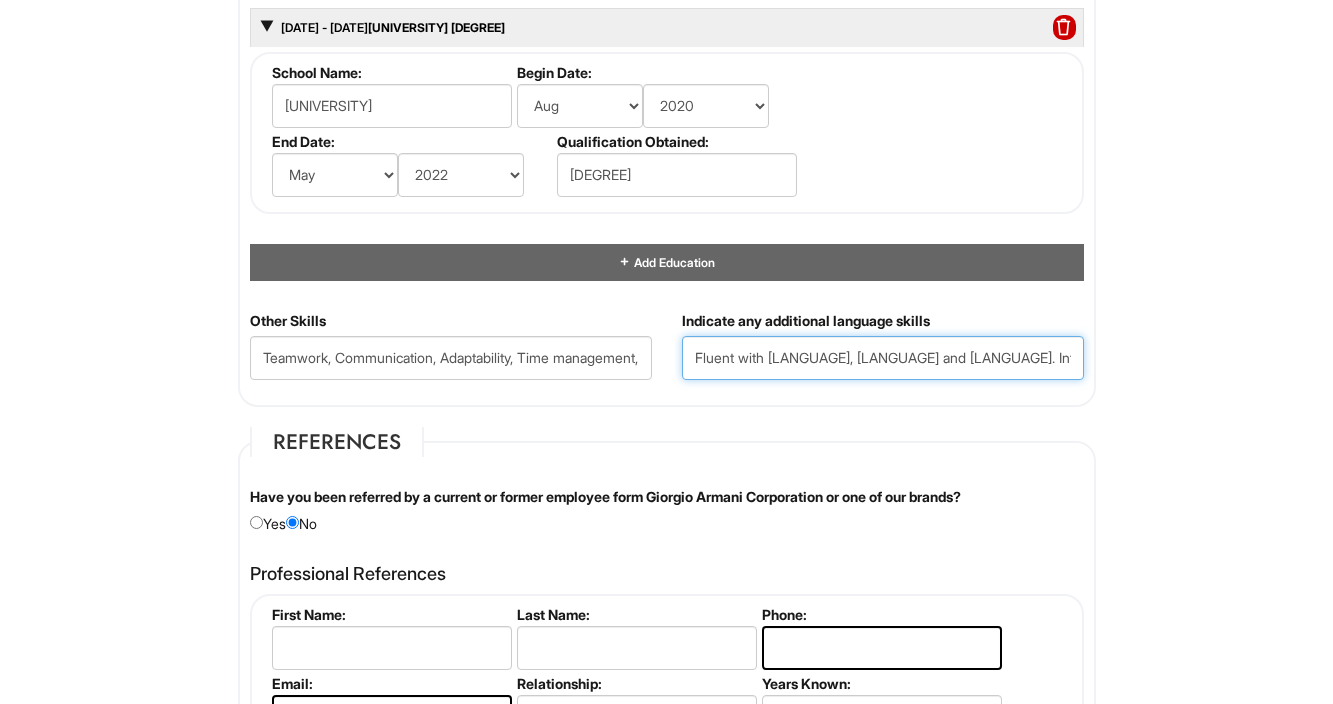 click on "Fluent with [LANGUAGE], [LANGUAGE] and [LANGUAGE]. Intermediate Level with [LANGUAGE] and [LANGUAGE]" at bounding box center [883, 358] 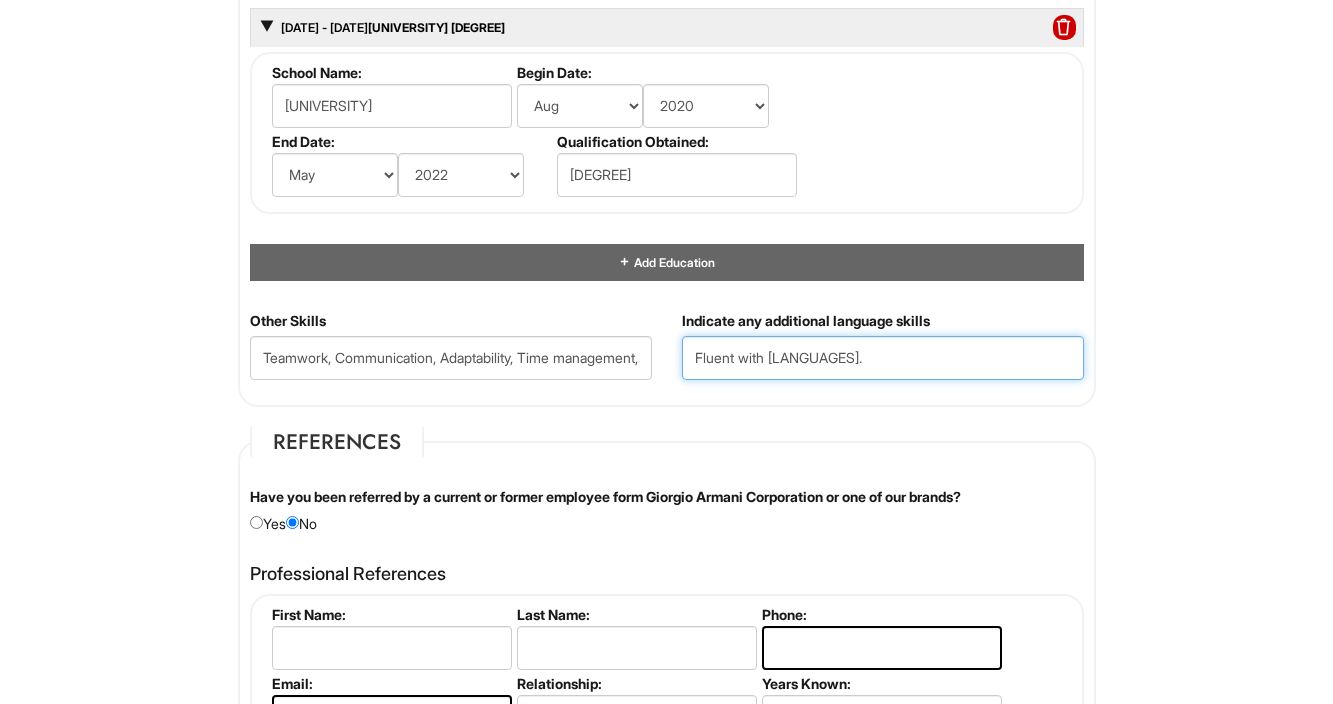 drag, startPoint x: 778, startPoint y: 354, endPoint x: 897, endPoint y: 353, distance: 119.0042 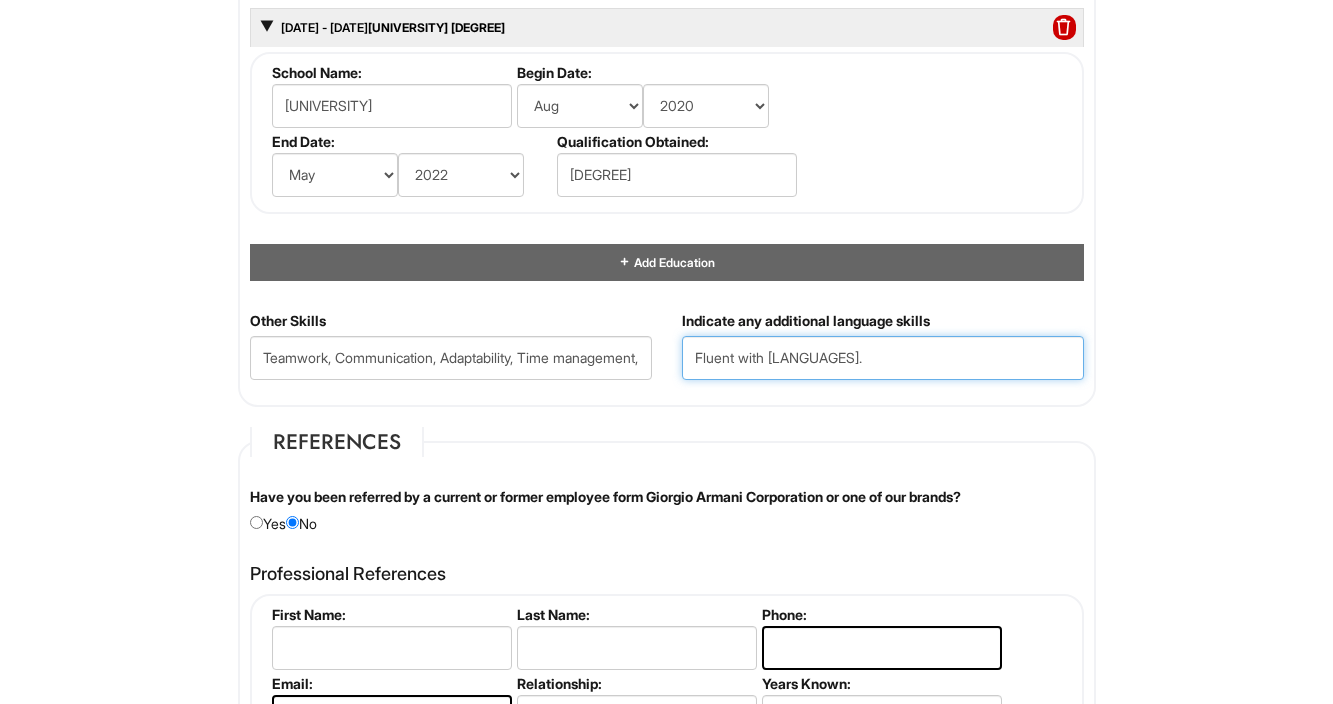 click on "Fluent with [LANGUAGES]." at bounding box center (883, 358) 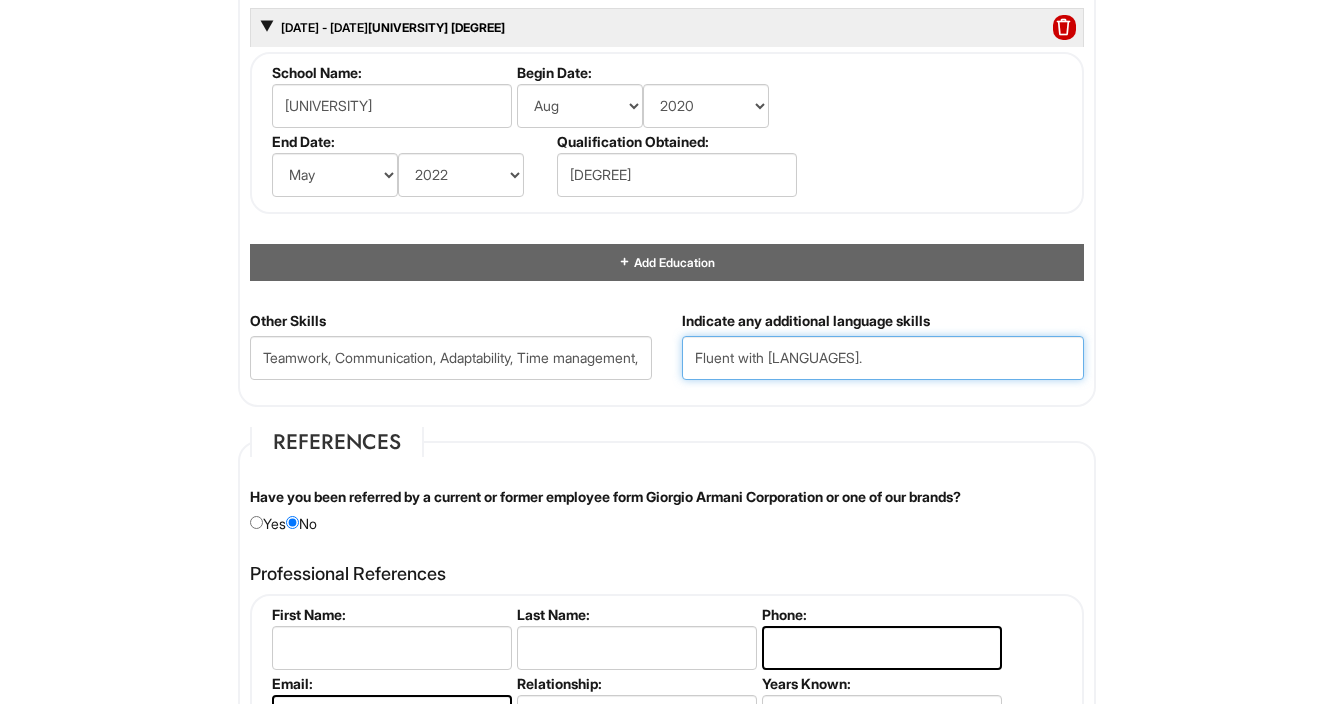 click on "Fluent with [LANGUAGES]." at bounding box center [883, 358] 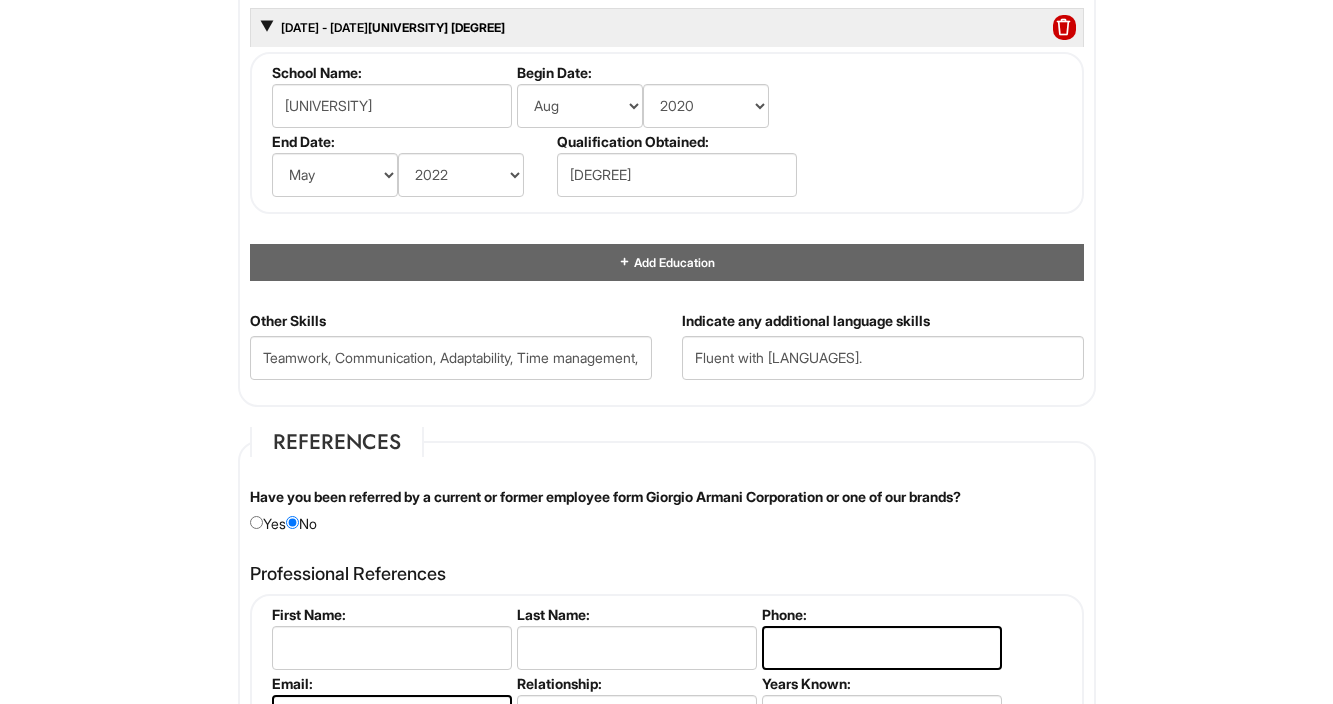 click on "References
Have you been referred by a current or former employee form Giorgio Armani Corporation or one of our brands?    Yes   No
Please provide the name of the employee:
Professional References
Please complete this section.
First Name:
Last Name:
Phone:
Email:
Relationship:
Years Known:
0
Please complete this section.
First Name:
Last Name:
Phone:
Email:
Relationship:
Years Known:
0
Add References
First Name:
Last Name:
Phone:
Email:
Relationship:
Years Known:
0" at bounding box center (667, 708) 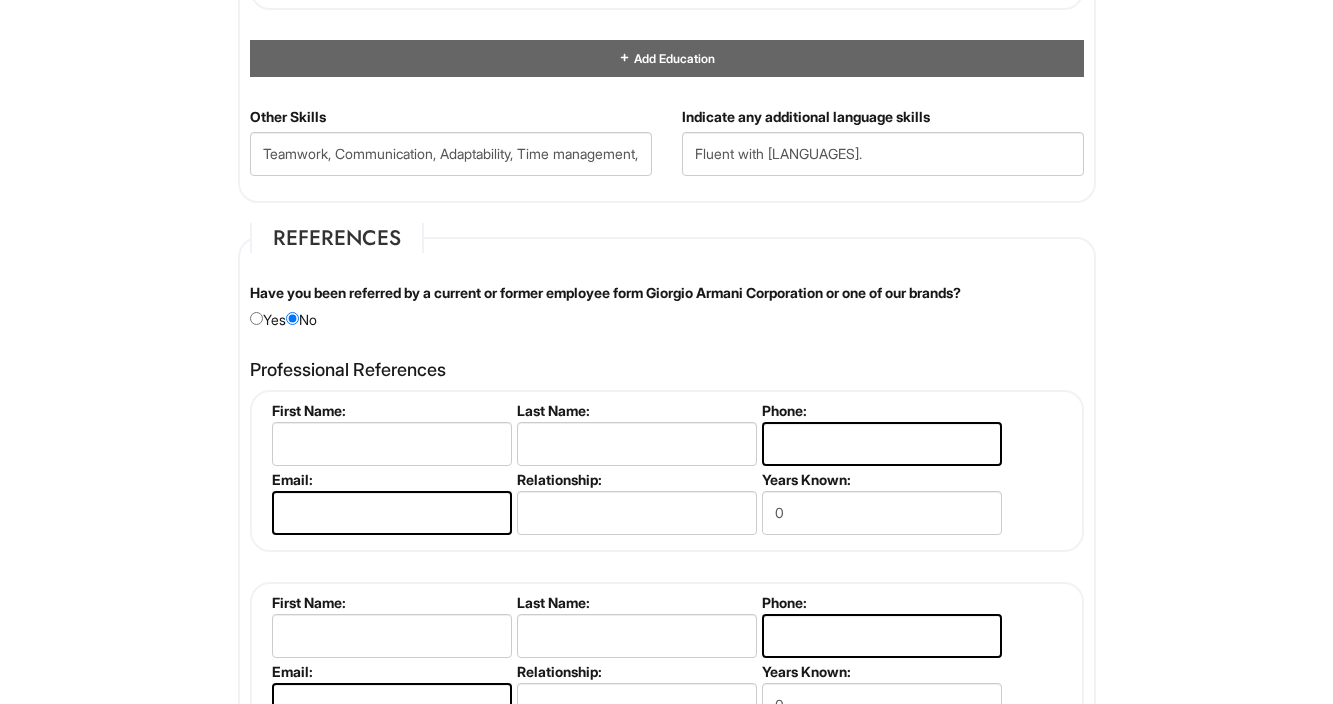 scroll, scrollTop: 2672, scrollLeft: 0, axis: vertical 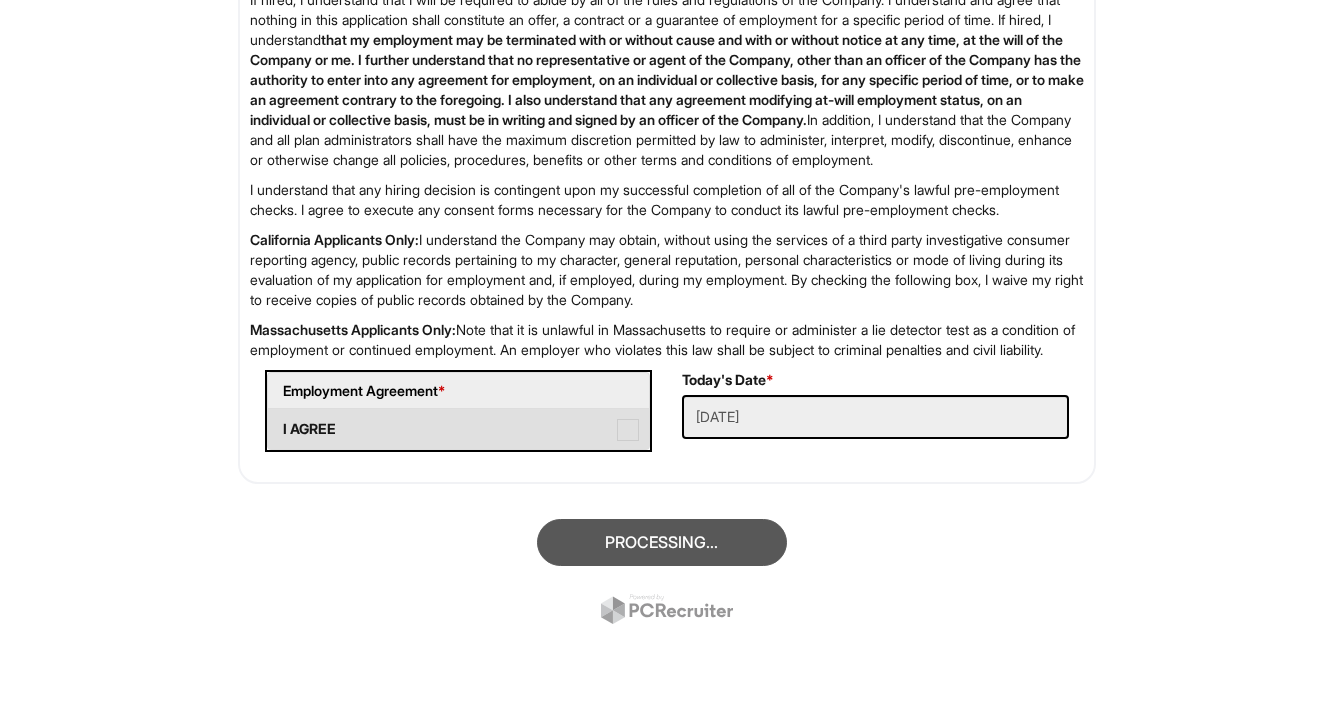 click at bounding box center (628, 430) 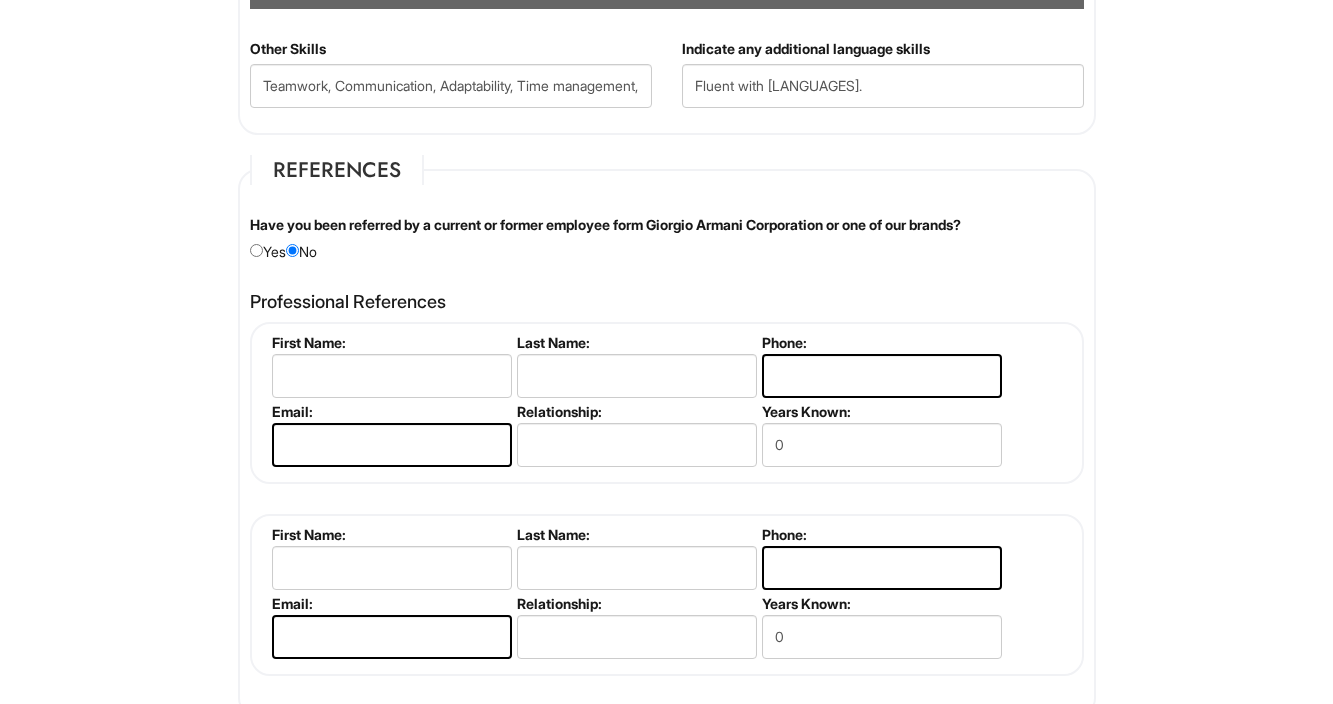 scroll, scrollTop: 2737, scrollLeft: 0, axis: vertical 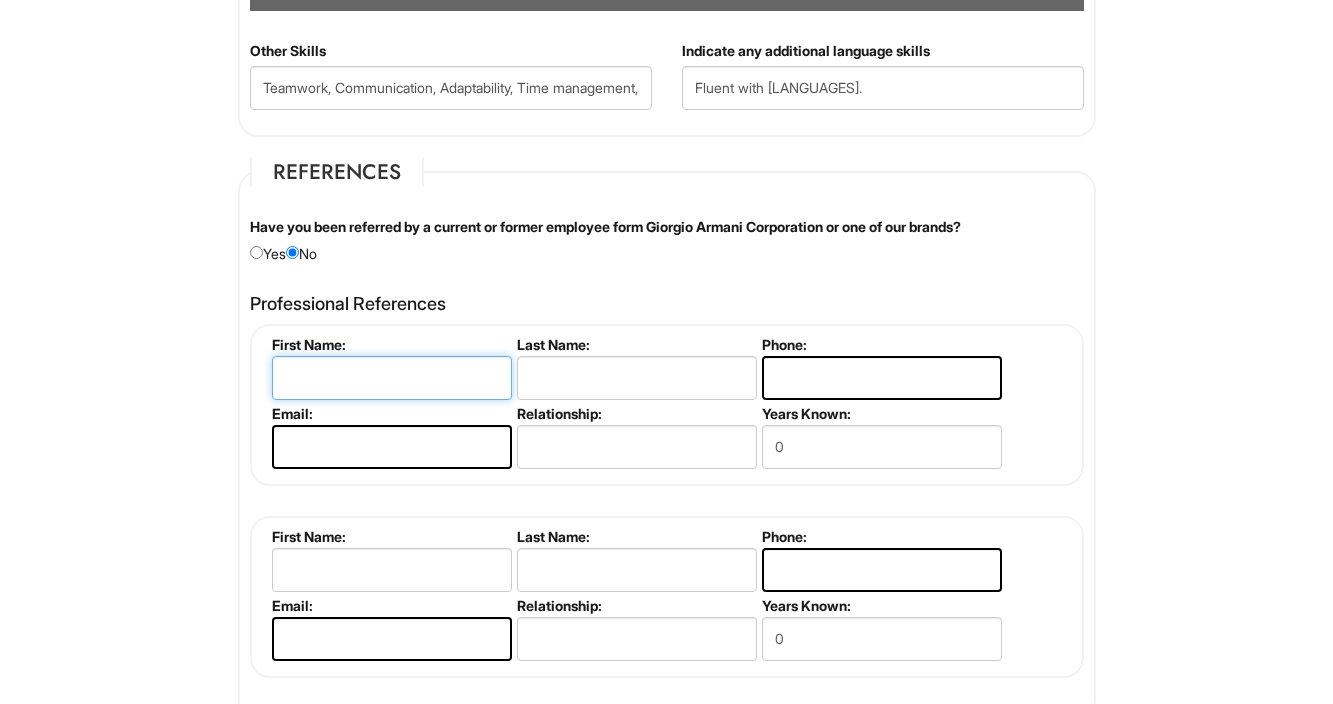 click at bounding box center (392, 378) 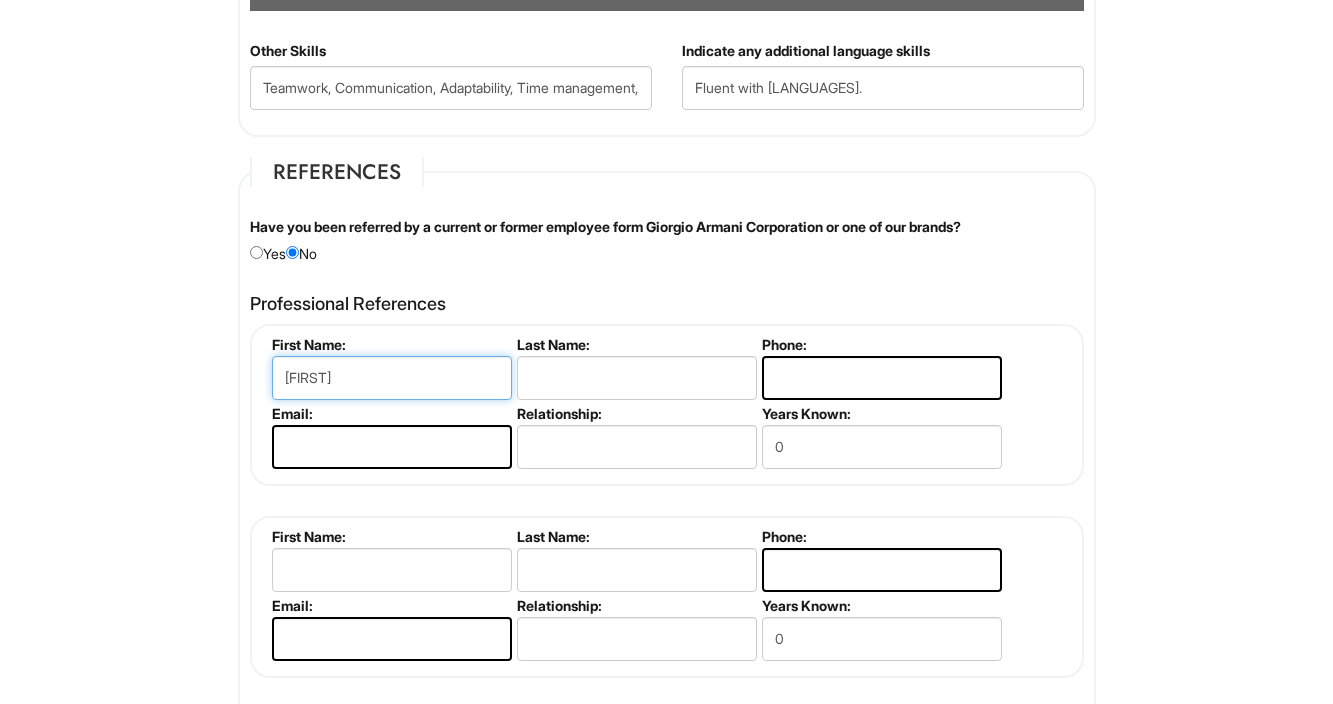 type on "[FIRST]" 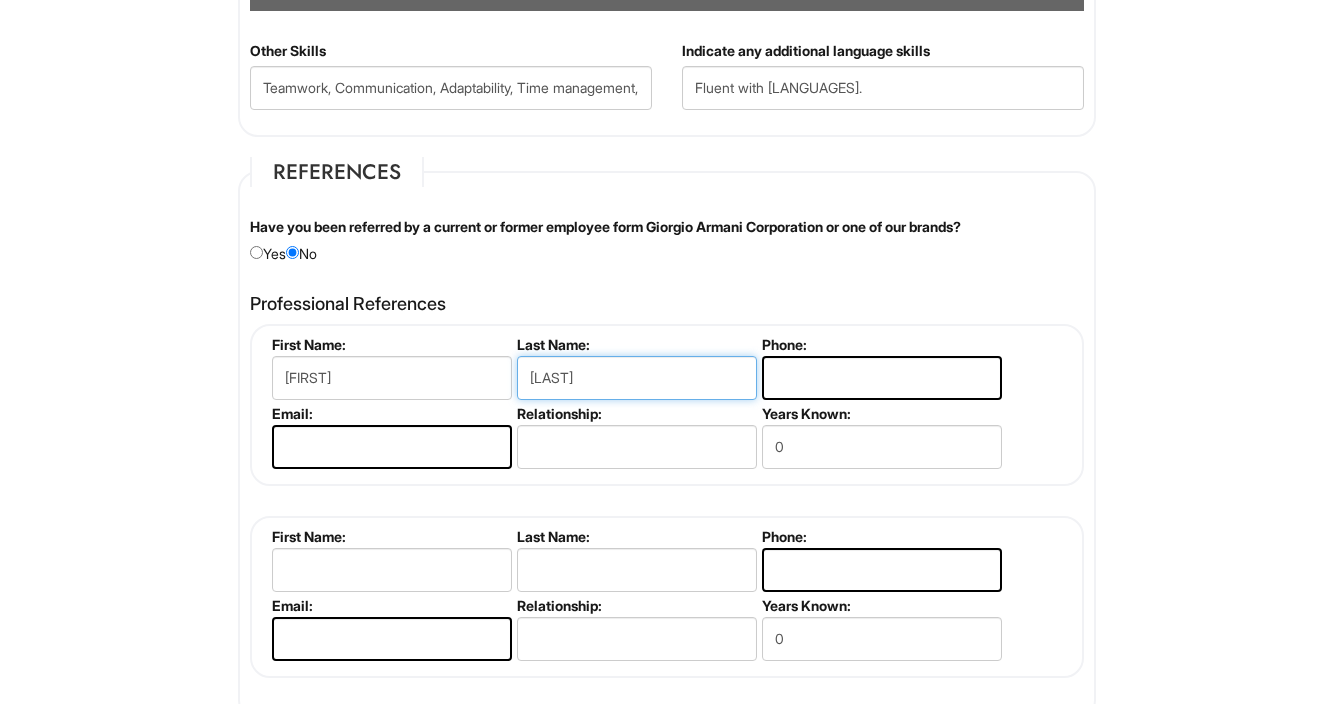 type on "[LAST]" 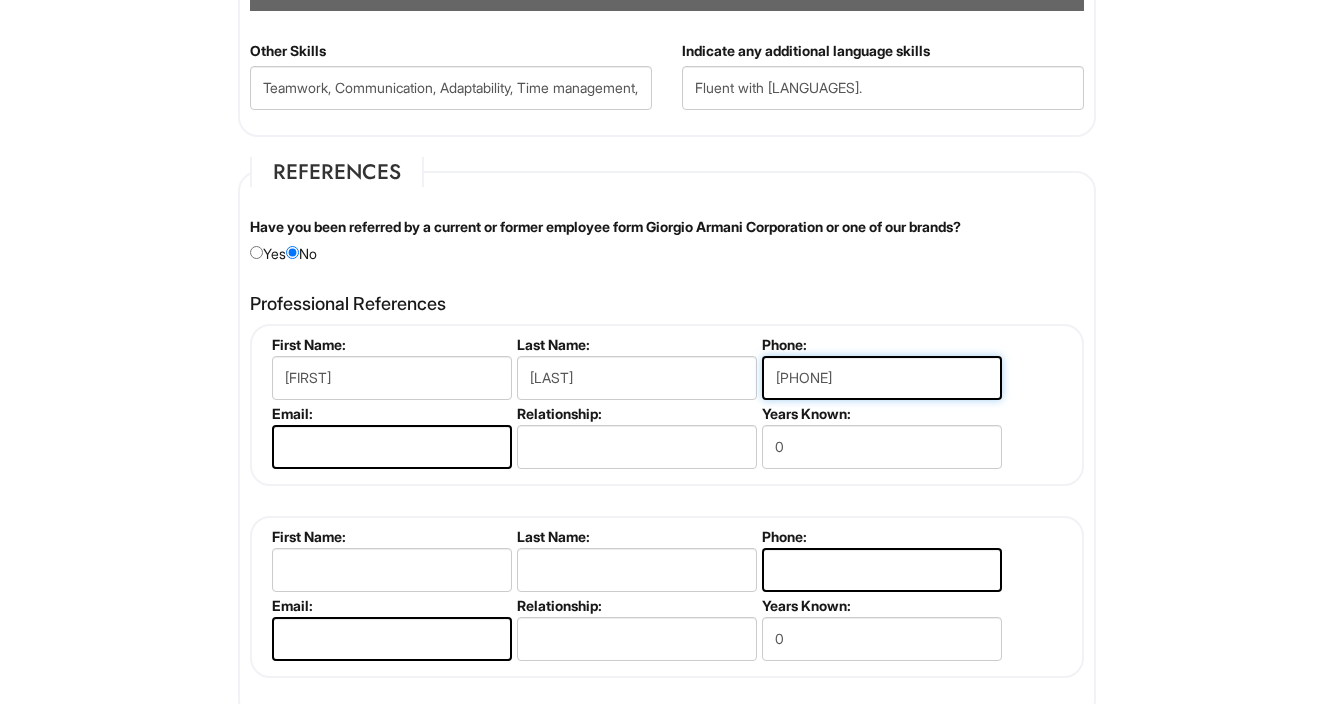 type on "[PHONE]" 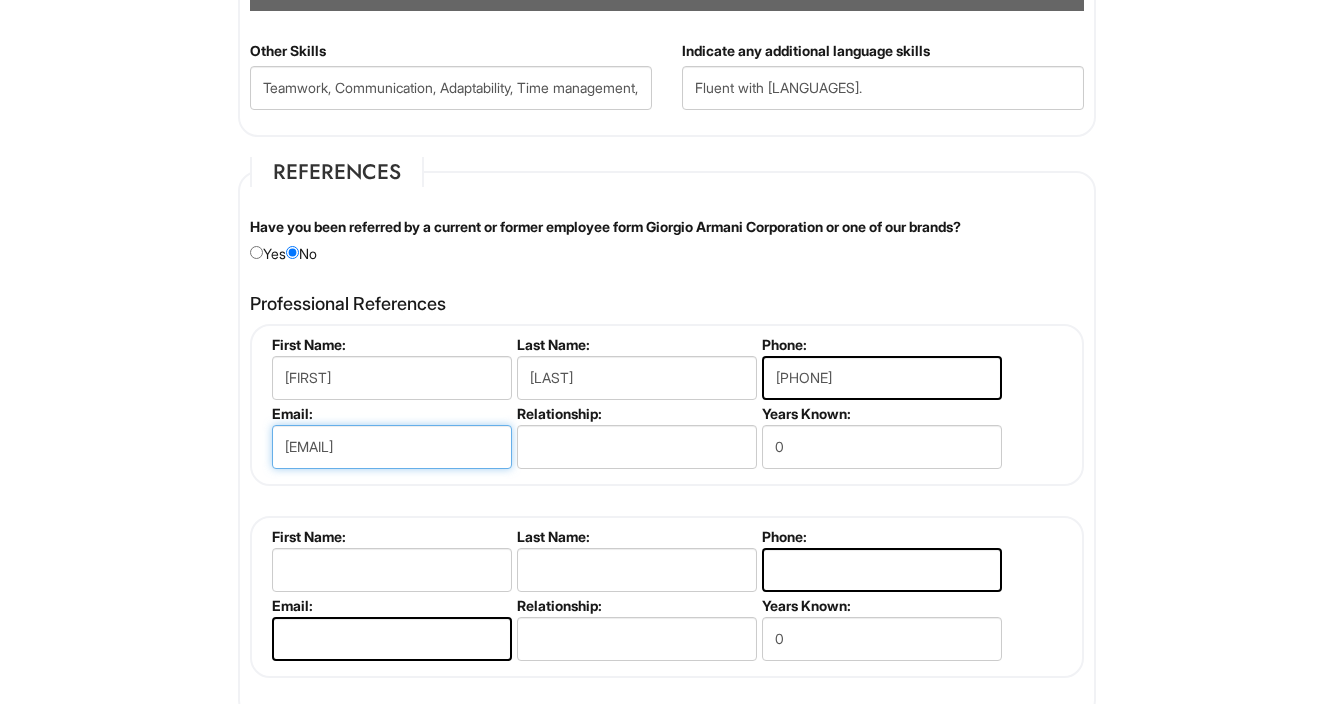 type on "[EMAIL]" 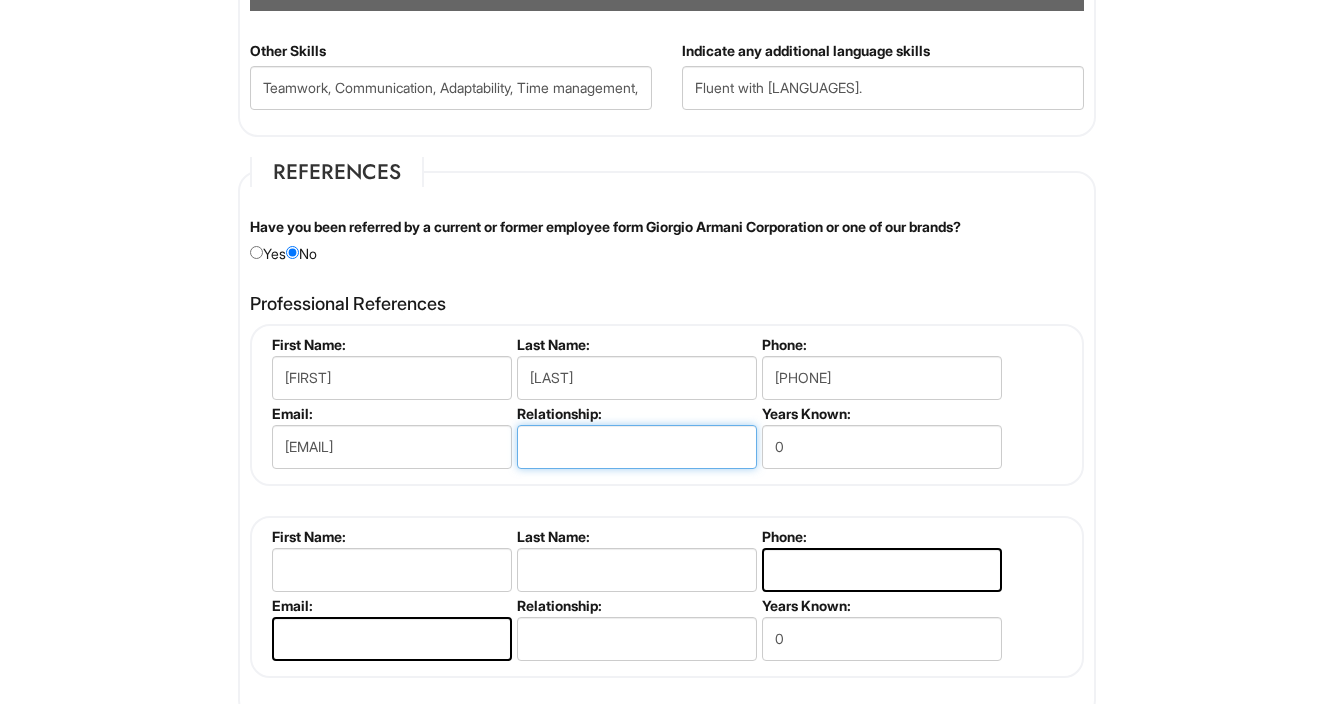 click at bounding box center [637, 447] 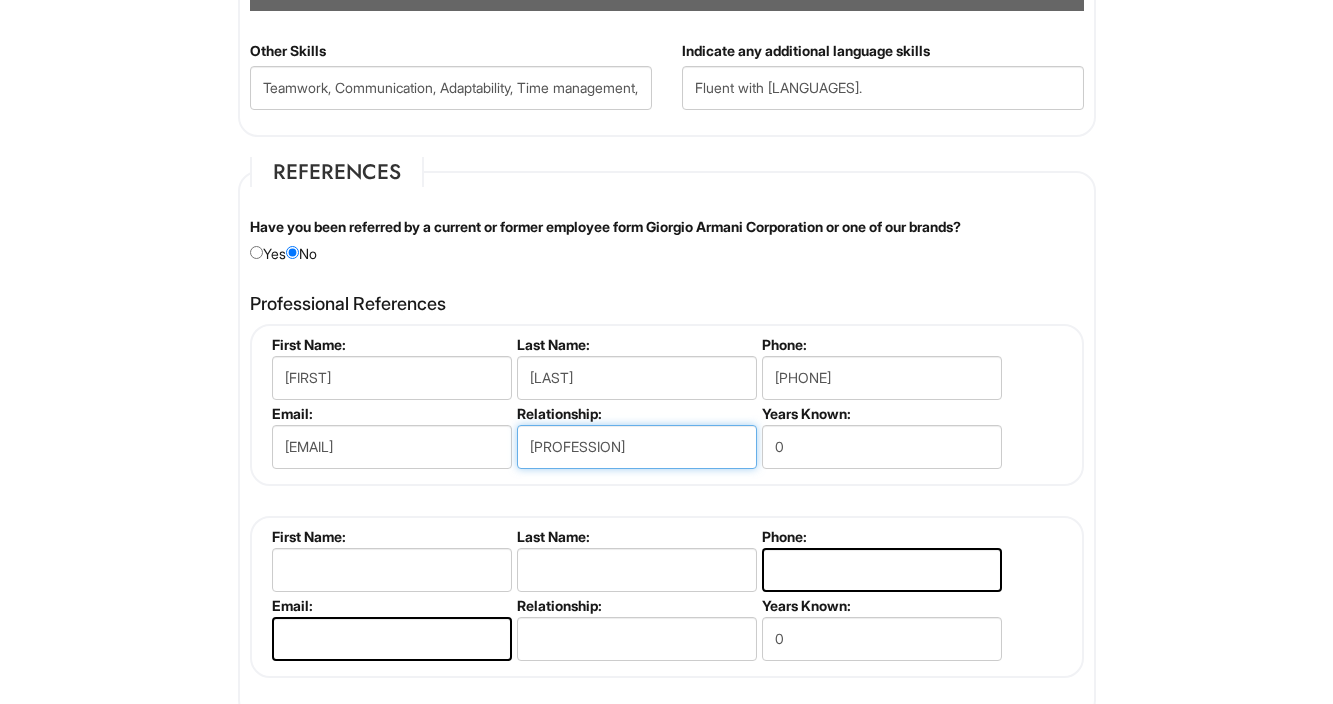drag, startPoint x: 595, startPoint y: 442, endPoint x: 488, endPoint y: 442, distance: 107 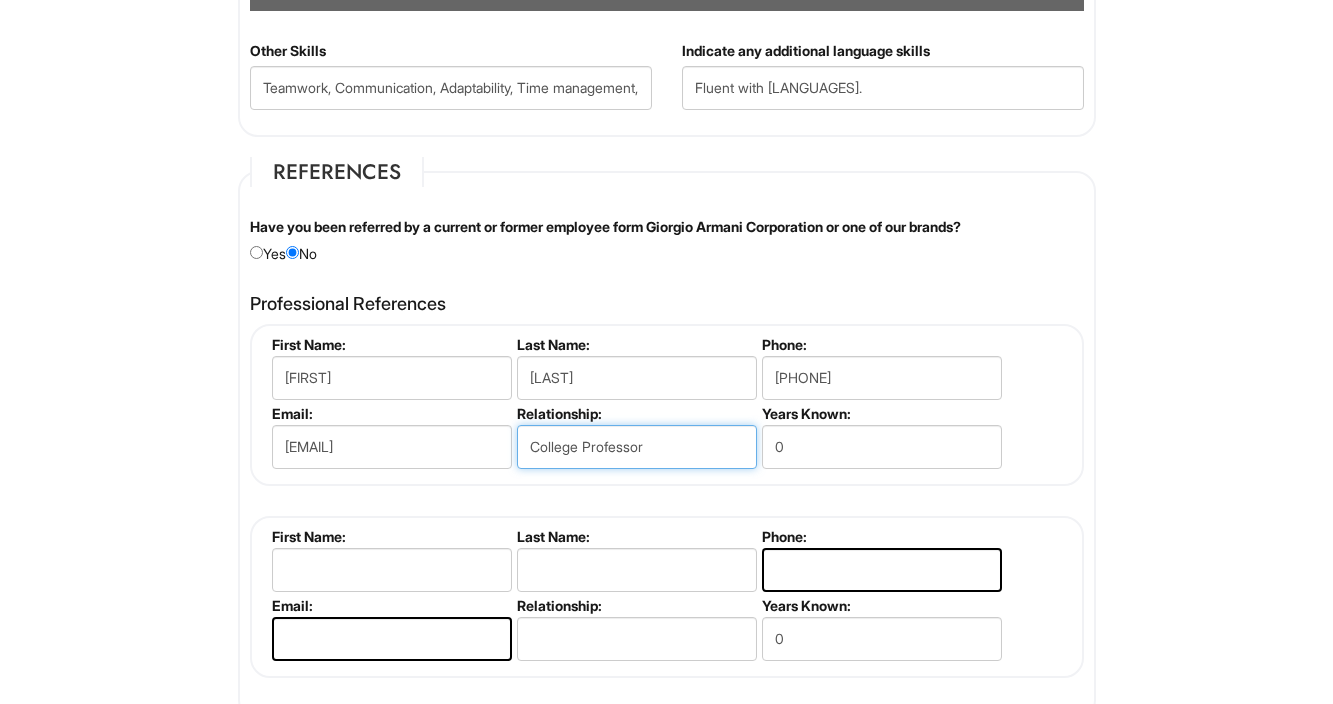 type on "College Professor" 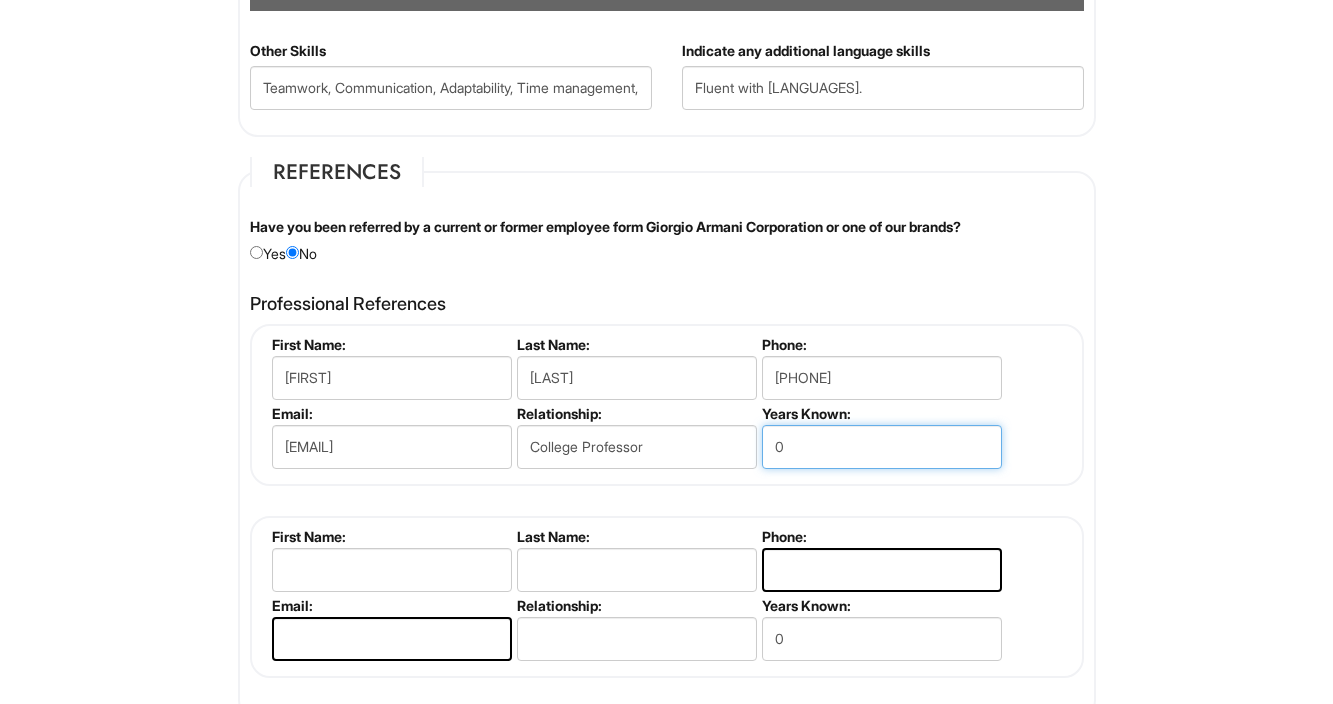 click on "0" at bounding box center (882, 447) 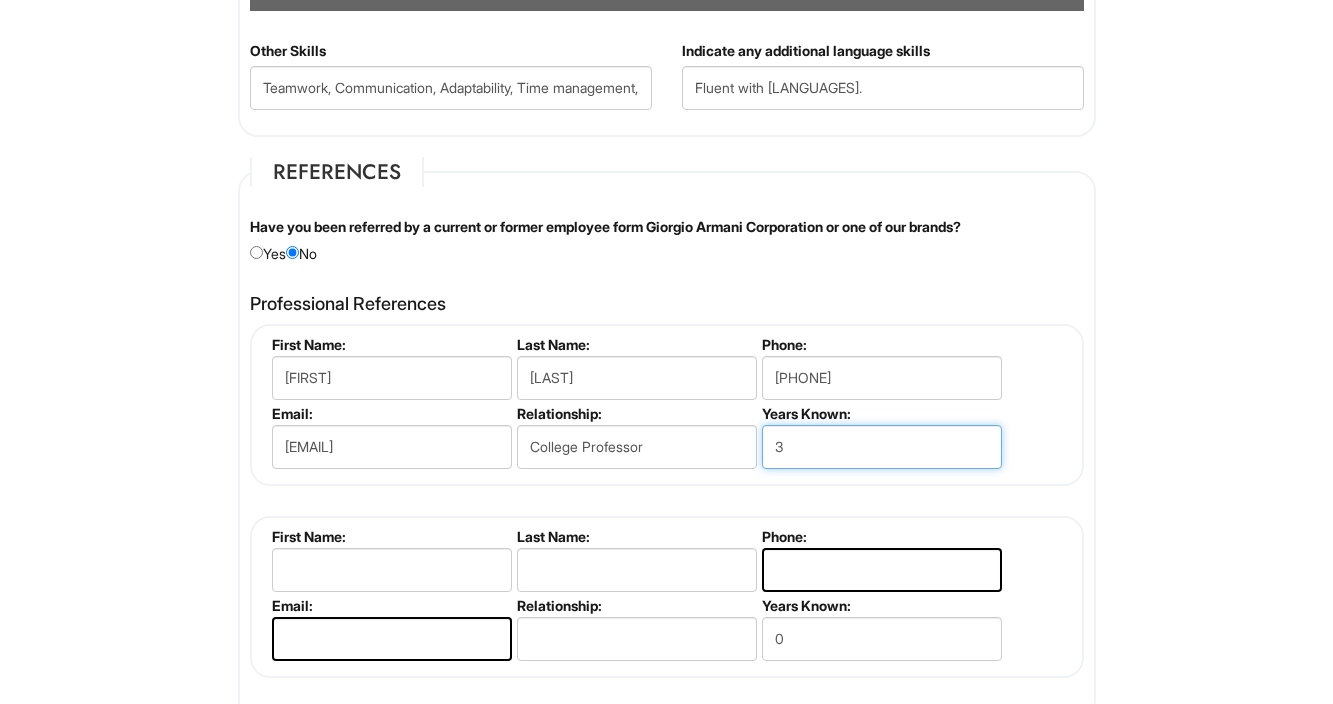 type on "3" 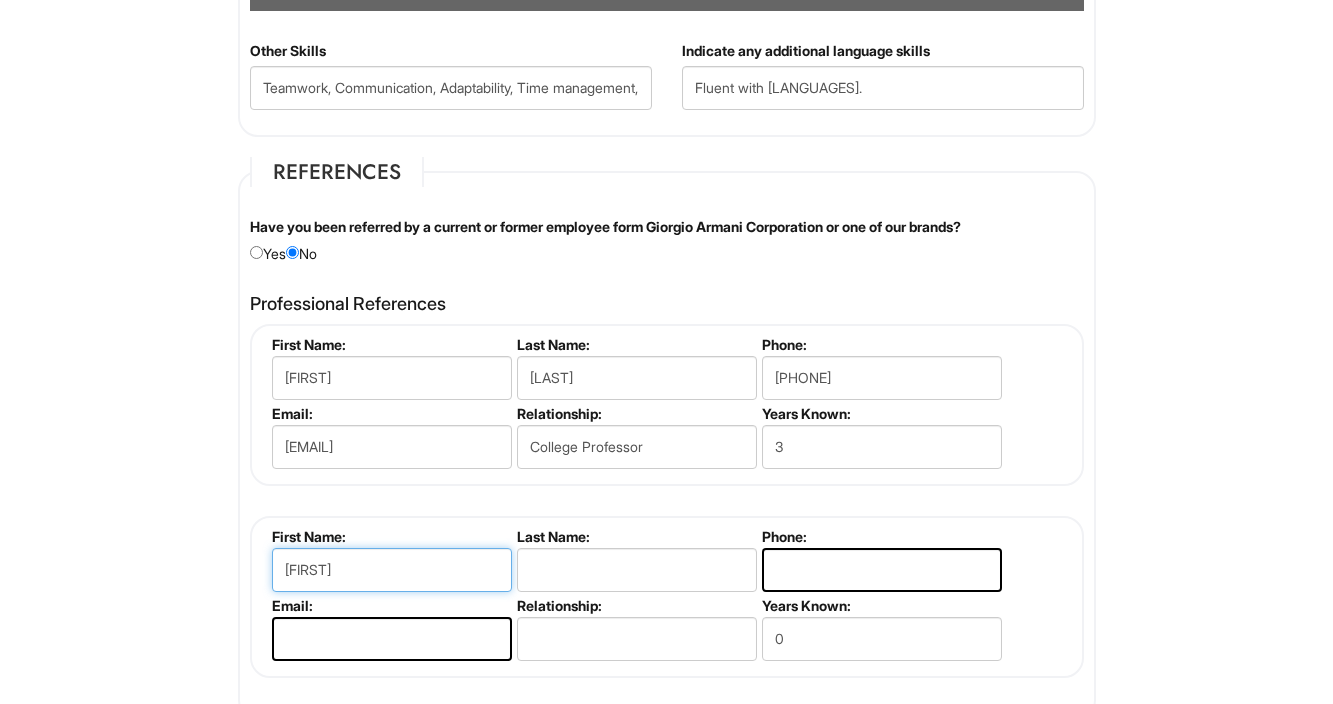 type on "[FIRST]" 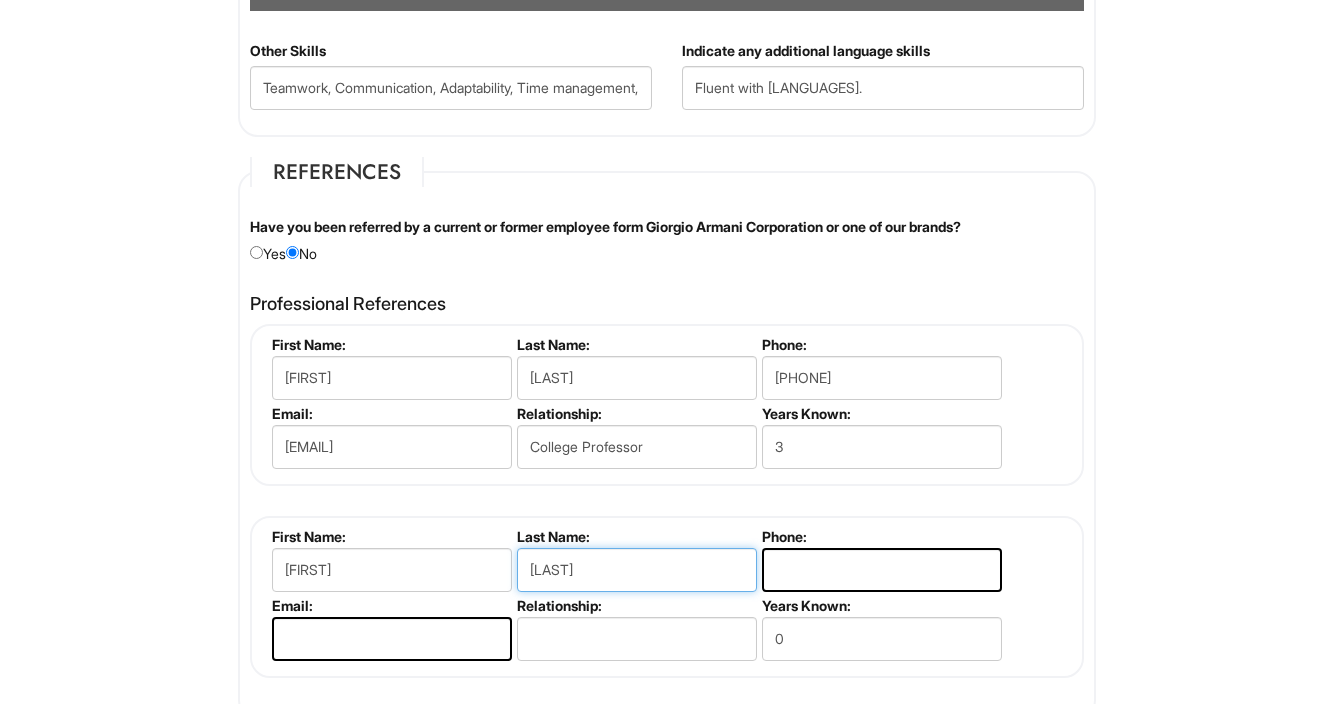 type on "[LAST]" 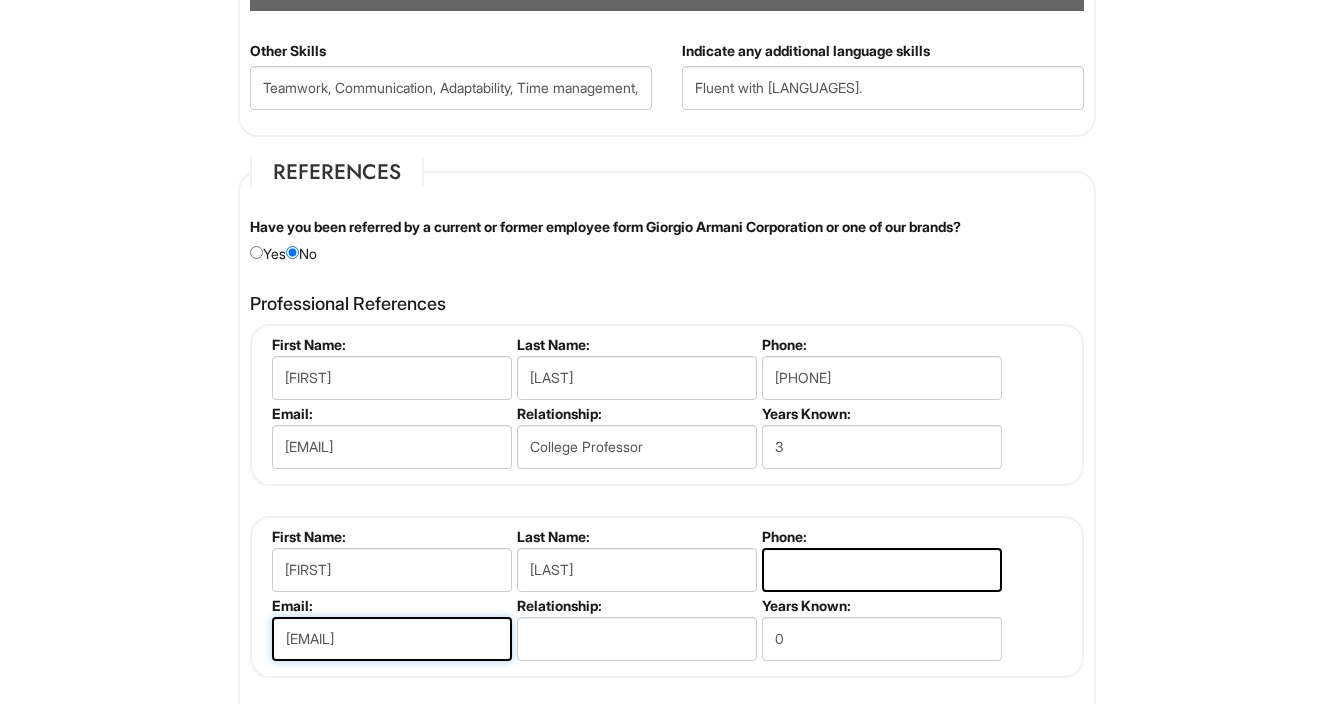 type on "[EMAIL]" 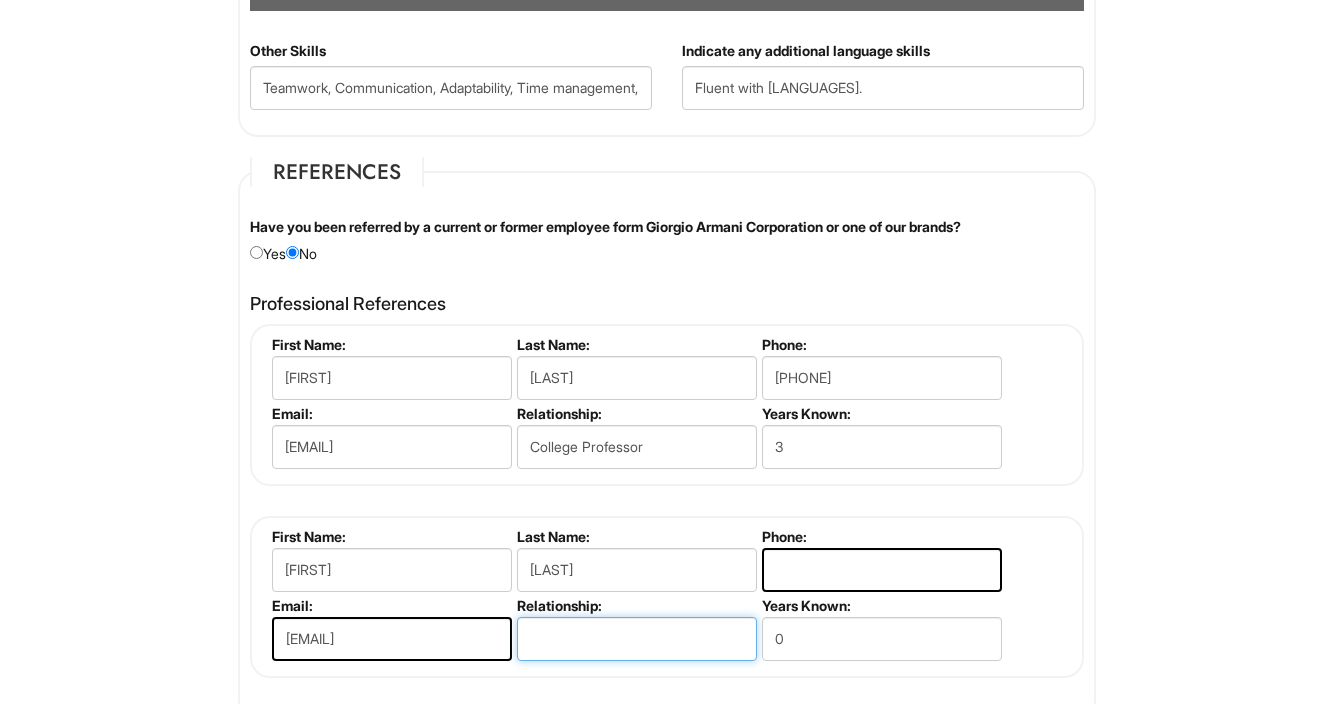 click at bounding box center [637, 639] 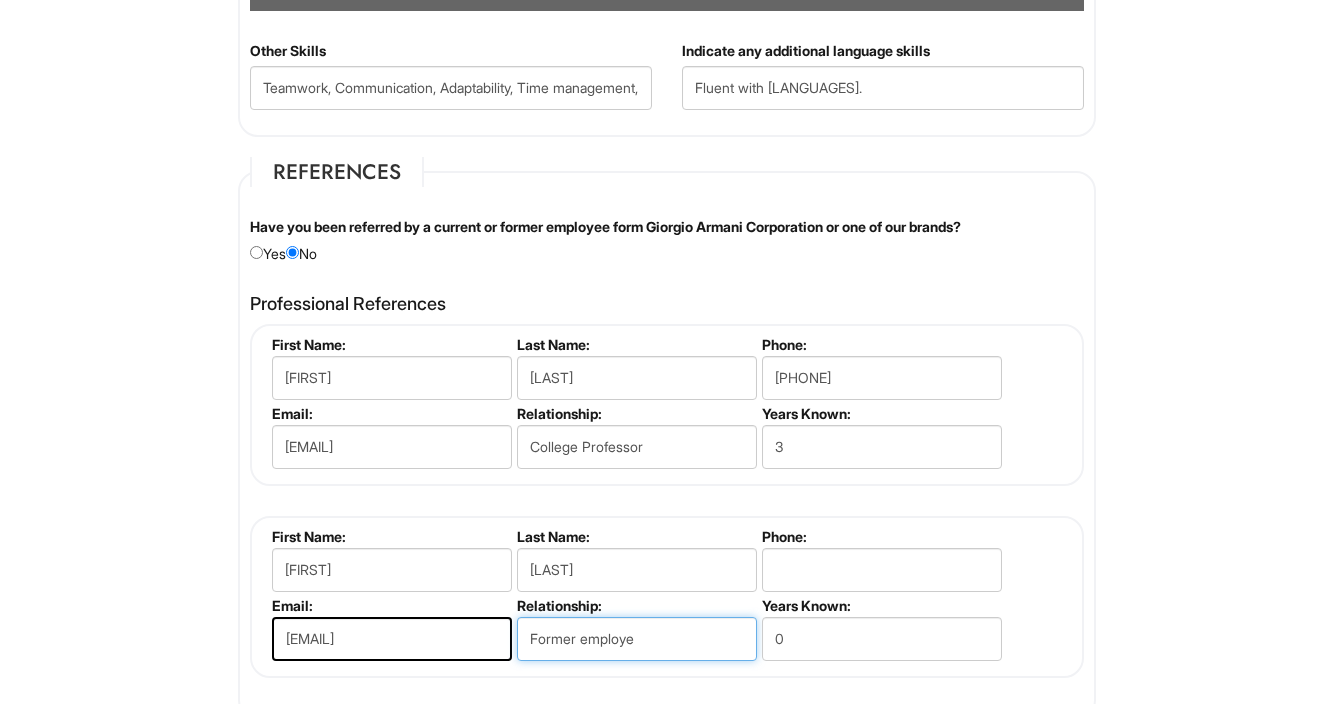 type on "Former employe" 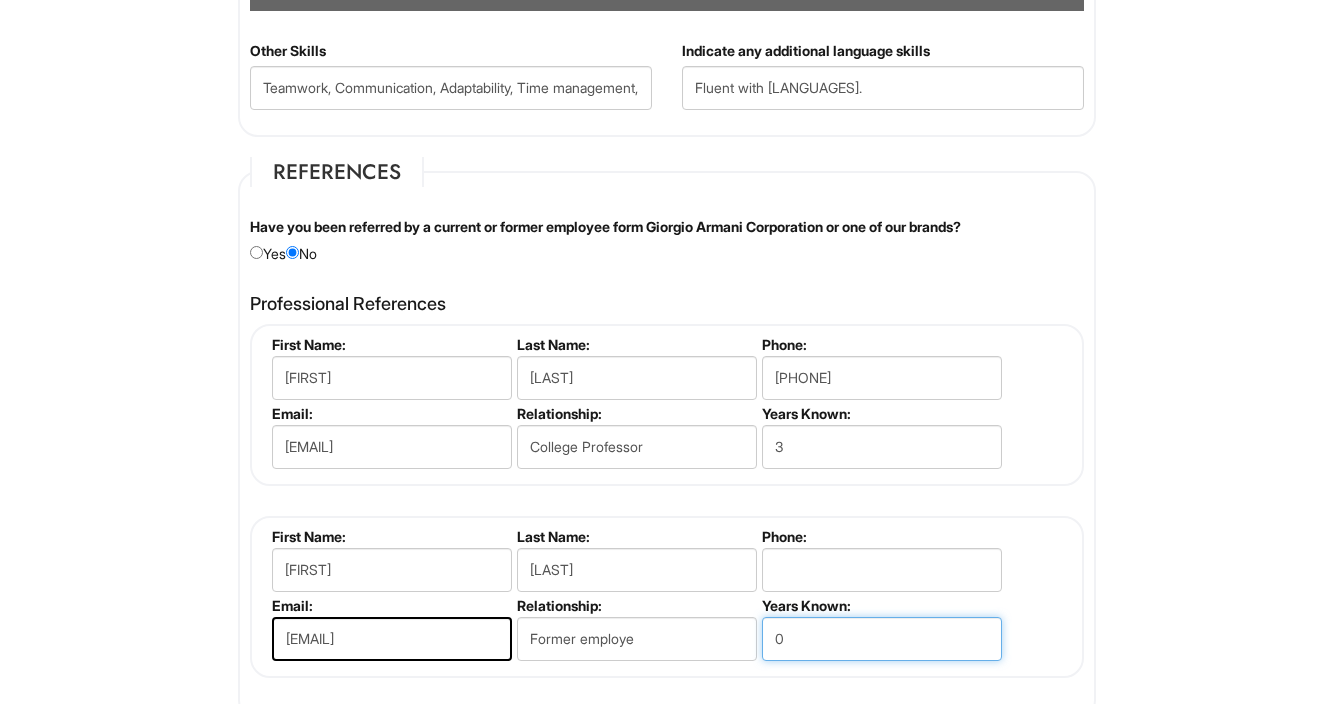 click on "0" at bounding box center (882, 639) 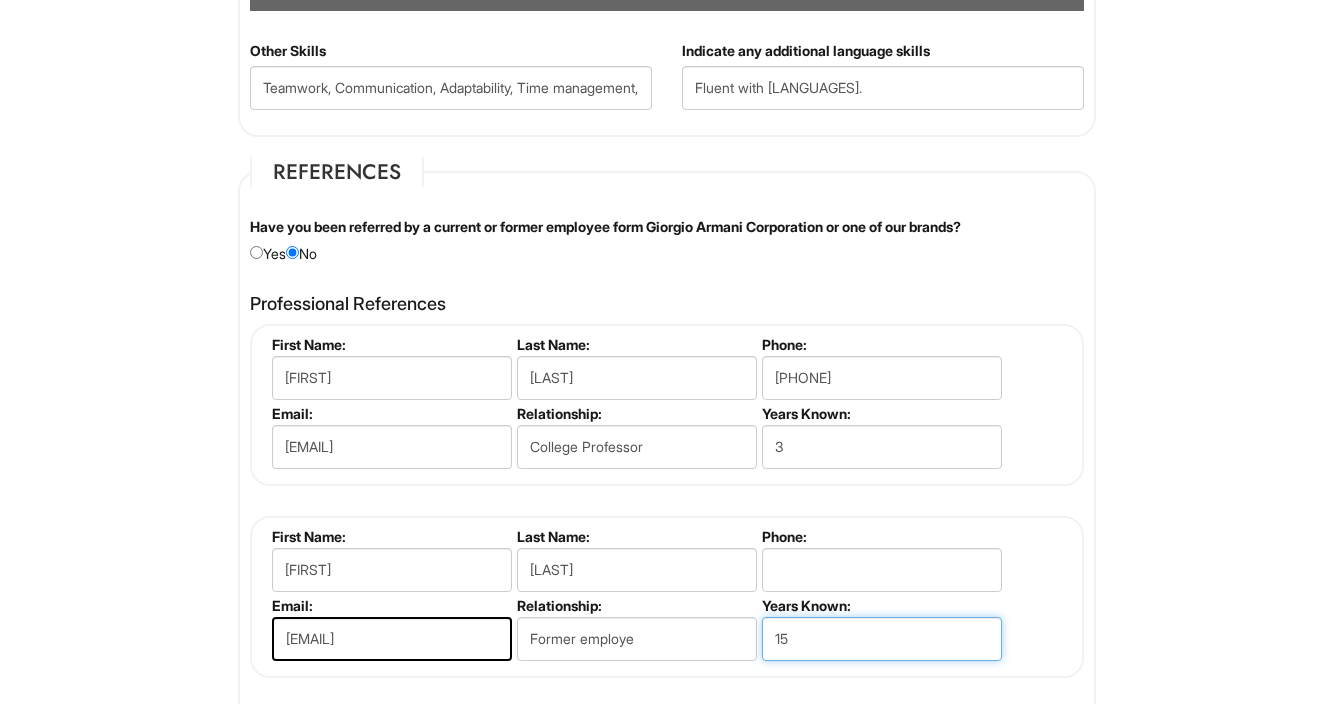 type on "15" 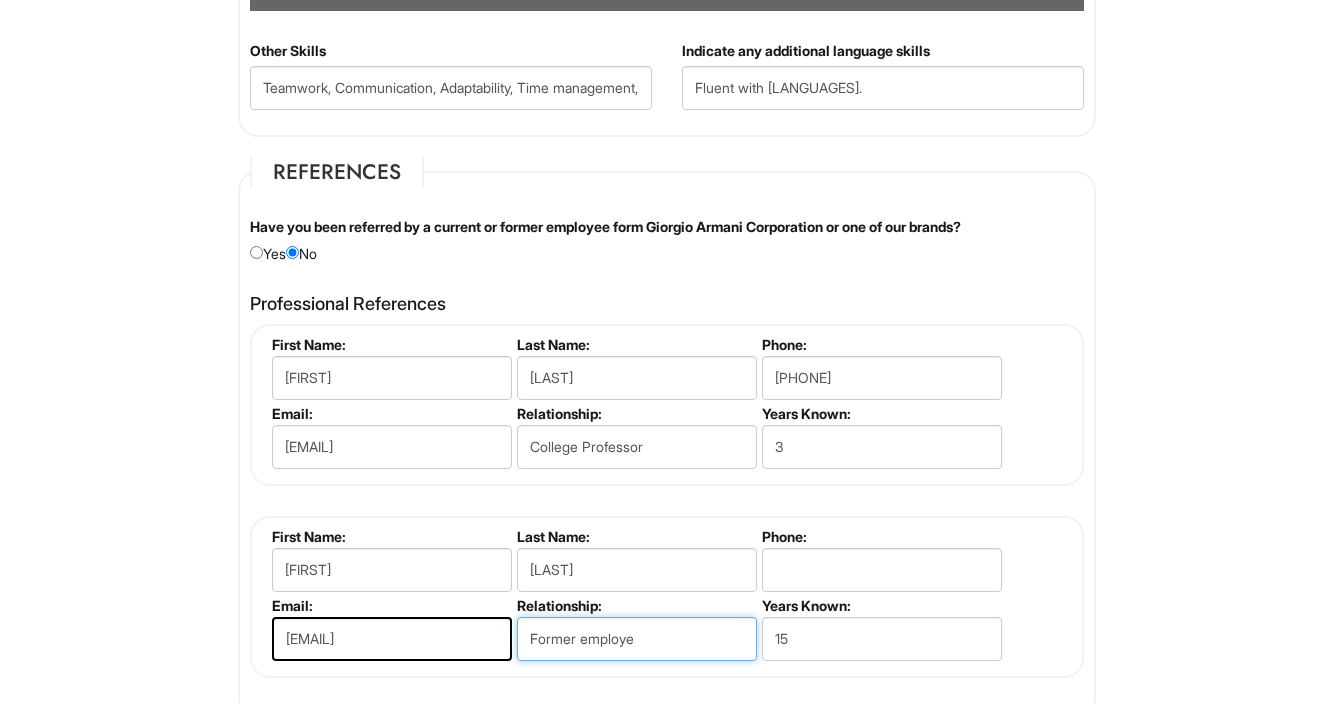 click on "Former employe" at bounding box center (637, 639) 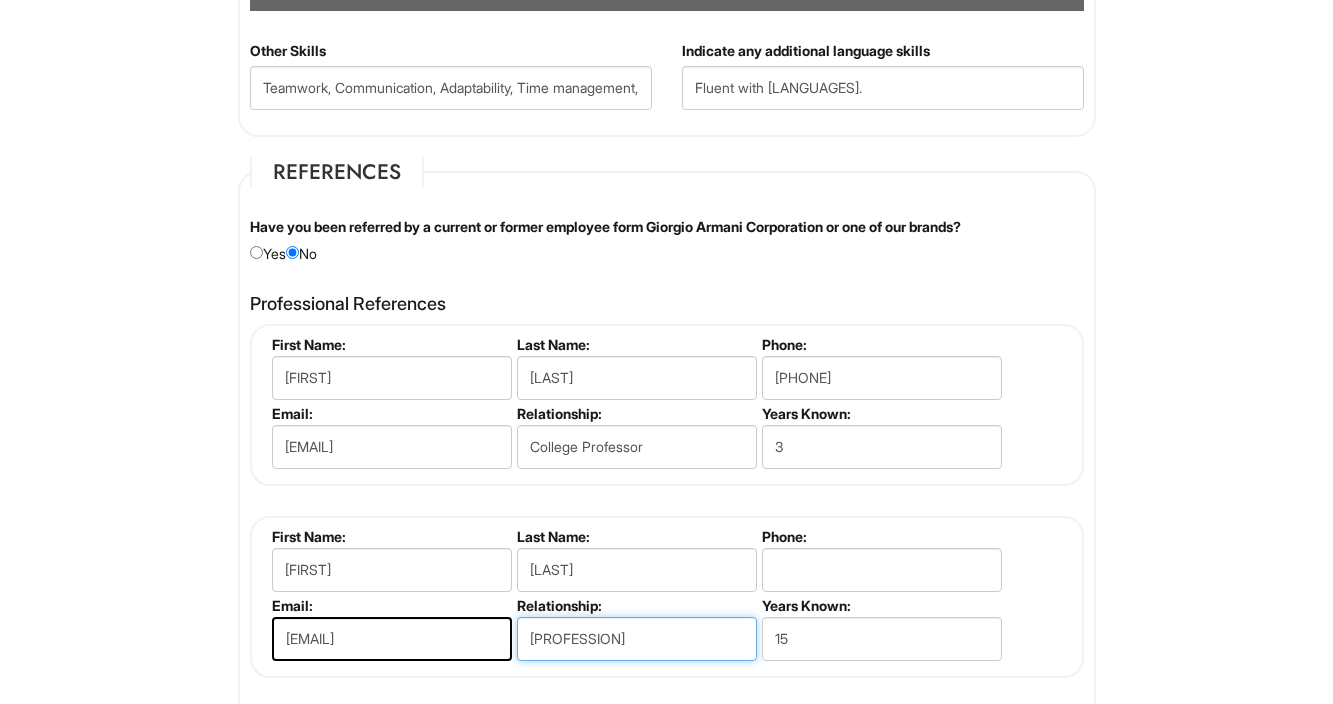click on "[PROFESSION]" at bounding box center [637, 639] 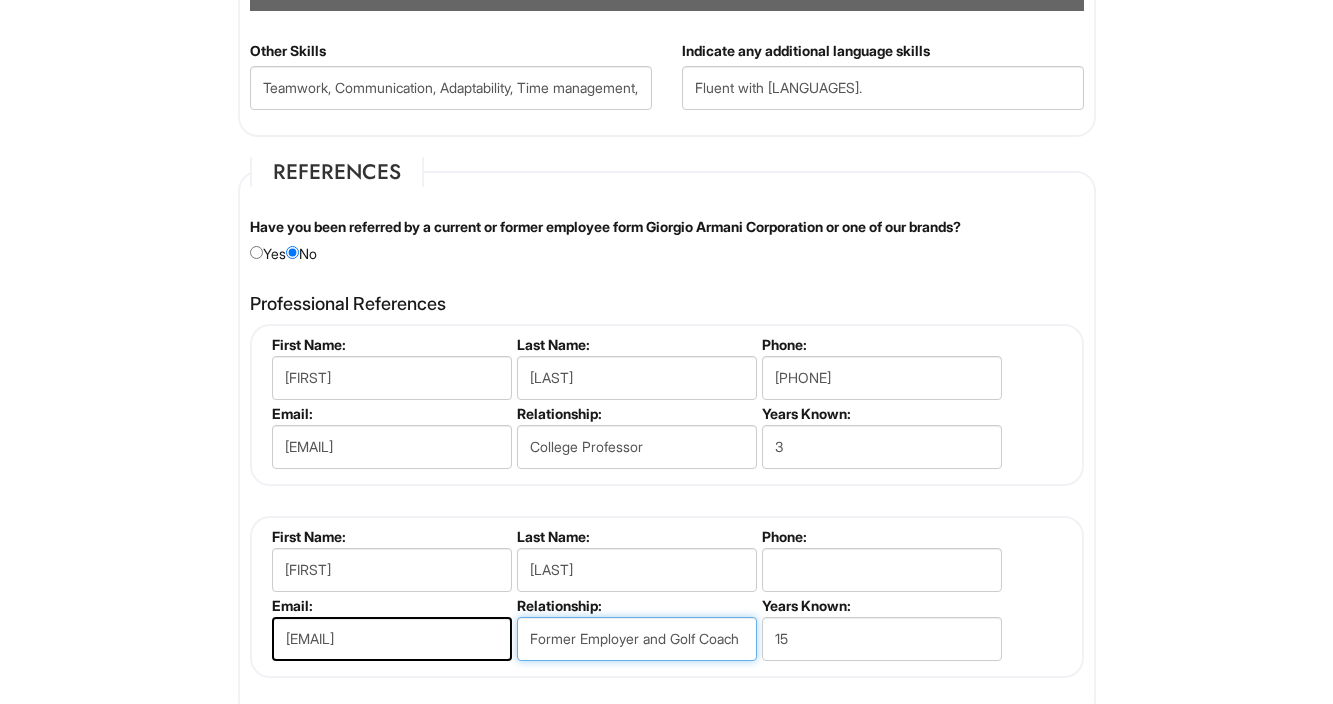 drag, startPoint x: 528, startPoint y: 632, endPoint x: 638, endPoint y: 633, distance: 110.00455 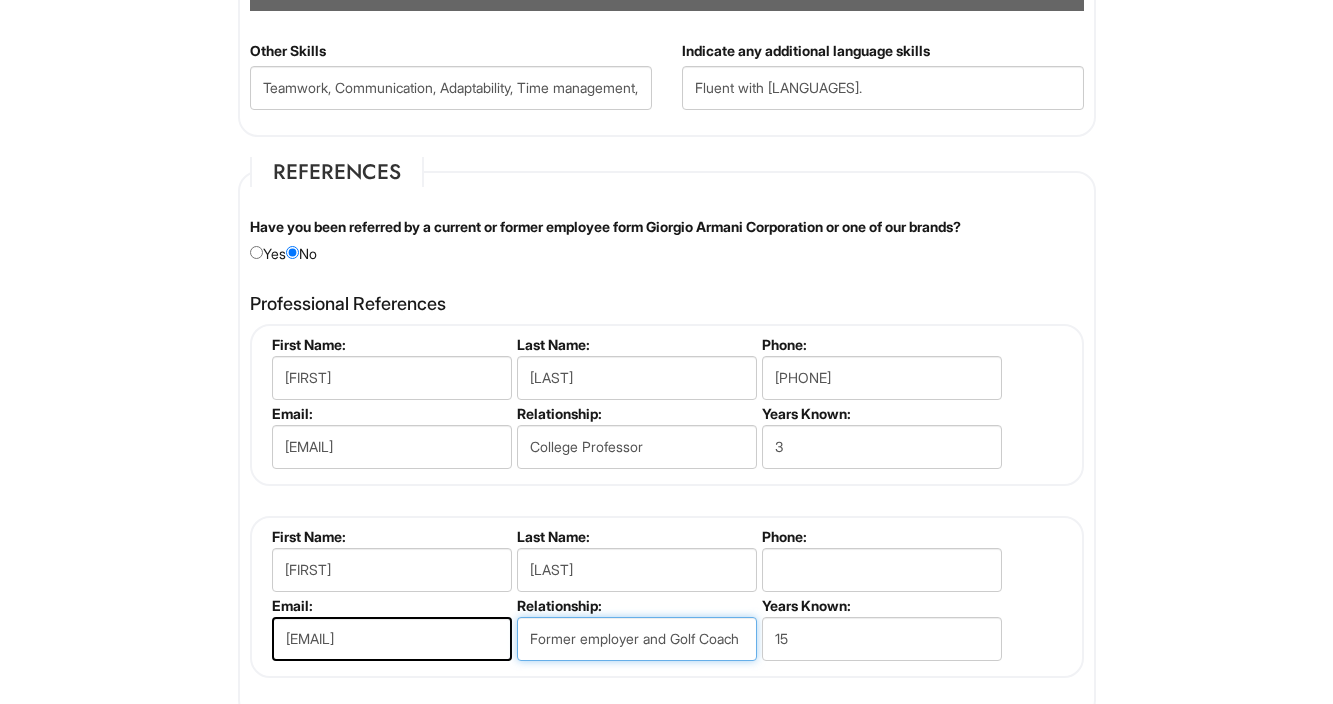 type on "Former employer and Golf Coach" 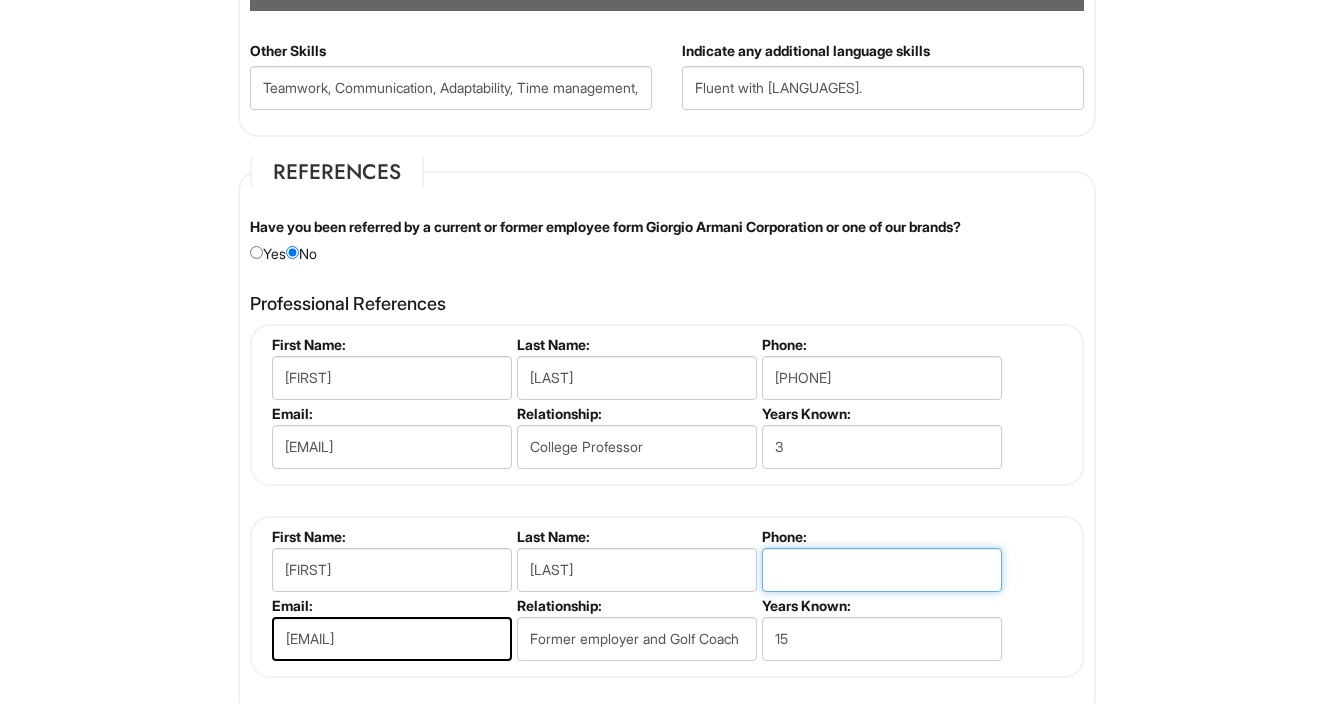 click at bounding box center (882, 570) 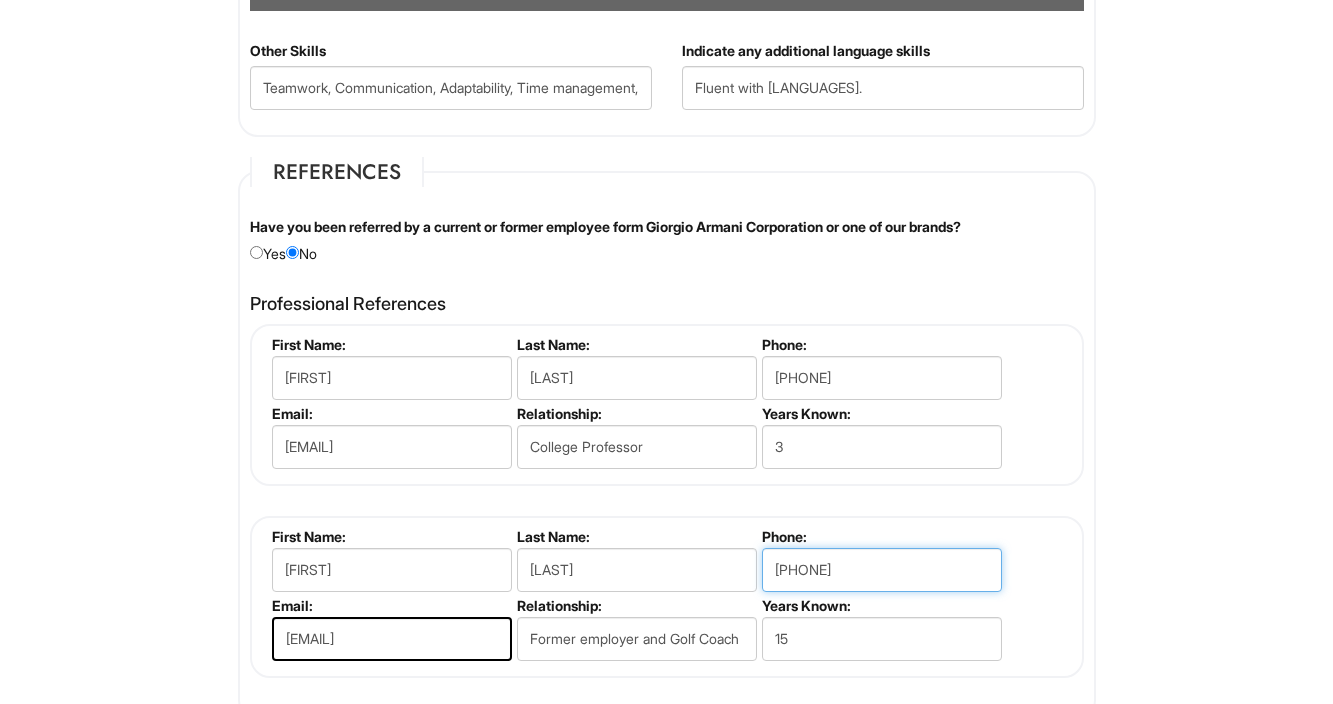 click on "[PHONE]" at bounding box center [882, 570] 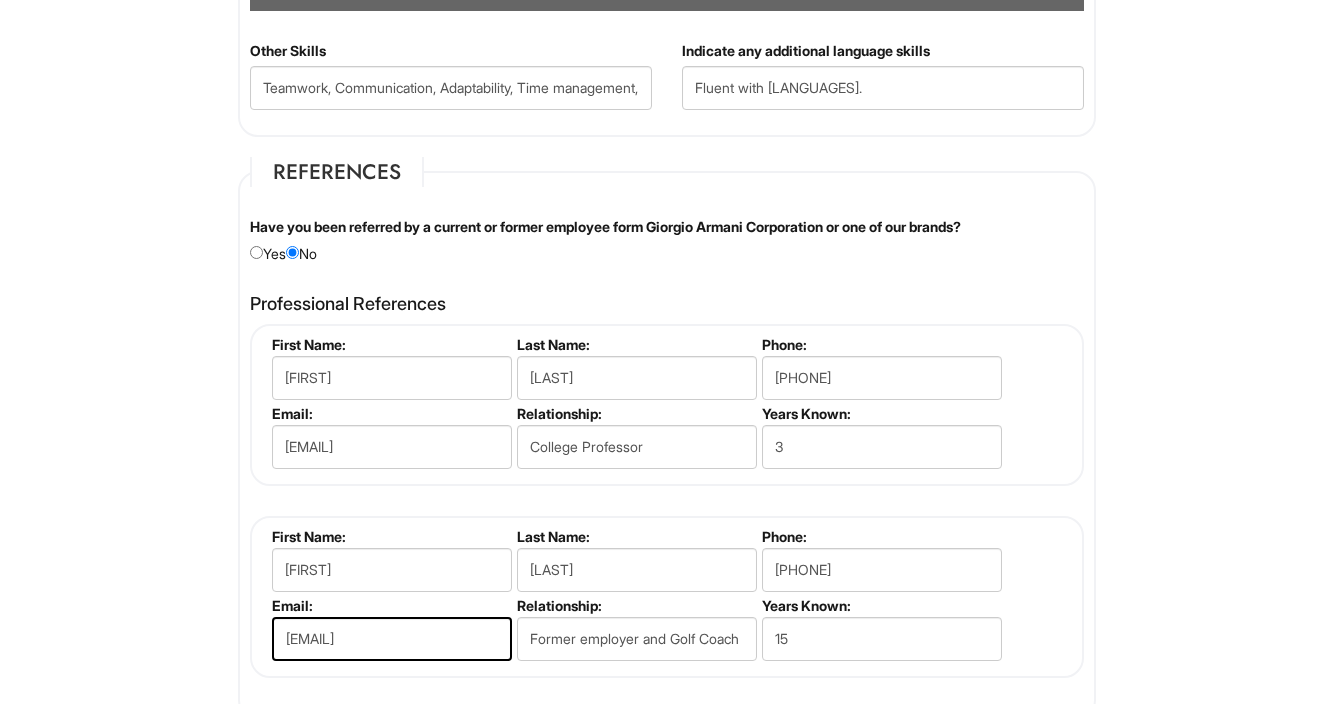 click on "First Name:
[FIRST]
Last Name:
[LAST]
Phone:
[PHONE]
Email:
[EMAIL]
Relationship:
[PROFESSION]
Years Known:
[YEARS]" at bounding box center [667, 597] 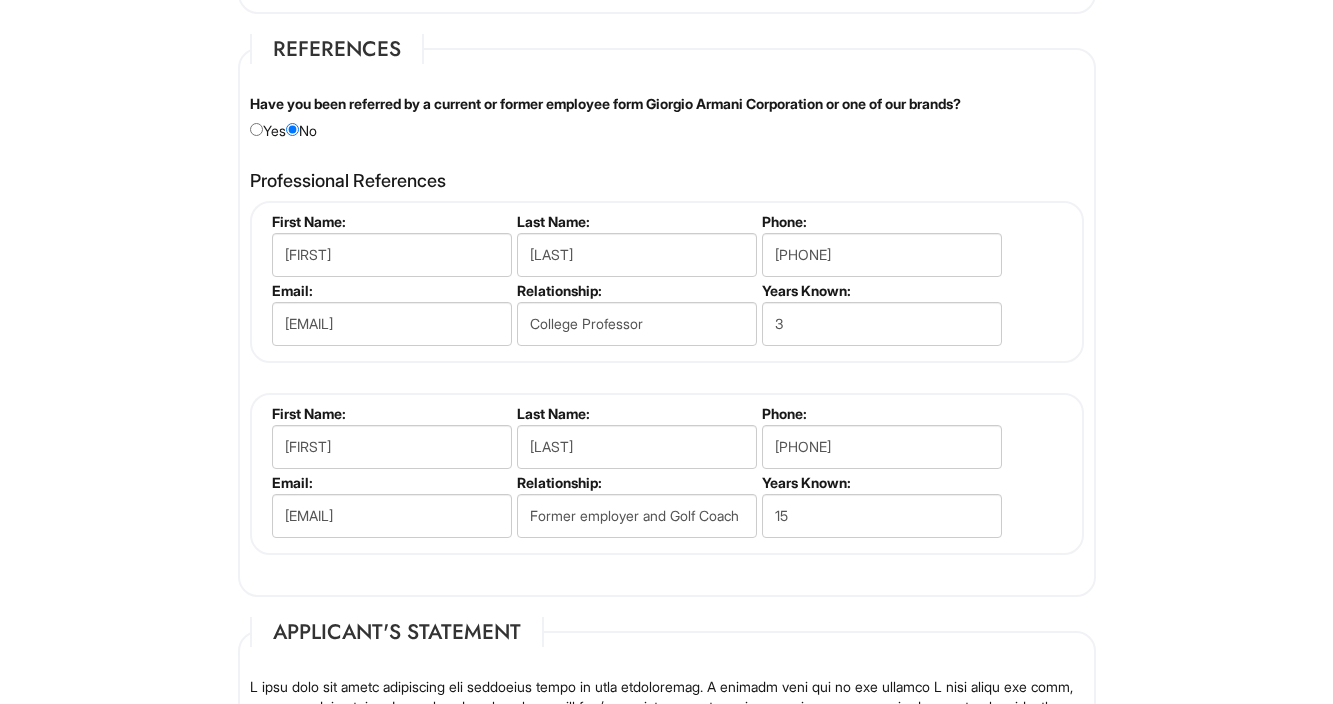 scroll, scrollTop: 2869, scrollLeft: 0, axis: vertical 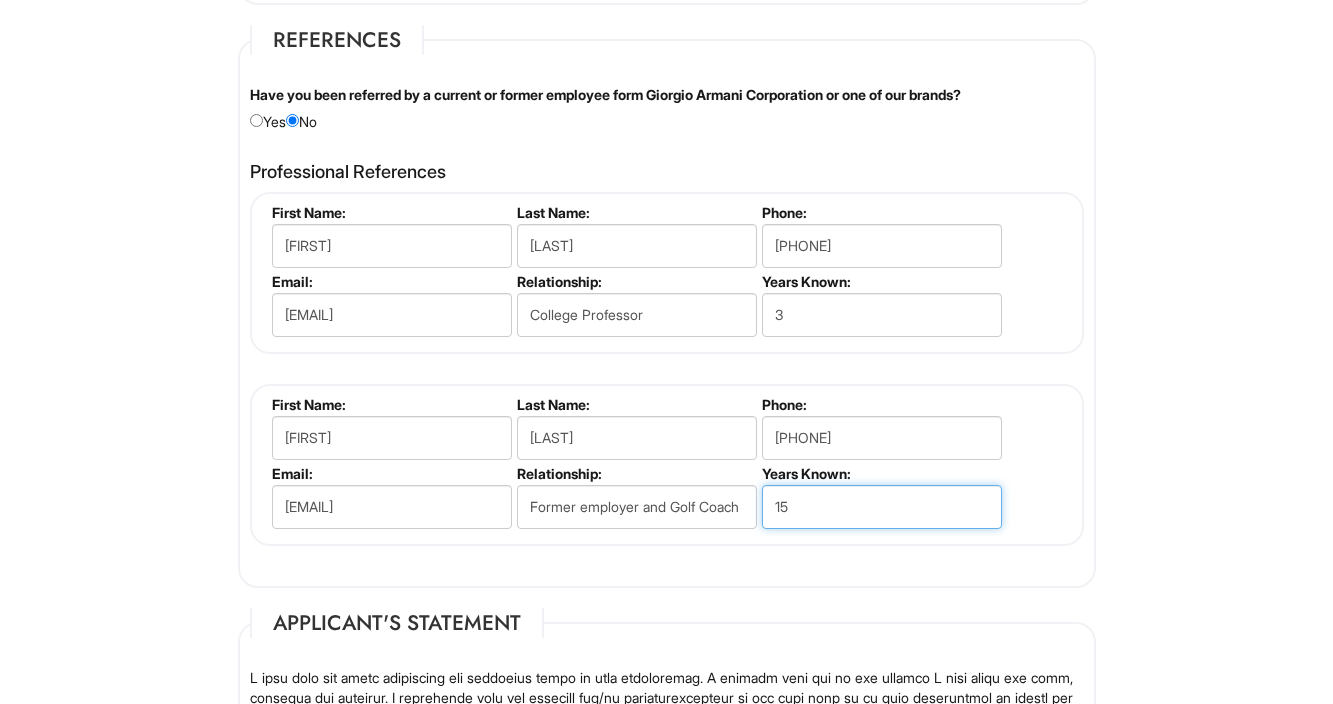click on "15" at bounding box center [882, 507] 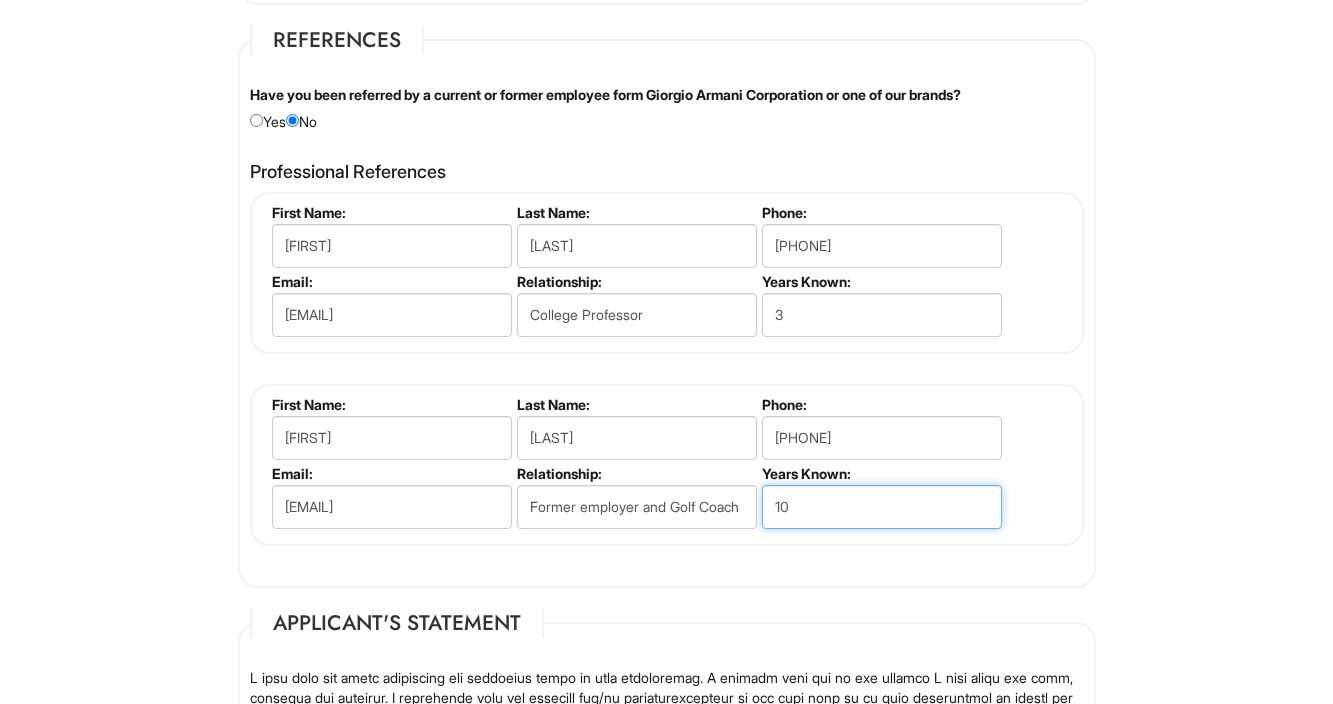 type on "10" 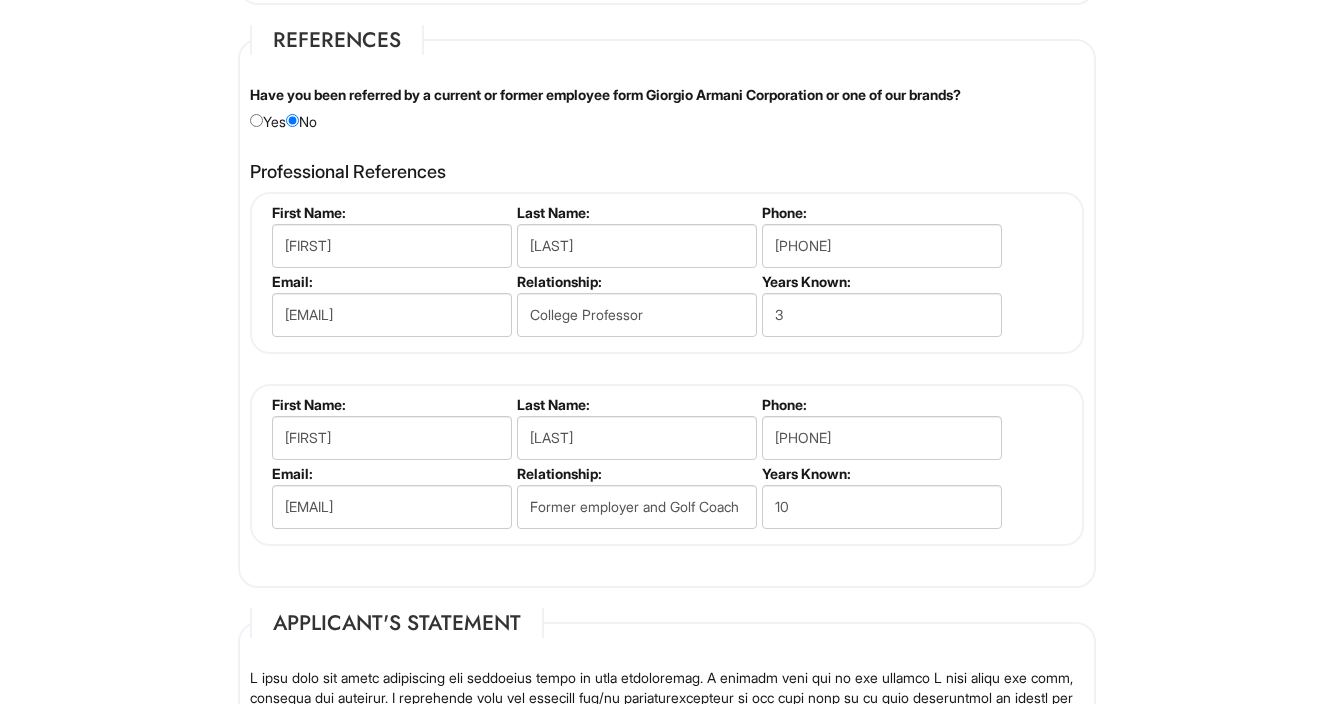 click on "References
Have you been referred by a current or former employee form Giorgio Armani Corporation or one of our brands?    Yes   No
Please provide the name of the employee:
Professional References
[FIRST]  [LAST]
First Name:
[FIRST]
Last Name:
[LAST]
Phone:
[PHONE]
Email:
[EMAIL]
Relationship:
[PROFESSION]
Years Known:
[YEARS]
[FIRST] [LAST]
First Name:
[FIRST]
Last Name:
[LAST]
Phone:
[PHONE]
Email:
[EMAIL]
Relationship:
[PROFESSION]
Years Known:
[YEARS]
Add References
First Name:
Last Name:
Phone:
Email:
Relationship:
Years Known:
0" at bounding box center [667, 306] 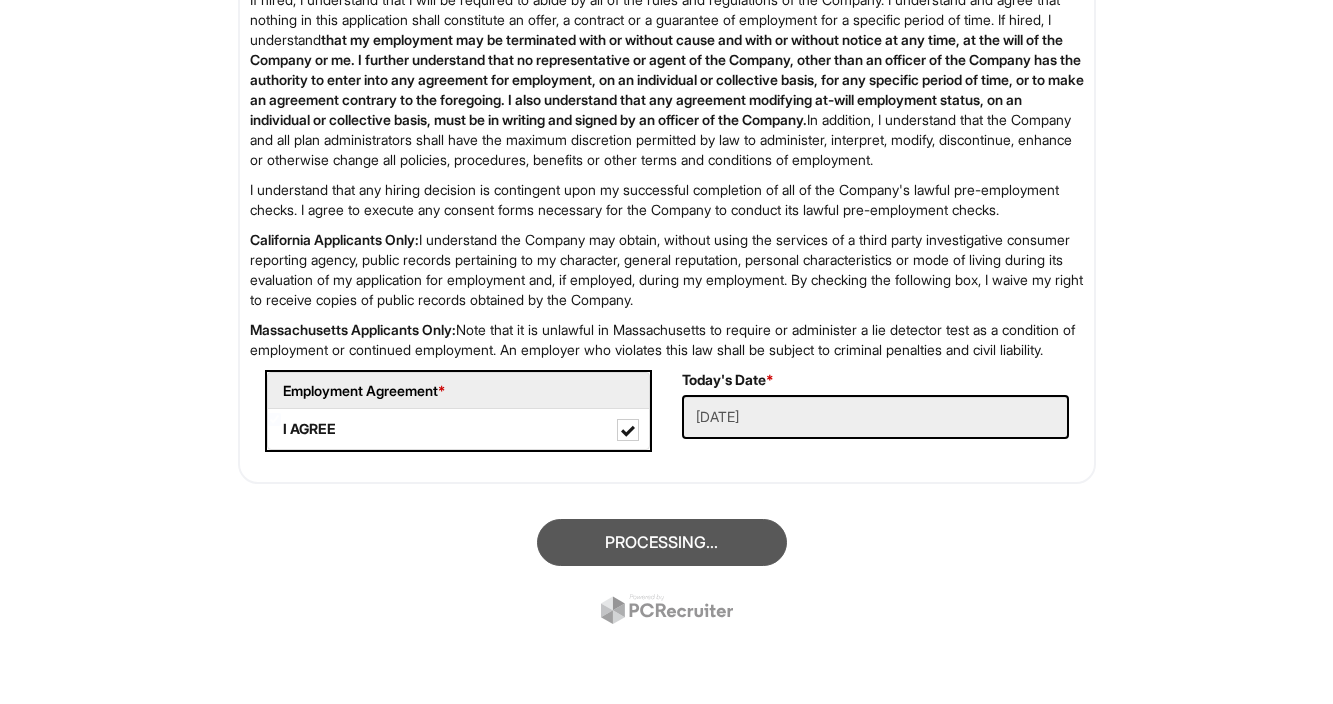 scroll, scrollTop: 3788, scrollLeft: 0, axis: vertical 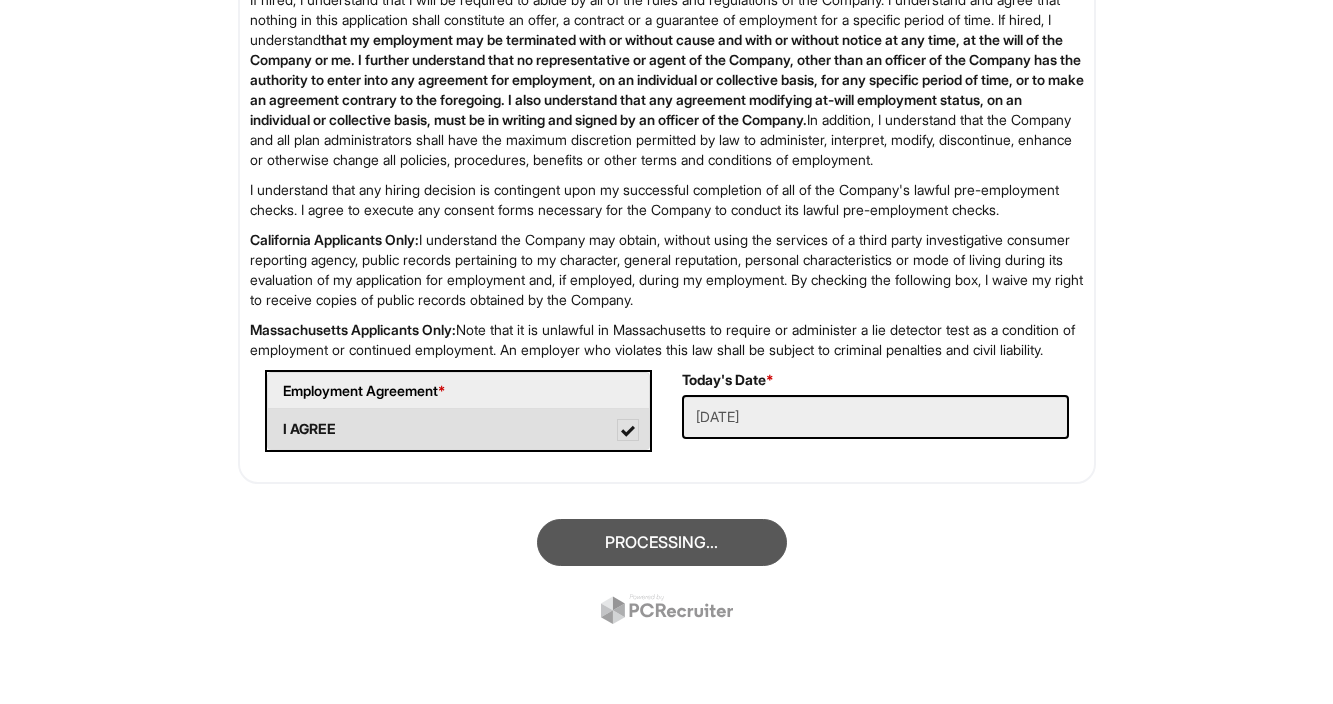 click at bounding box center (628, 431) 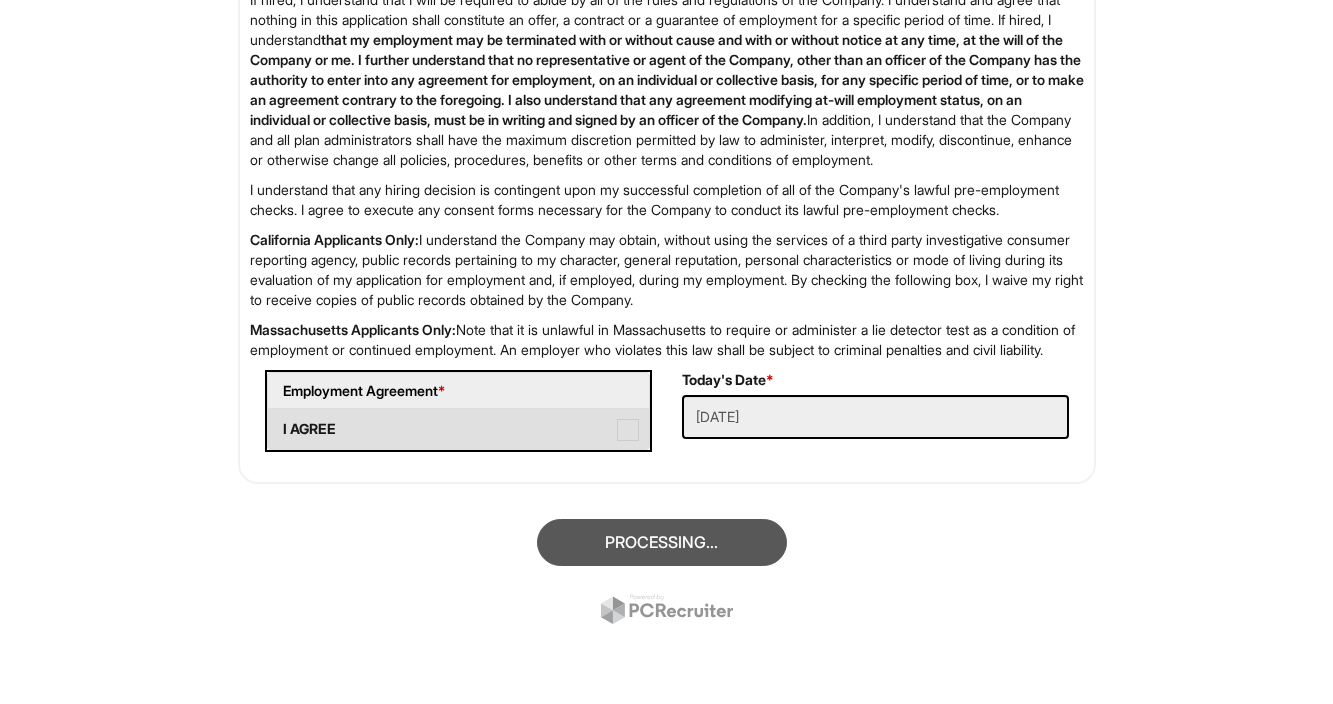 click at bounding box center (628, 430) 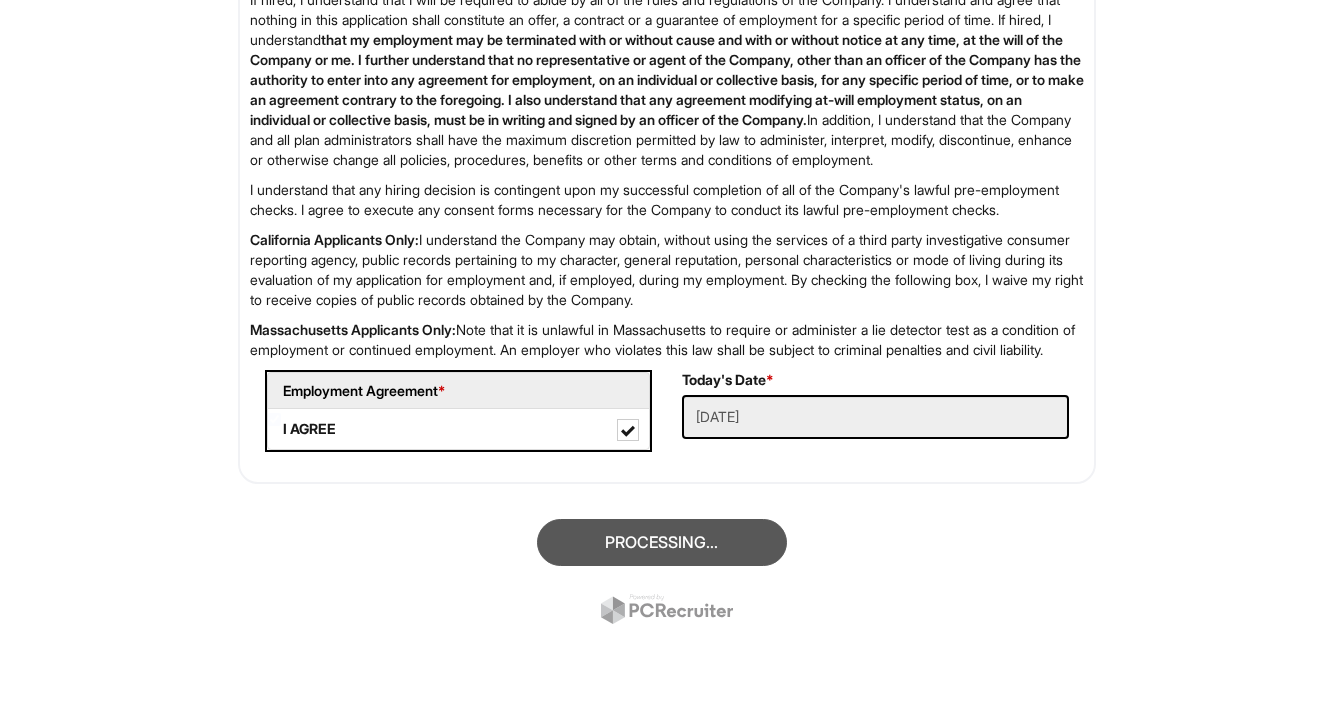 click on "Processing..." at bounding box center (667, 574) 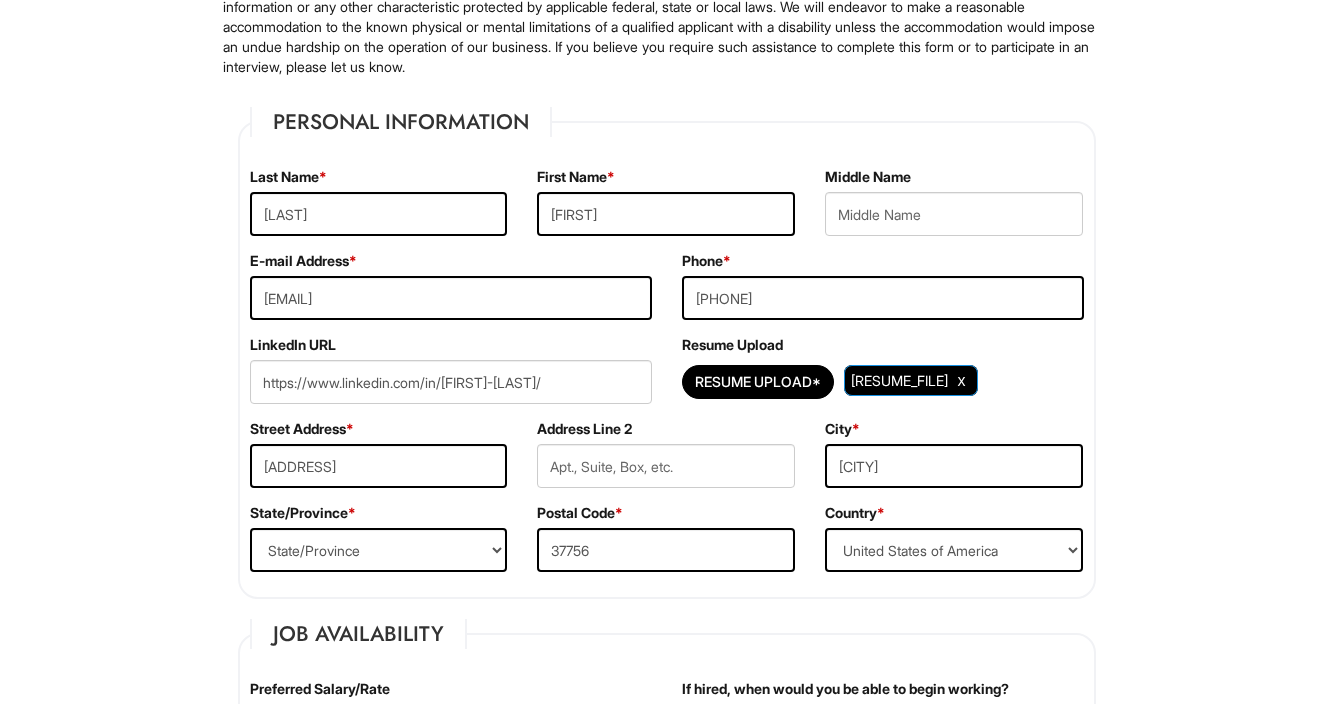 scroll, scrollTop: 264, scrollLeft: 0, axis: vertical 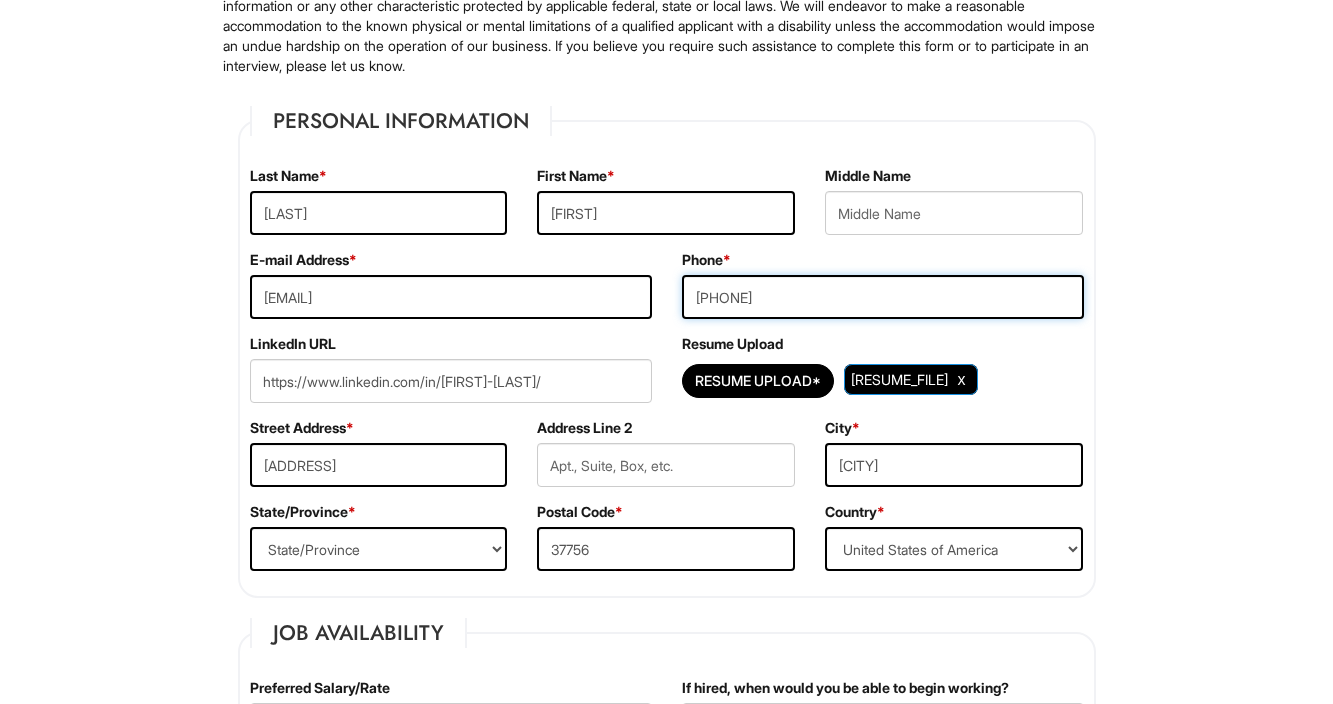 click on "[PHONE]" at bounding box center [883, 297] 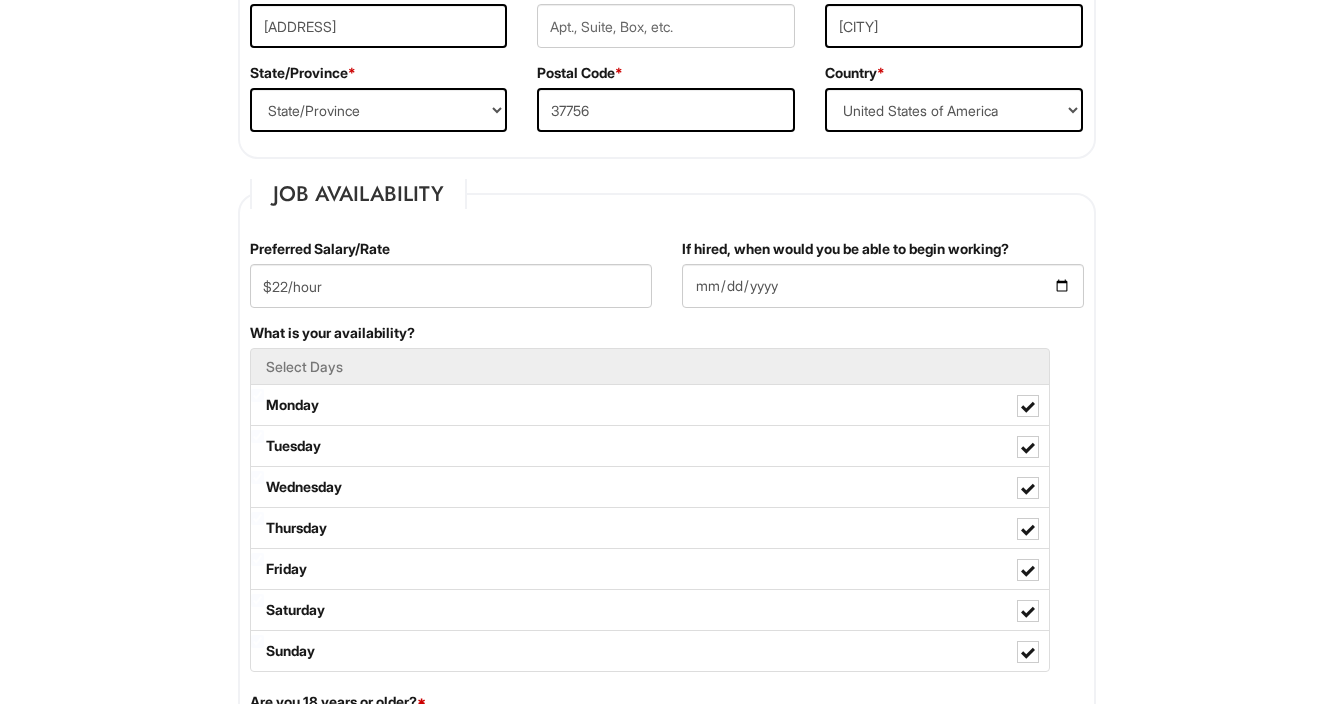 scroll, scrollTop: 209, scrollLeft: 0, axis: vertical 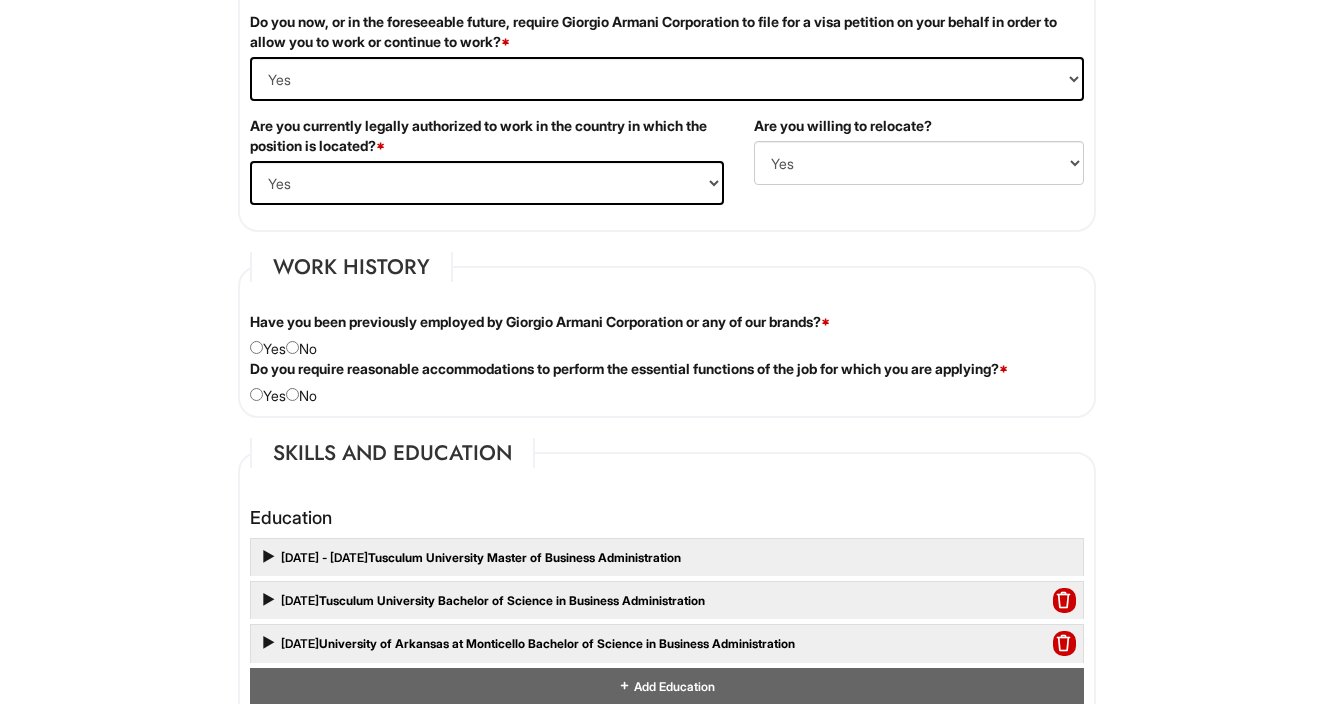click at bounding box center [292, 347] 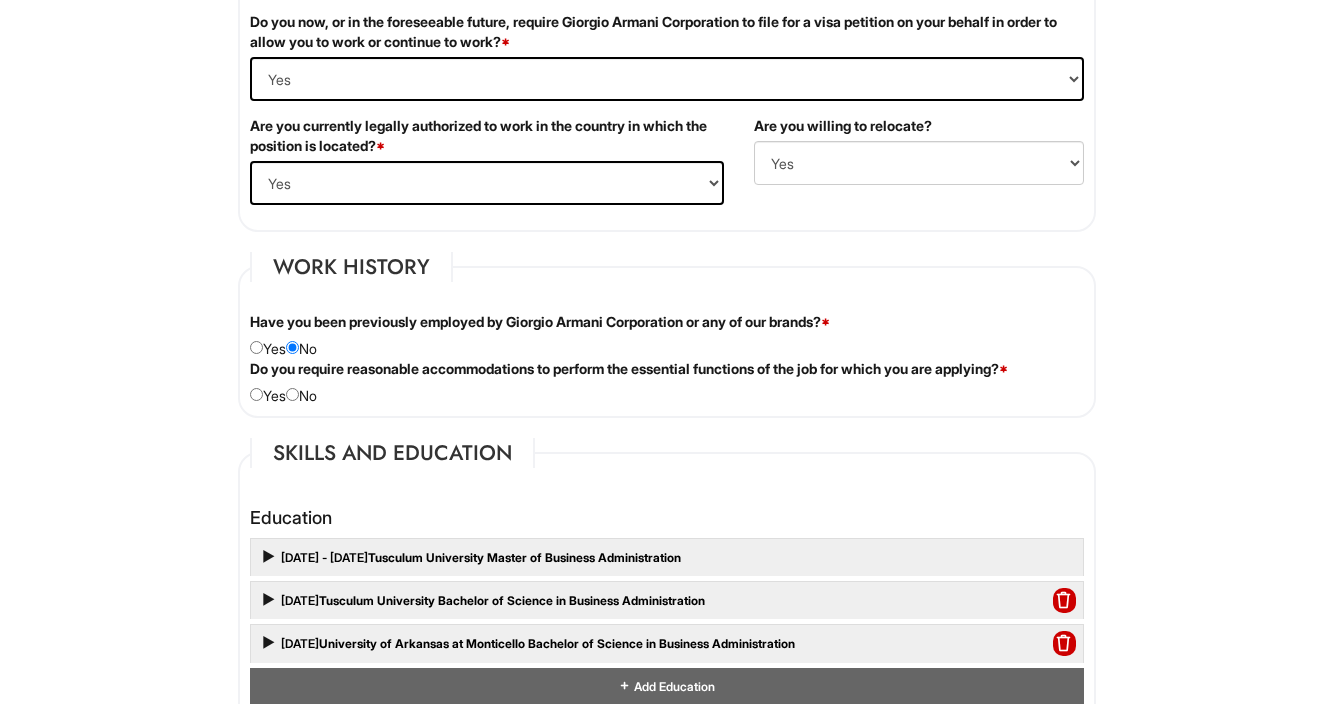 click at bounding box center [292, 394] 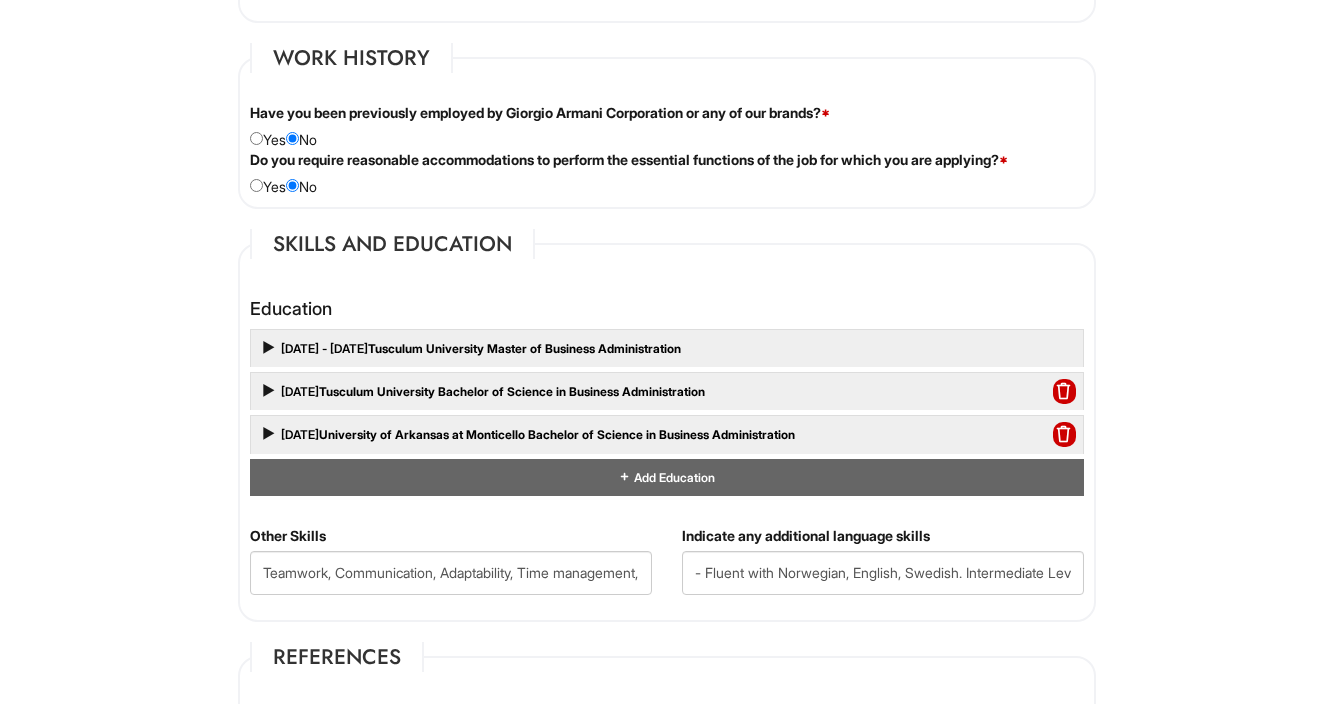 scroll, scrollTop: 1637, scrollLeft: 0, axis: vertical 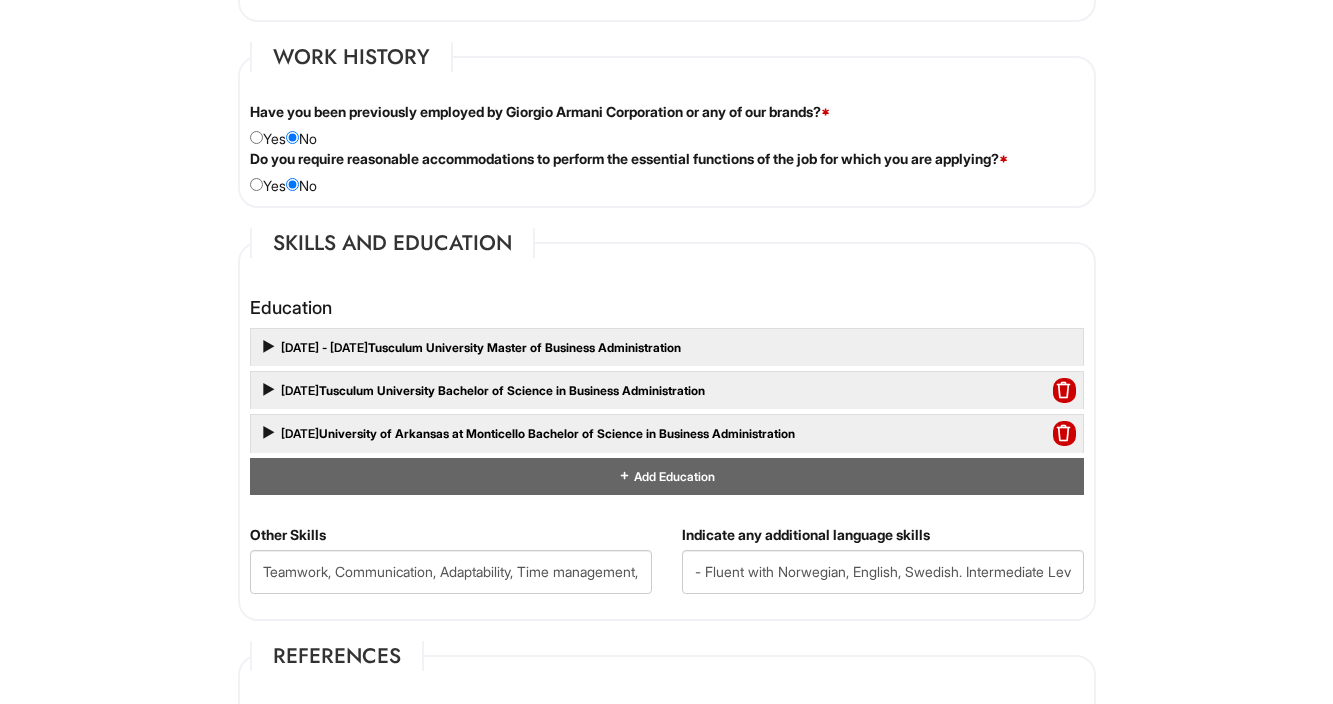 click on "8/2024 - 5/2025  Tusculum University Master of Business Administration" at bounding box center [667, 347] 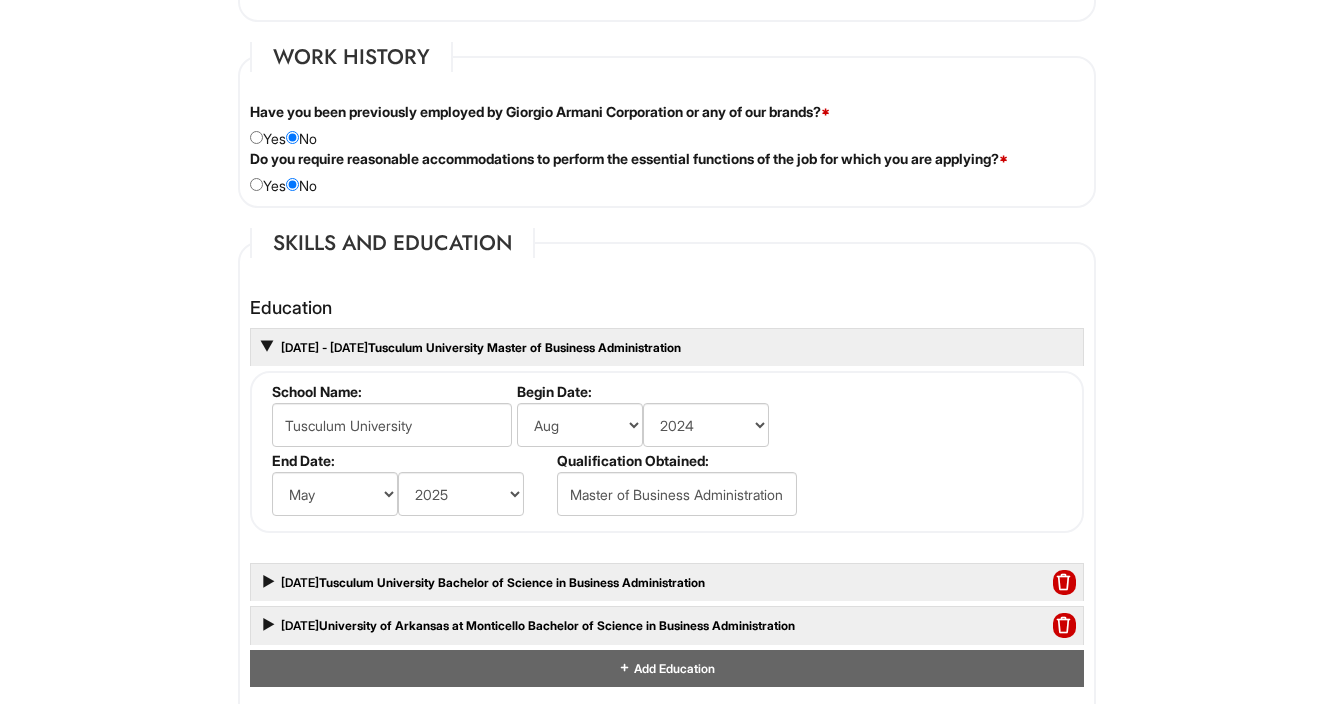 click on "8/2024 - 5/2025  Tusculum University Master of Business Administration" at bounding box center (667, 347) 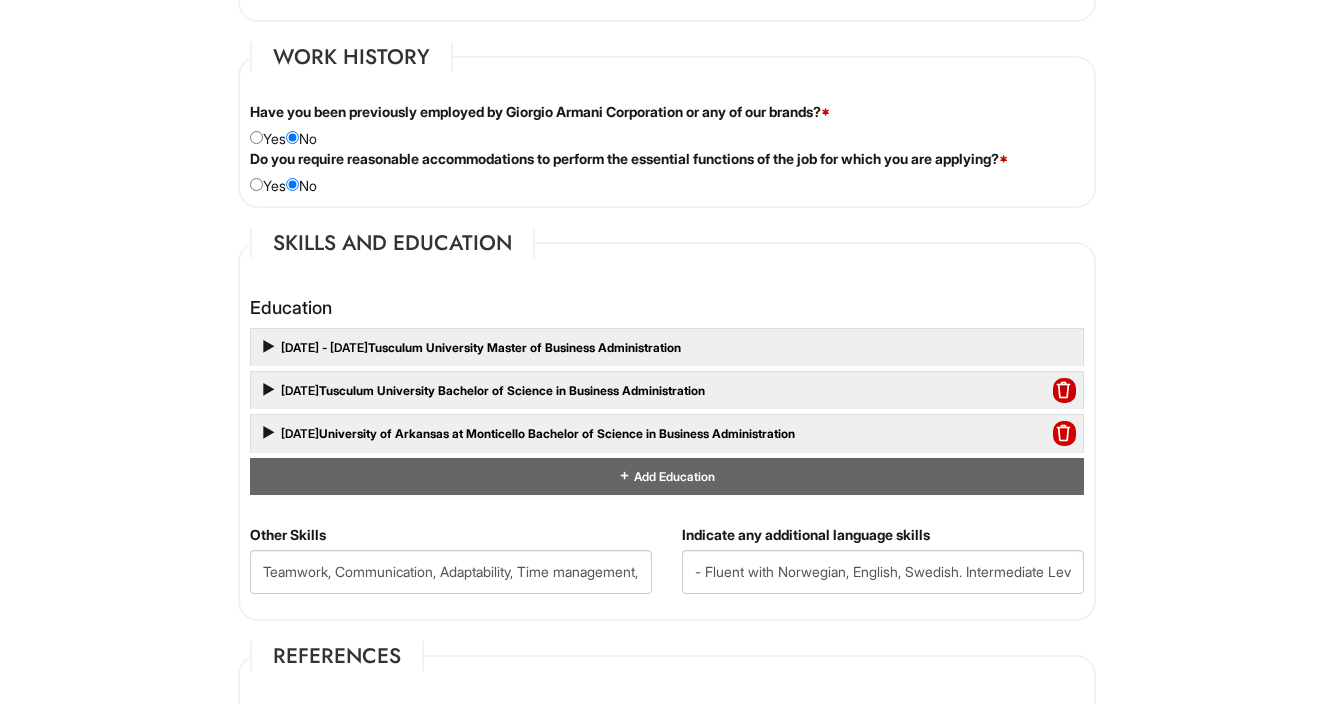 click on "8/2022 - 5/2024  Tusculum University Bachelor of Science in Business Administration" at bounding box center [667, 390] 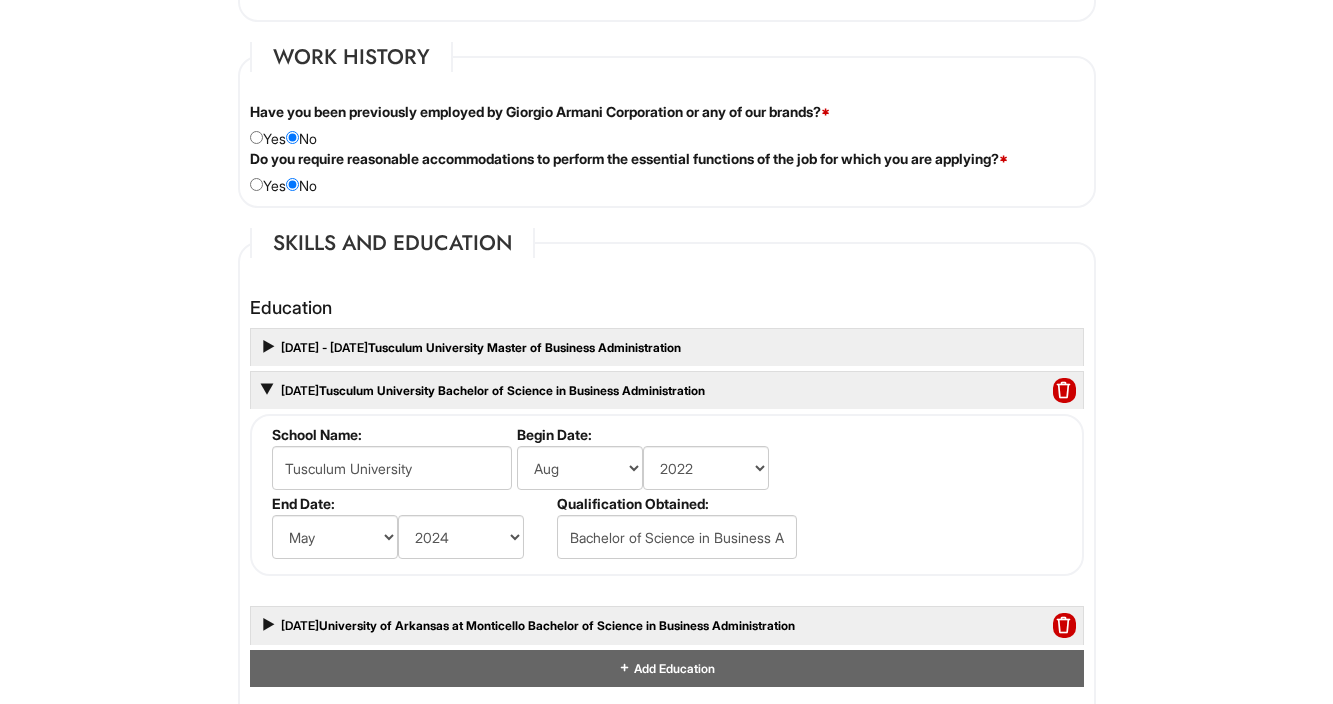 click at bounding box center (267, 390) 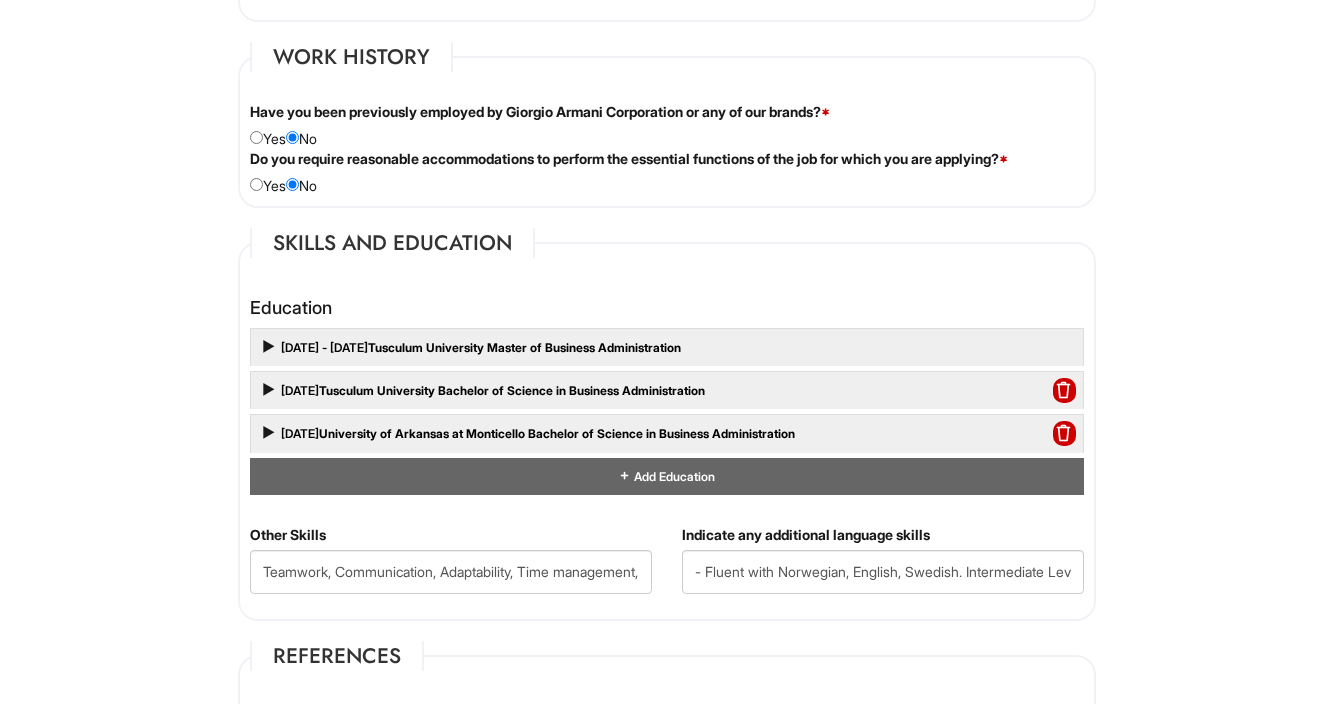 click on "8/2020 - 5/2022  University of Arkansas at Monticello Bachelor of Science in Business Administration" at bounding box center [667, 433] 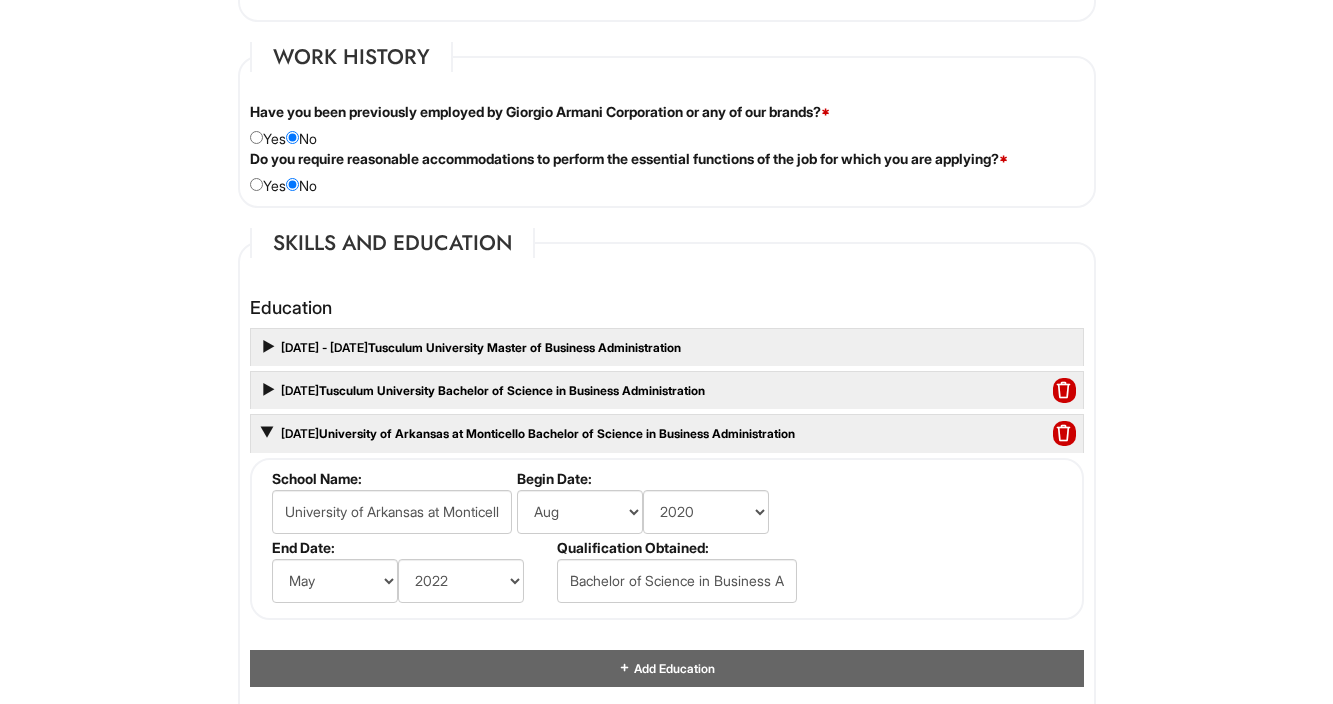 click on "8/2020 - 5/2022  University of Arkansas at Monticello Bachelor of Science in Business Administration" at bounding box center [667, 433] 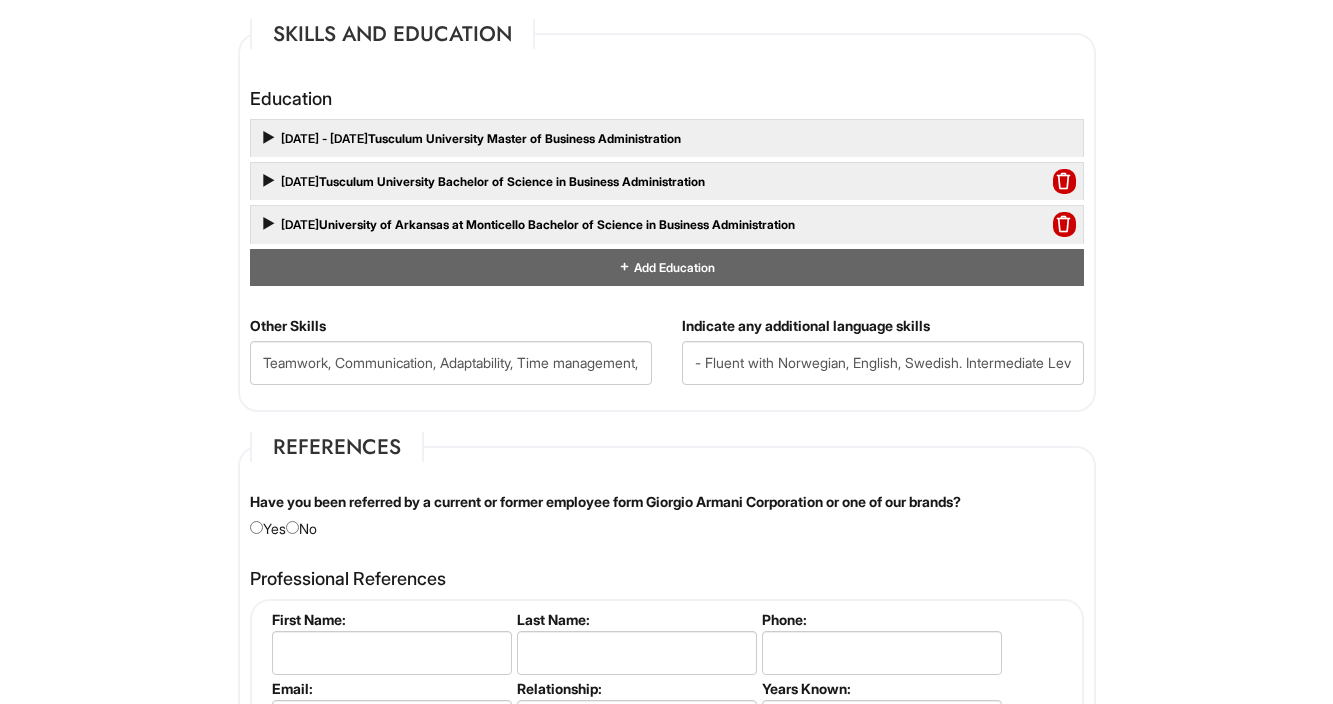scroll, scrollTop: 1847, scrollLeft: 0, axis: vertical 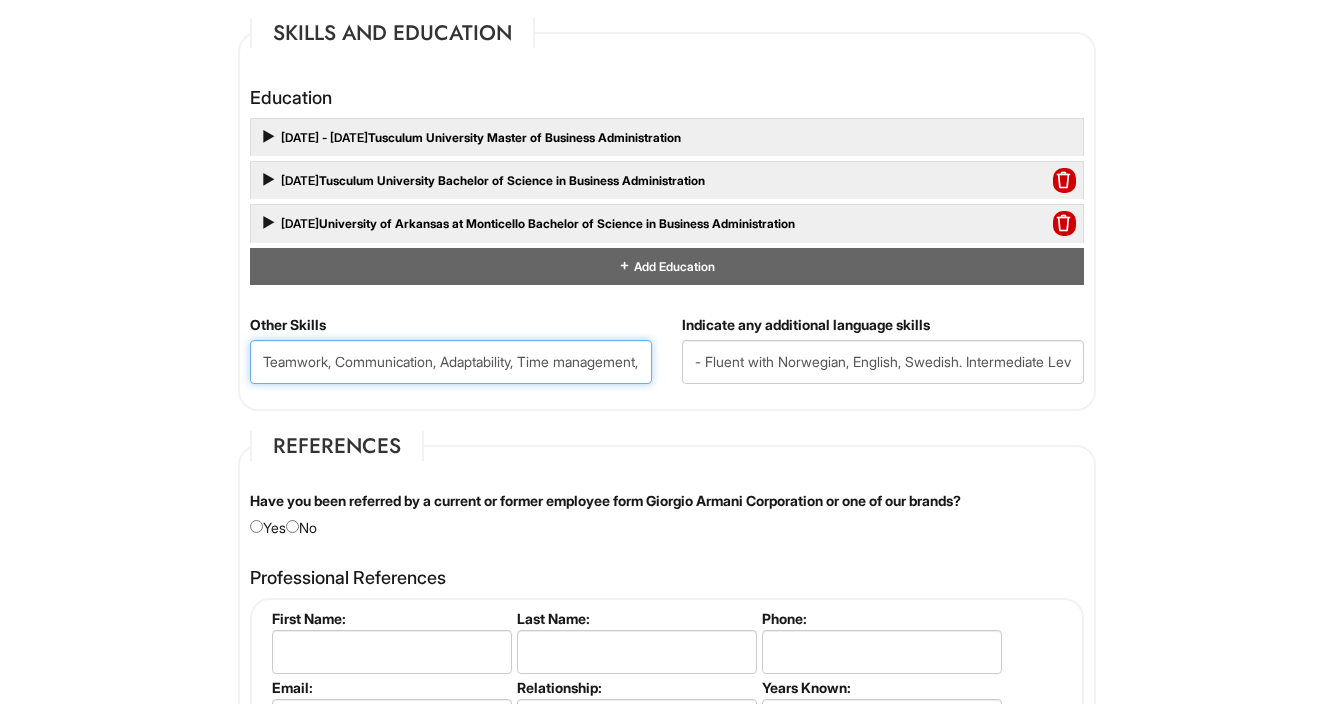 click on "Teamwork, Communication, Adaptability, Time management, Leadership, Active listening" at bounding box center (451, 362) 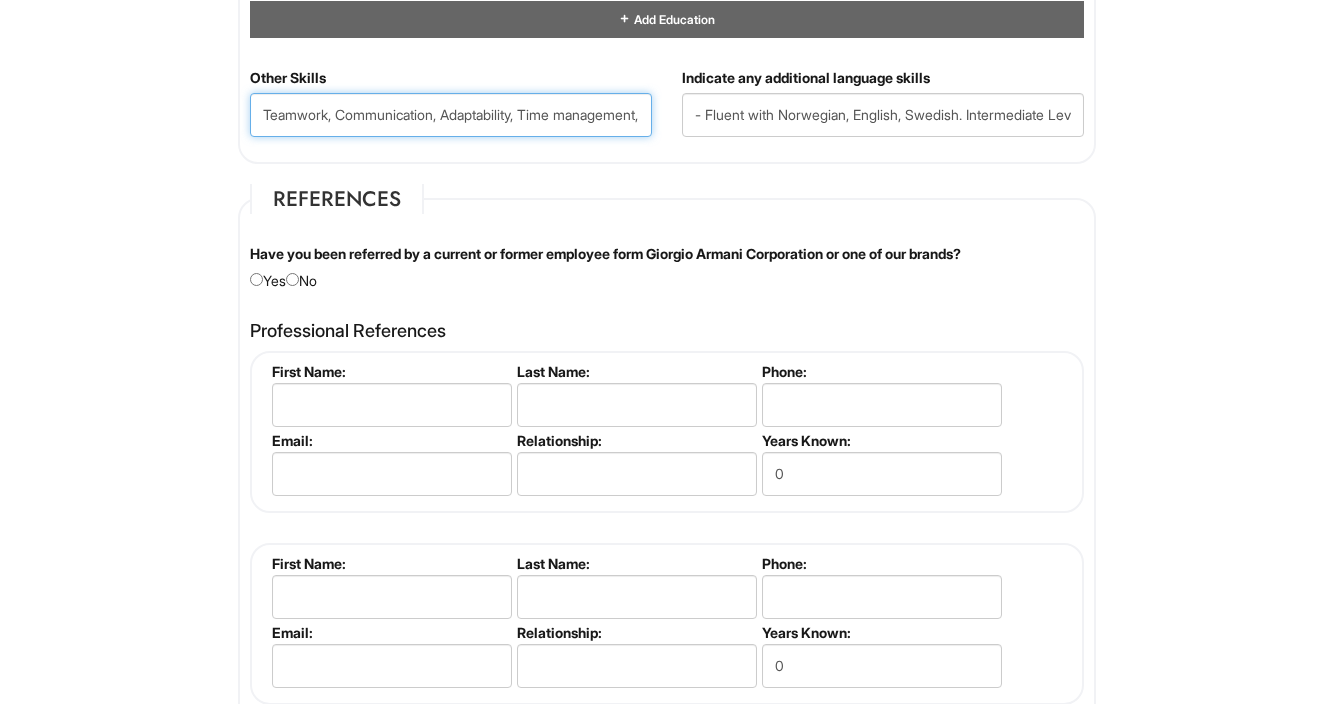 scroll, scrollTop: 2095, scrollLeft: 0, axis: vertical 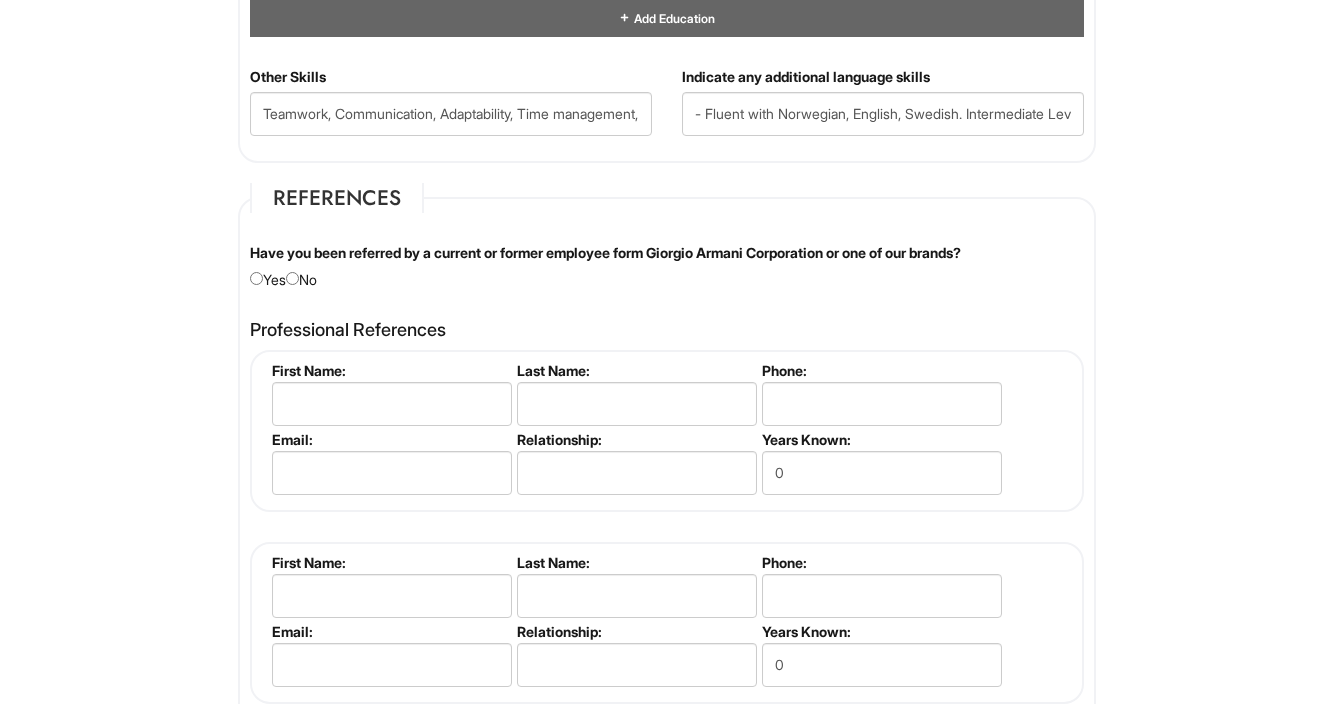 click on "Have you been referred by a current or former employee form Giorgio Armani Corporation or one of our brands?    Yes   No" at bounding box center [667, 266] 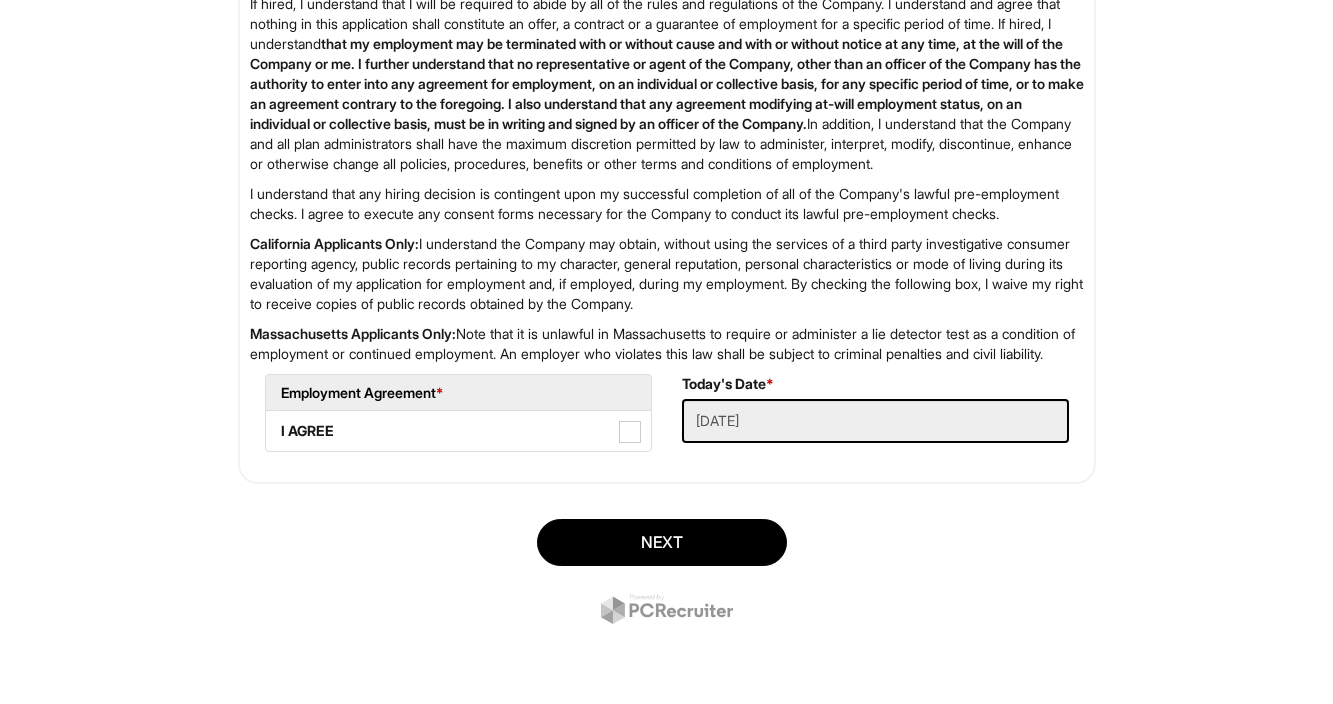 scroll, scrollTop: 3168, scrollLeft: 0, axis: vertical 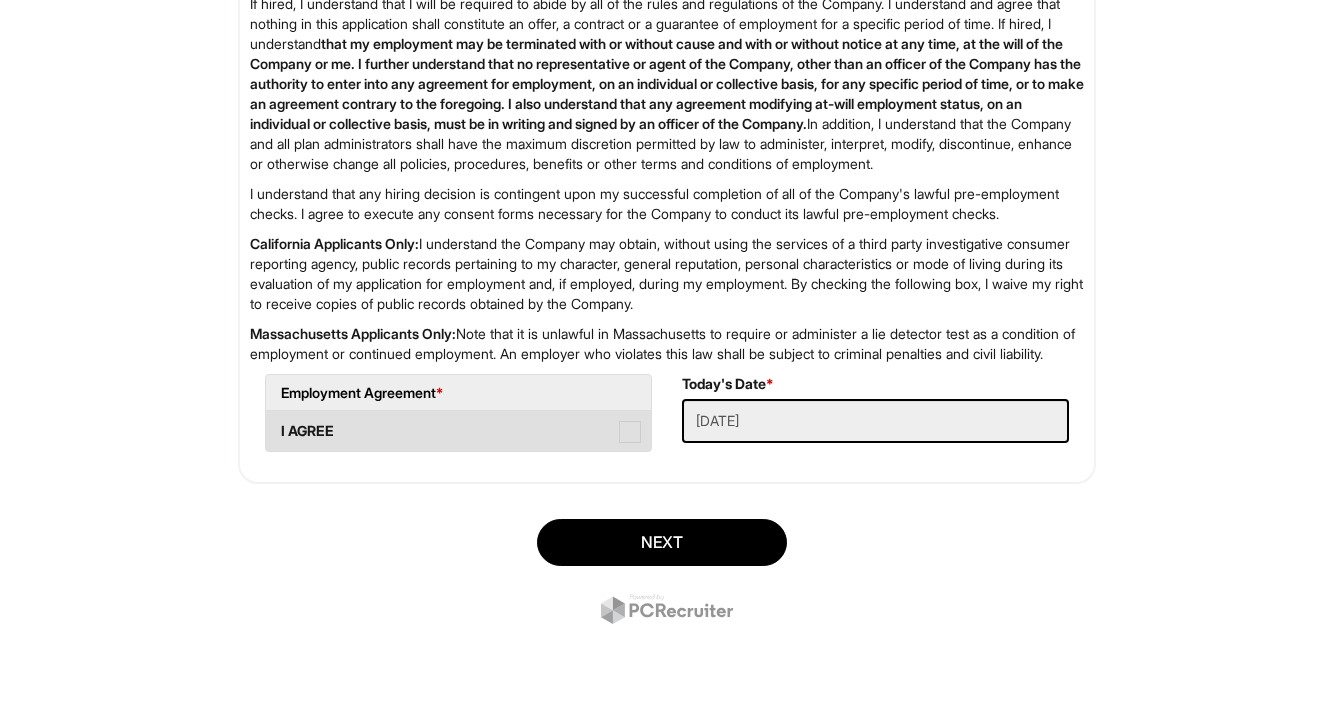 click on "I AGREE" at bounding box center [458, 431] 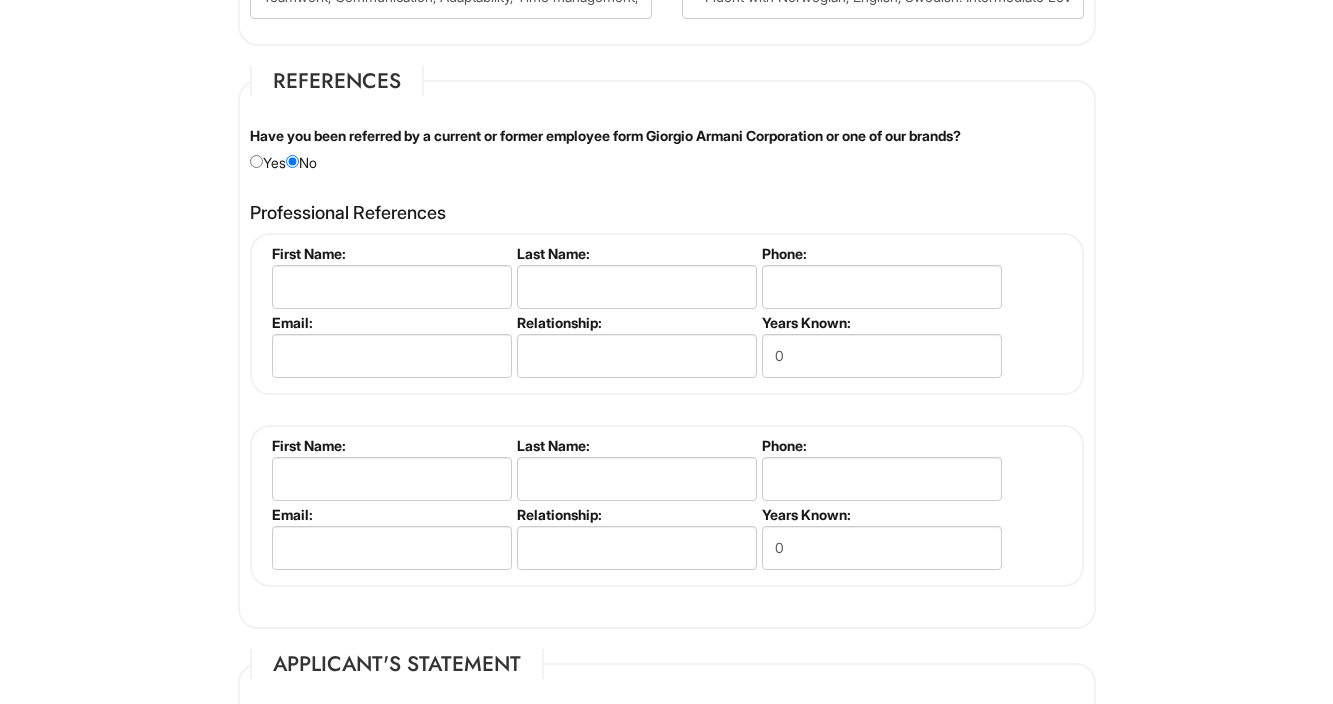 scroll, scrollTop: 2207, scrollLeft: 0, axis: vertical 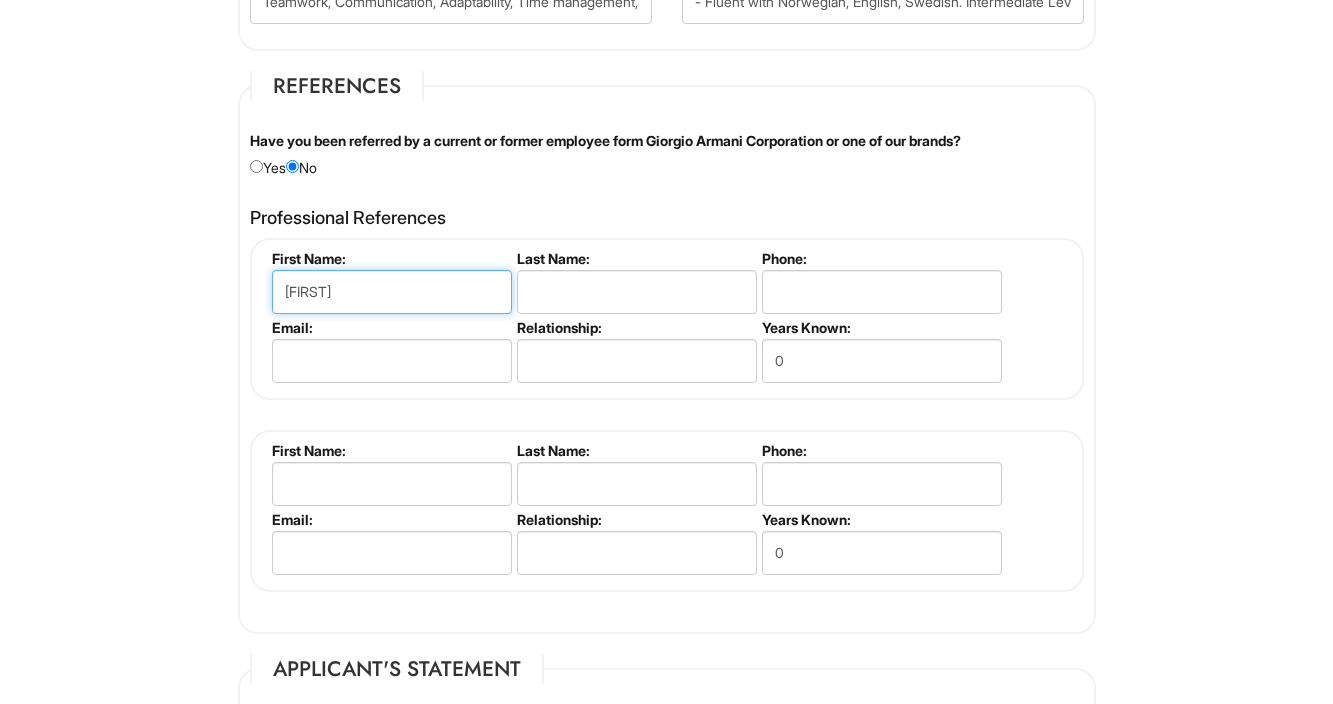 type on "[FIRST]" 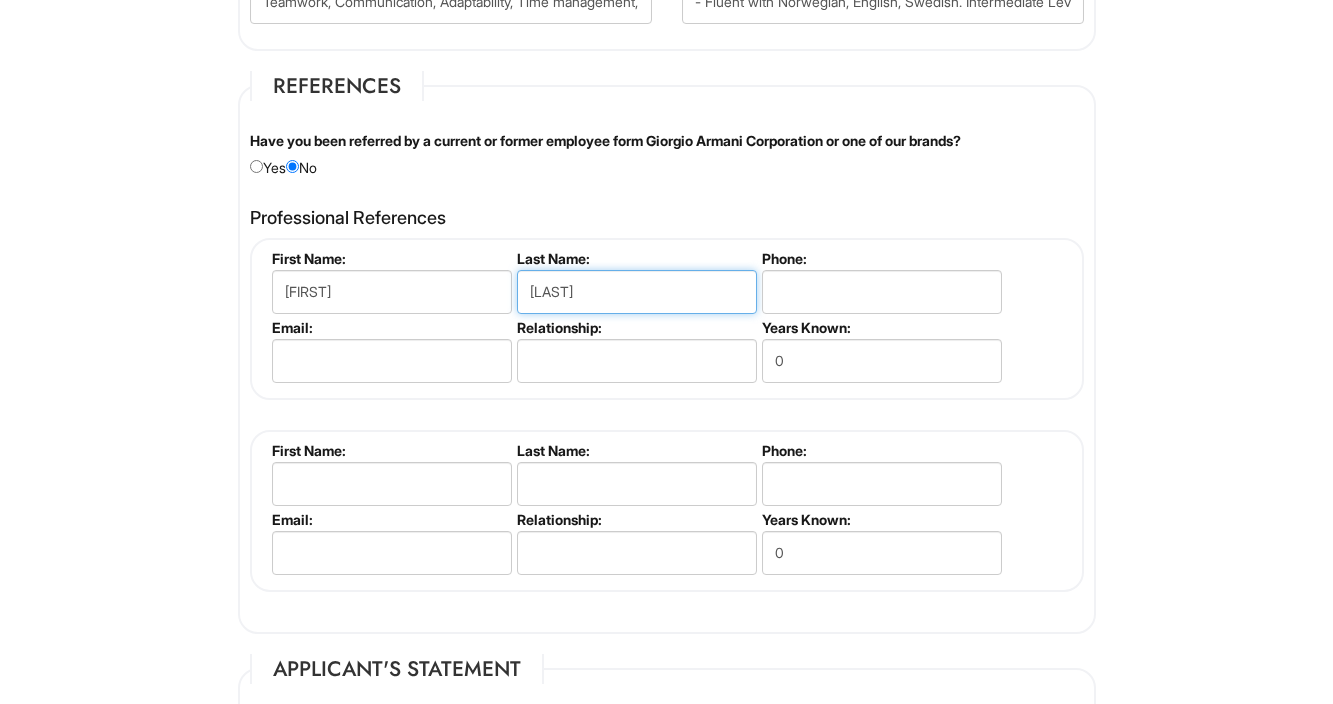 type on "[LAST]" 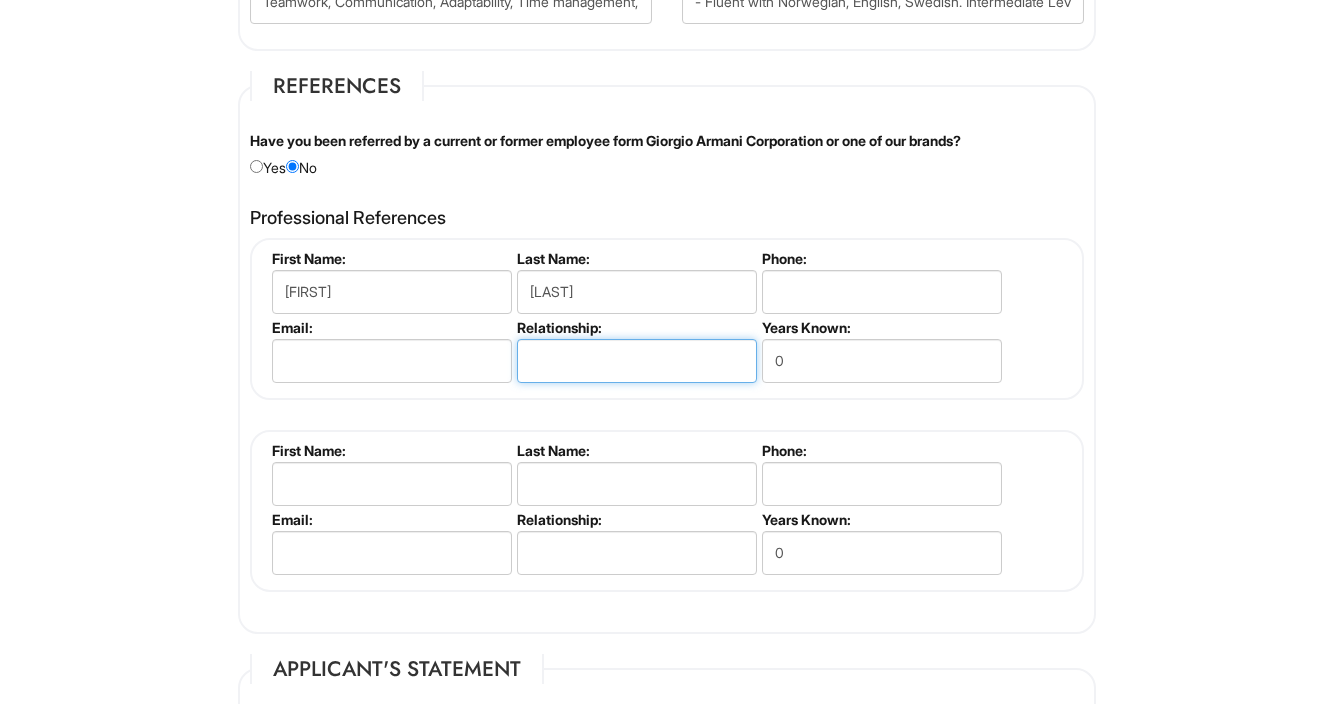 click at bounding box center (637, 361) 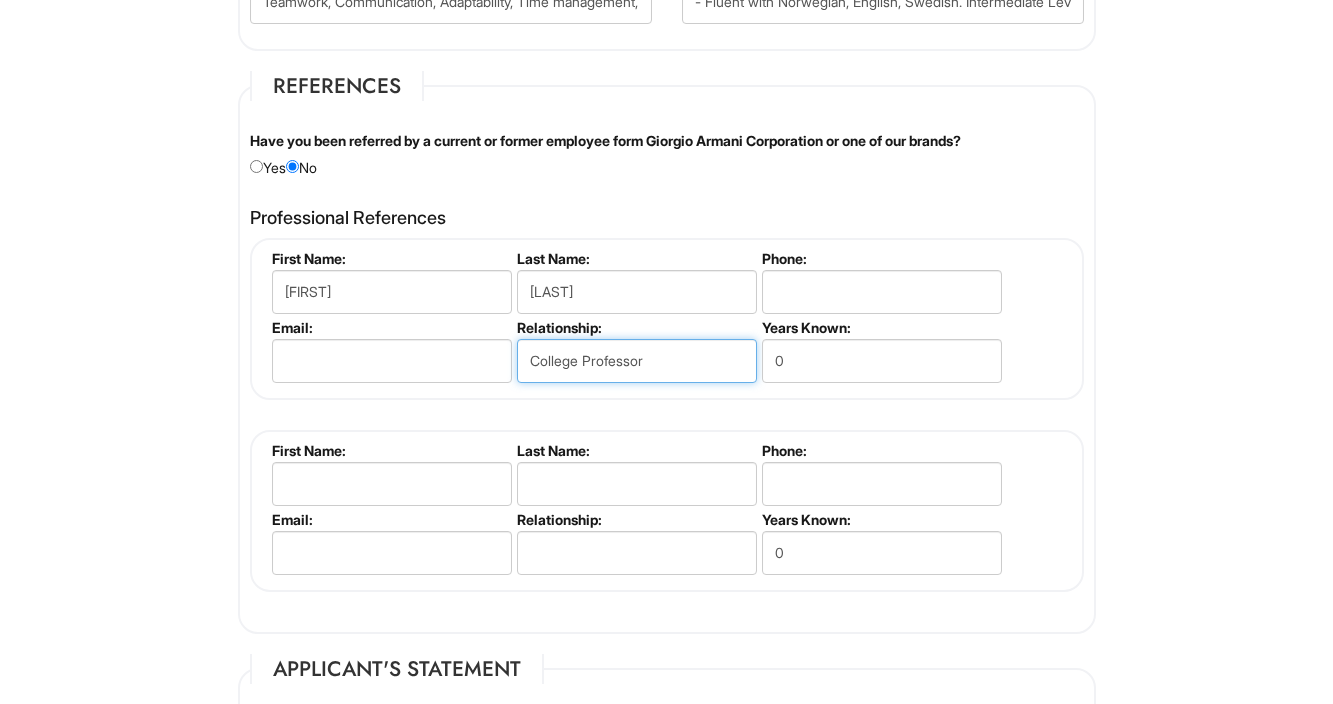 type on "College Professor" 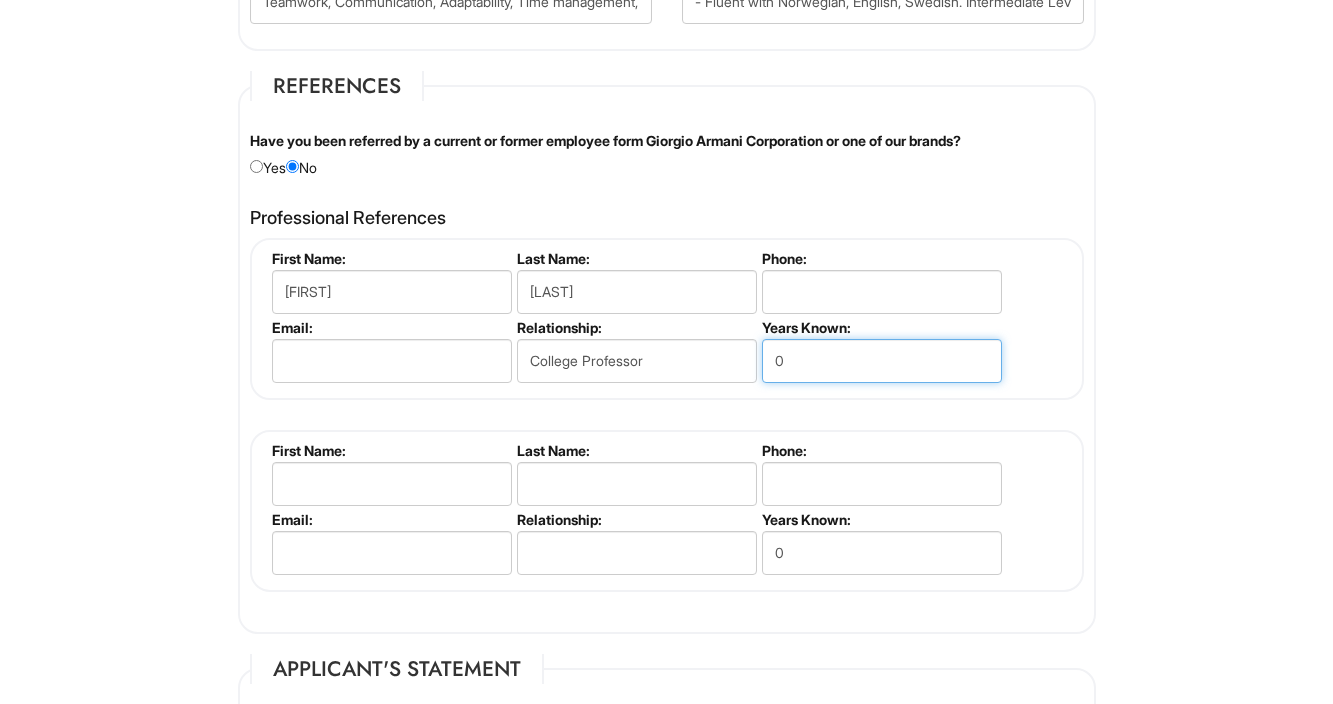 click on "0" at bounding box center [882, 361] 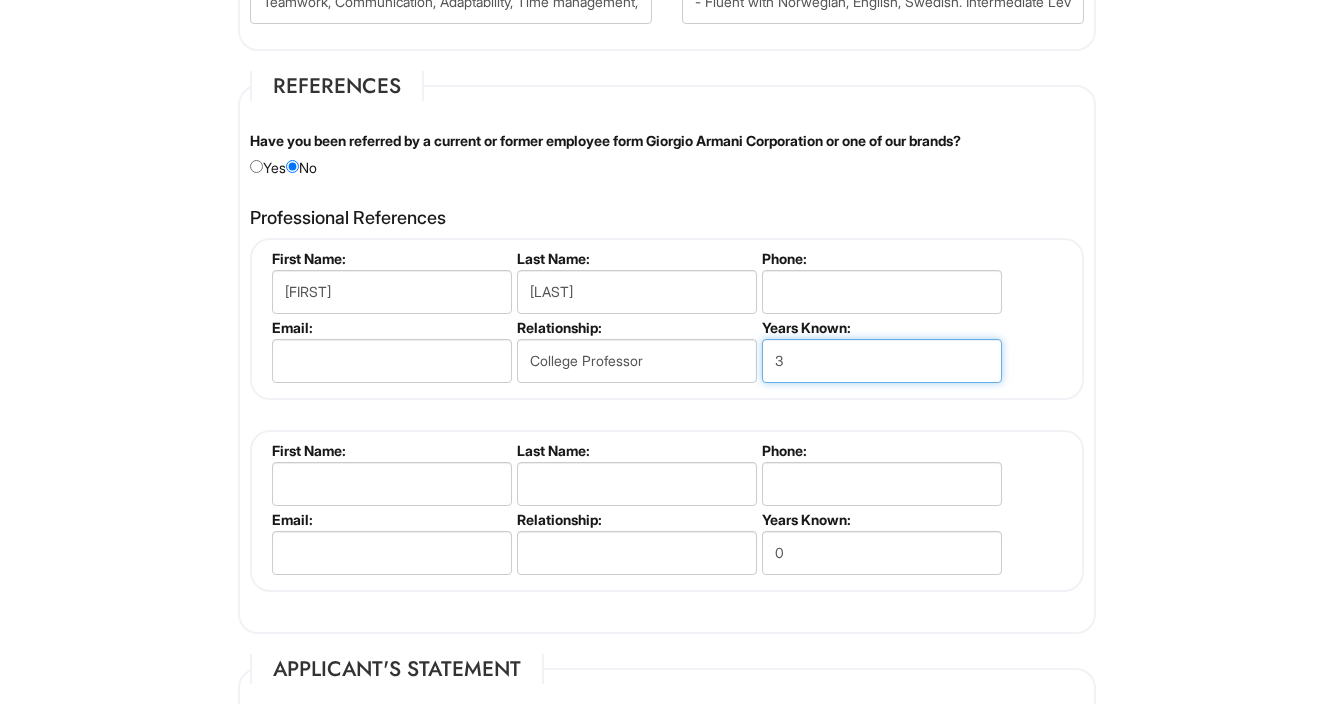 type on "3" 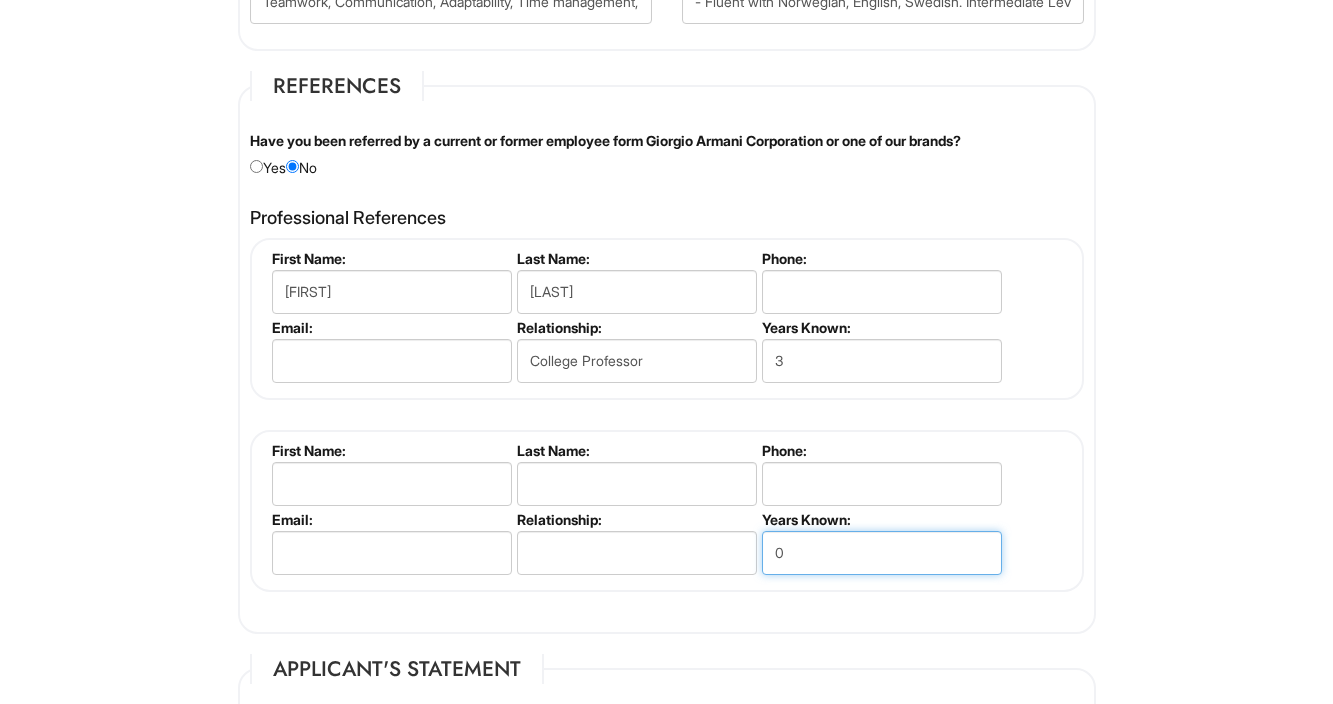 click on "0" at bounding box center (882, 553) 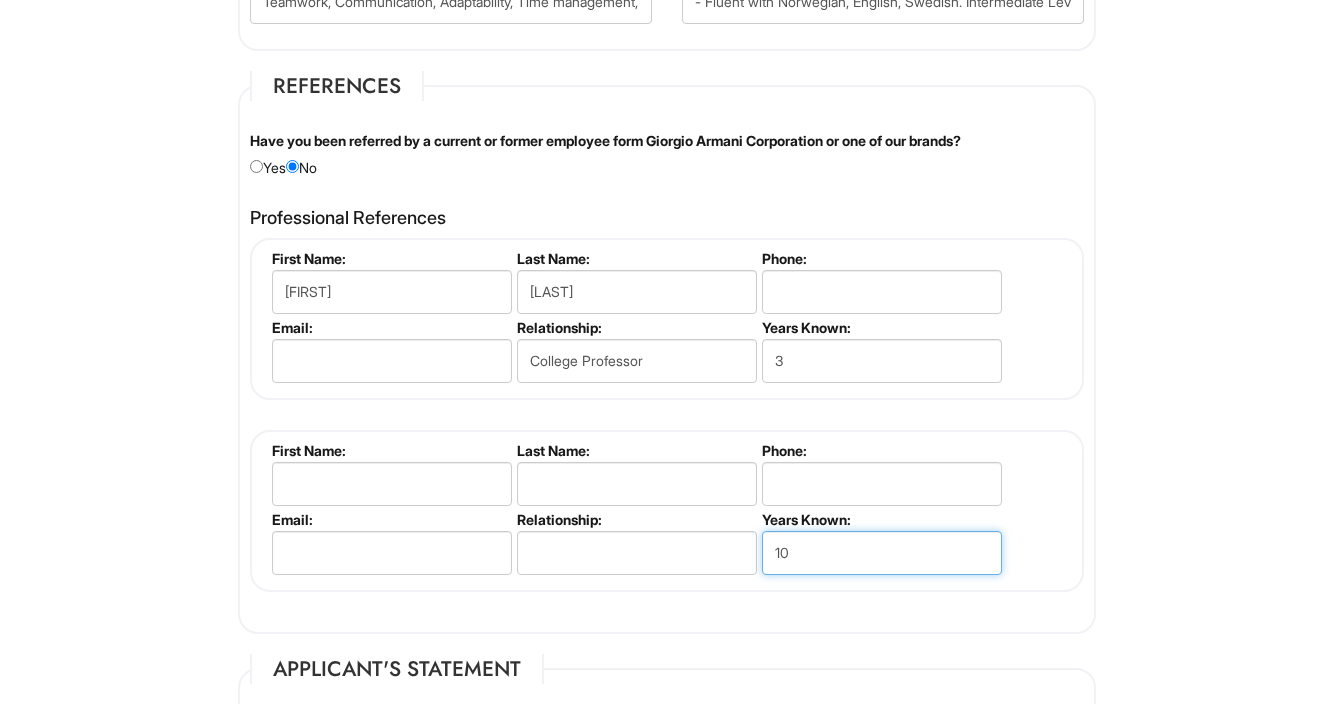 type on "10" 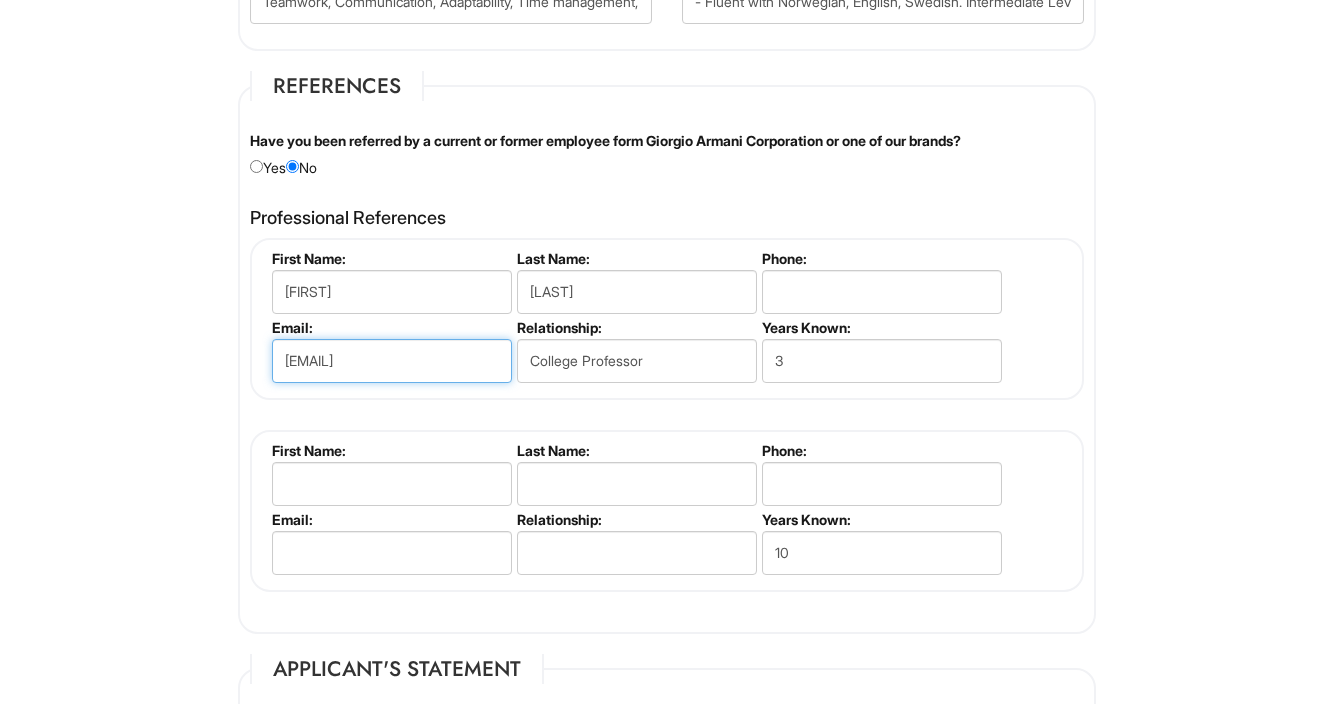 type on "[EMAIL_PREFIX]@" 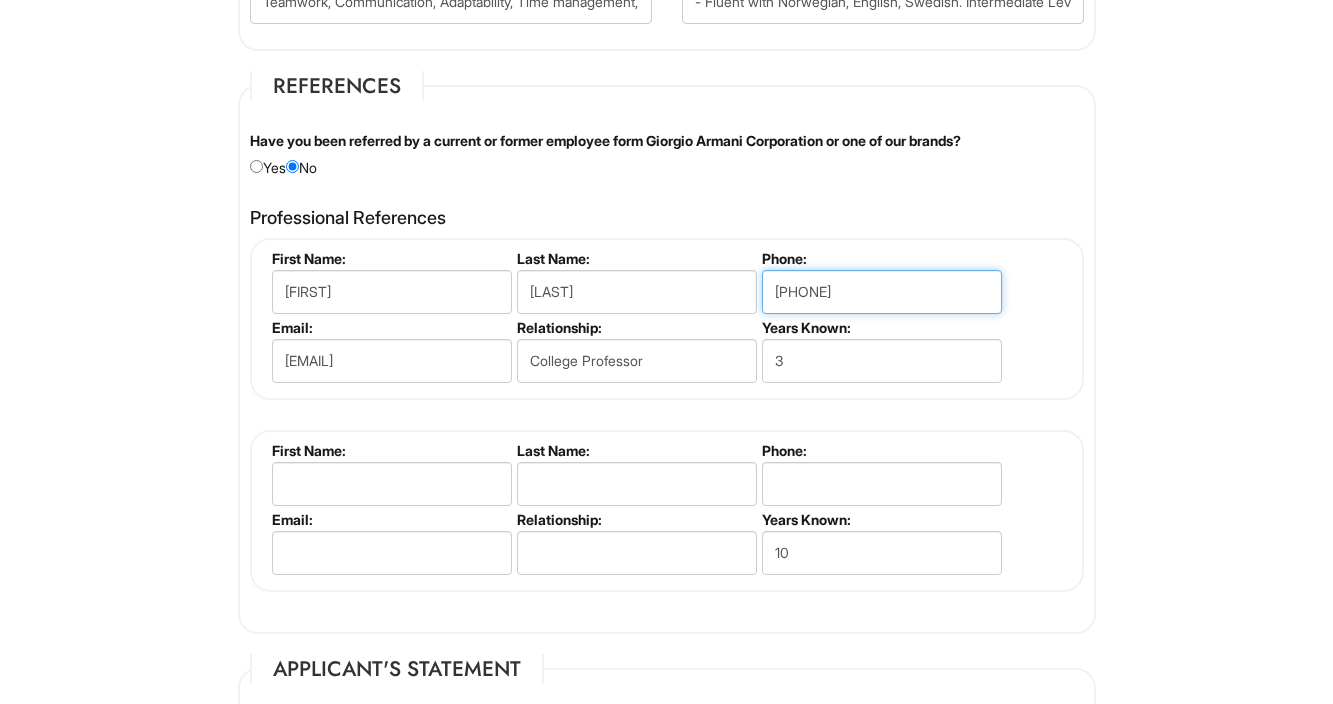 type on "[PHONE]" 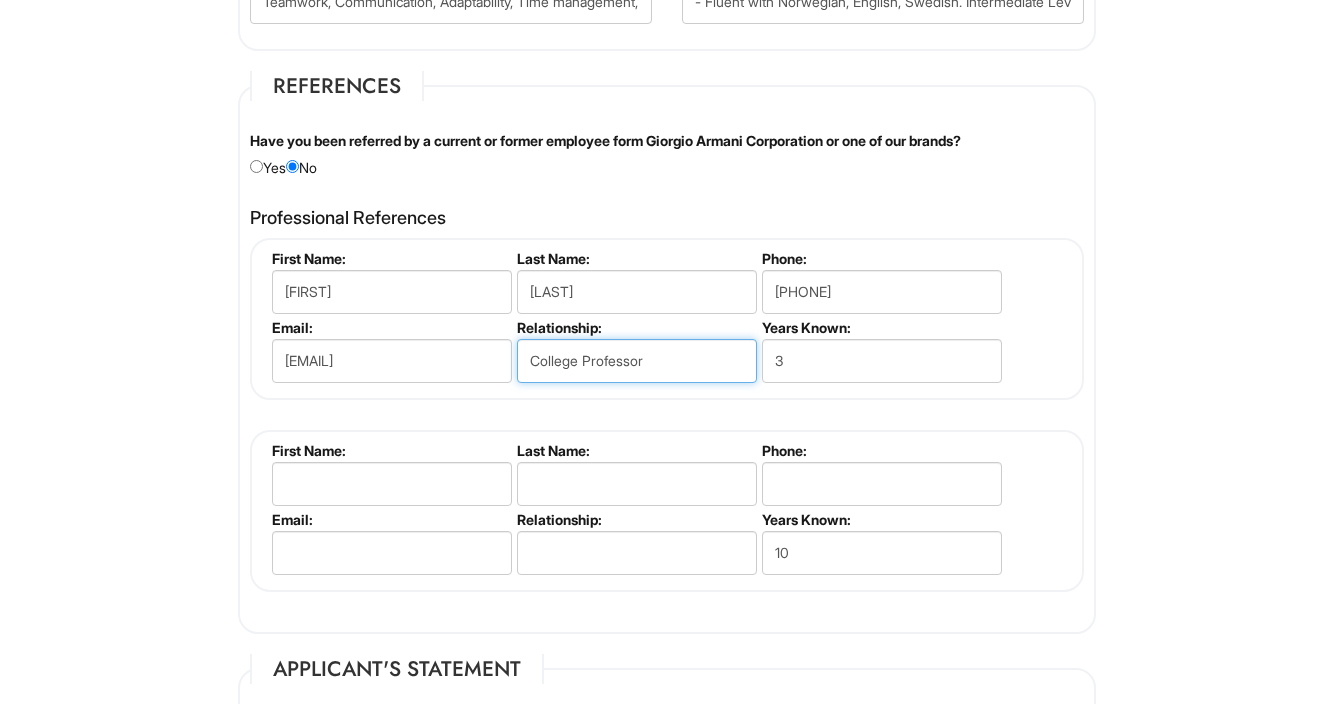 drag, startPoint x: 530, startPoint y: 352, endPoint x: 666, endPoint y: 352, distance: 136 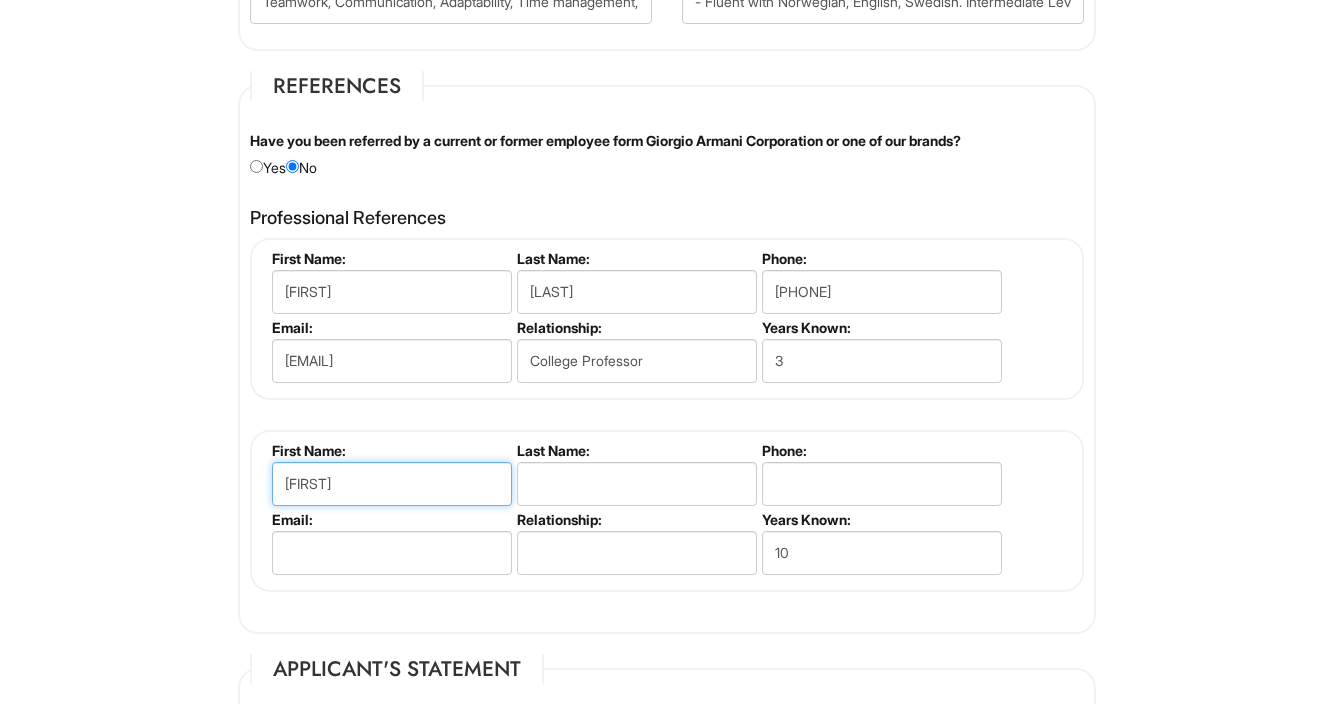 type on "[FIRST]" 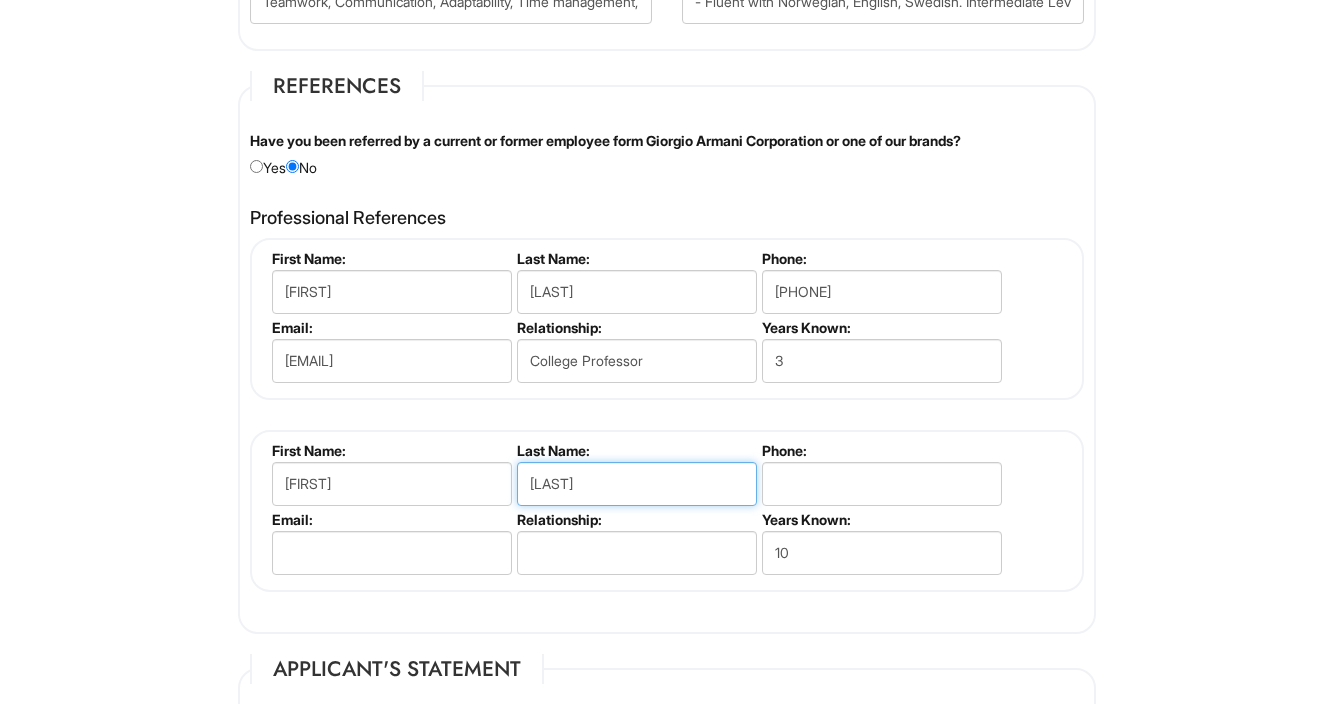 type on "[LAST]" 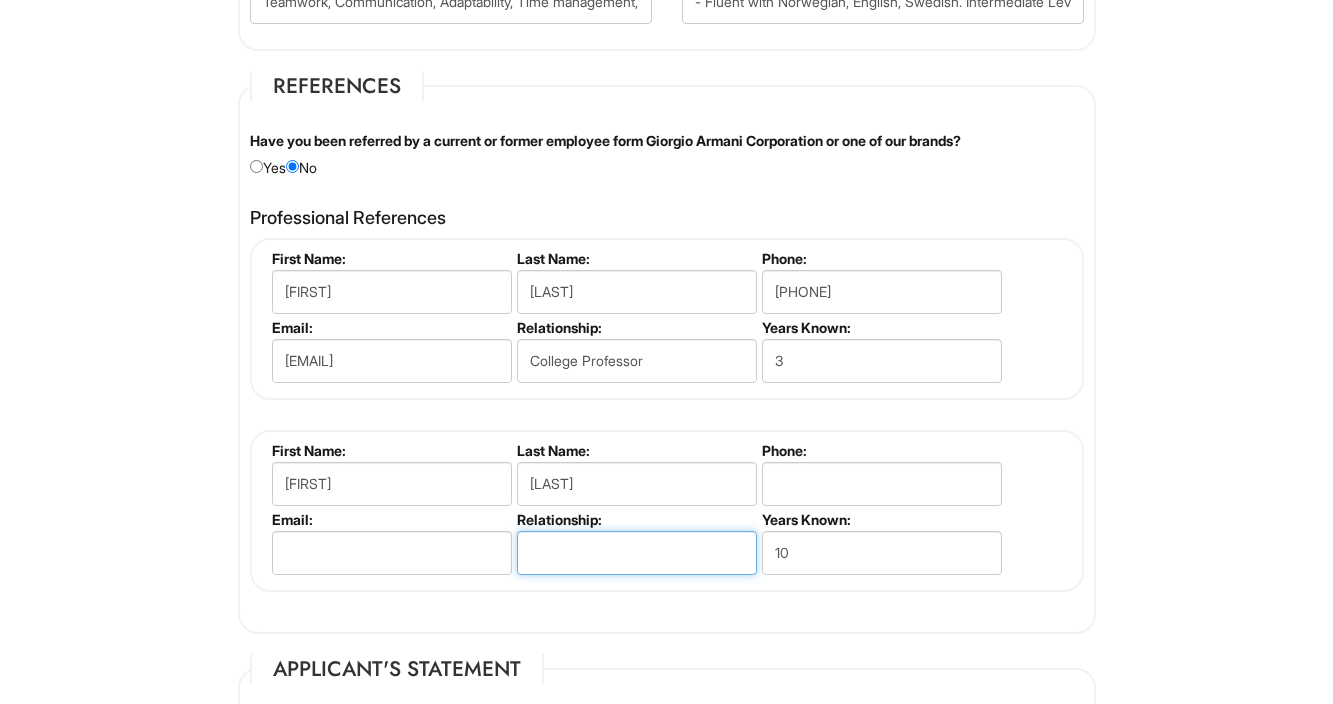 click at bounding box center [637, 553] 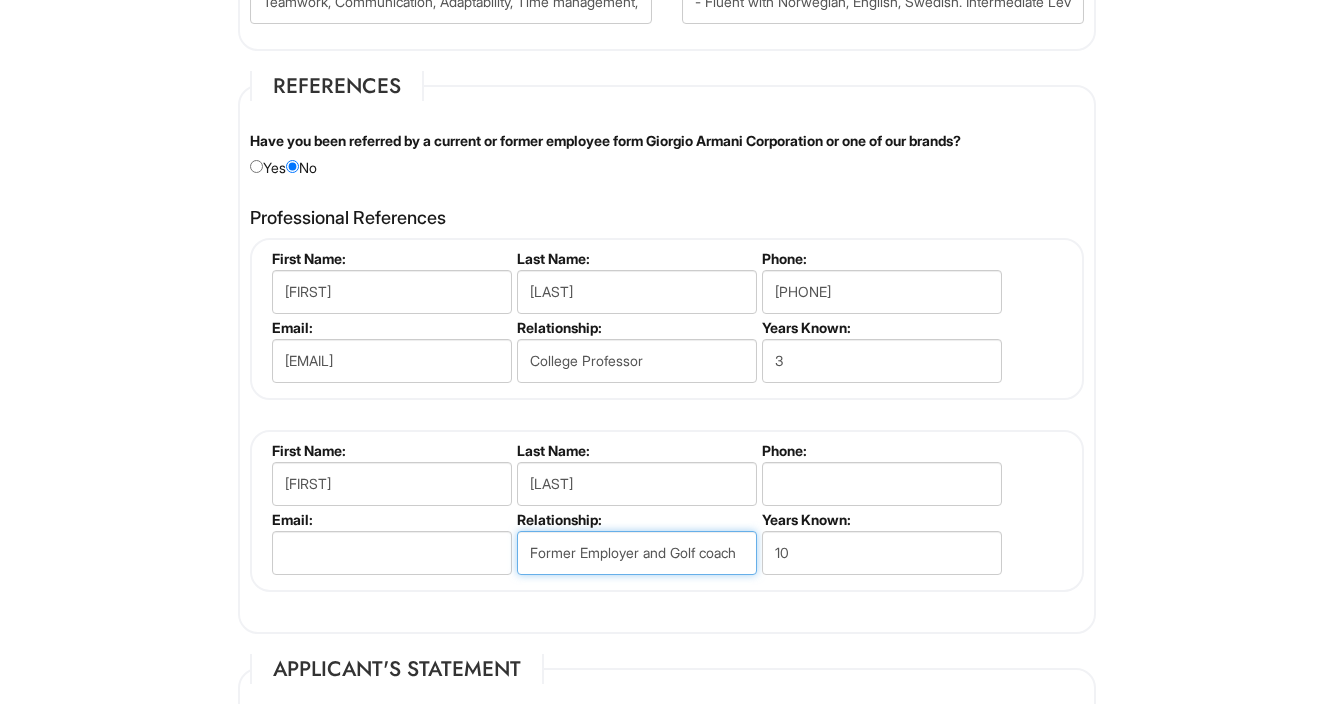 type on "Former Employer and Golf coach" 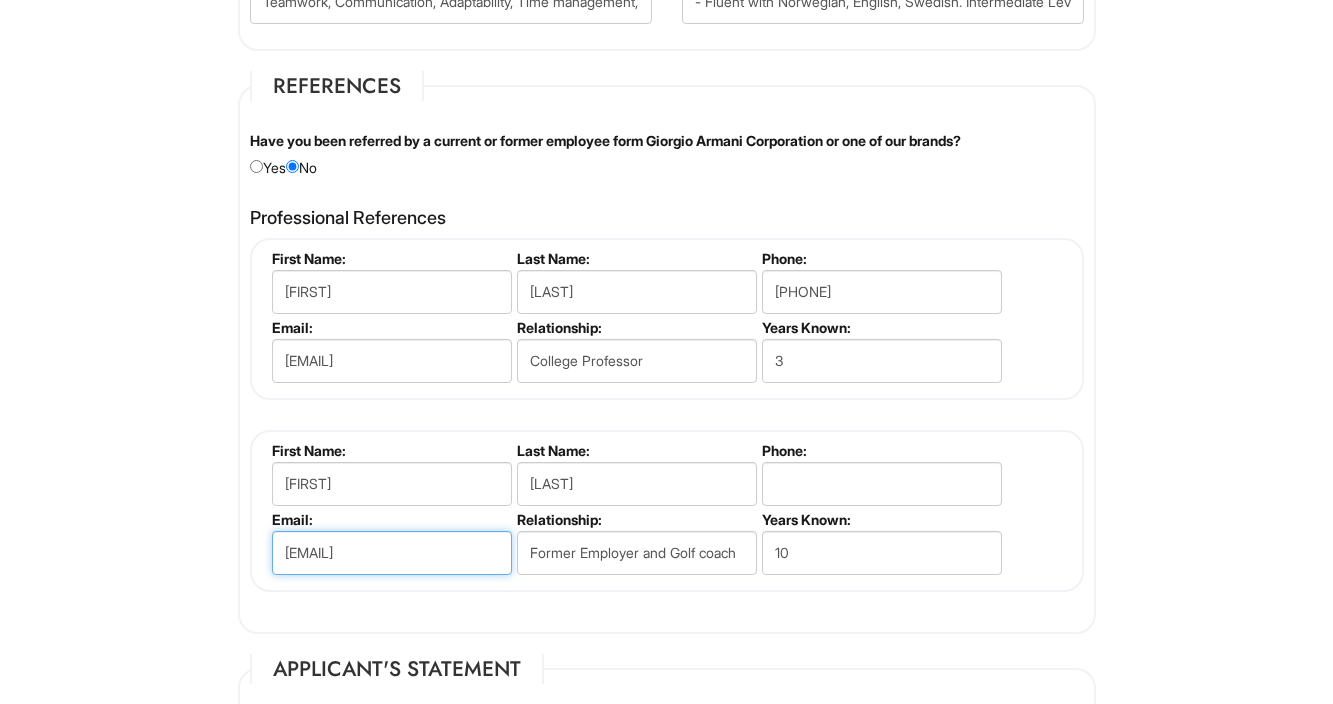 type on "[EMAIL]" 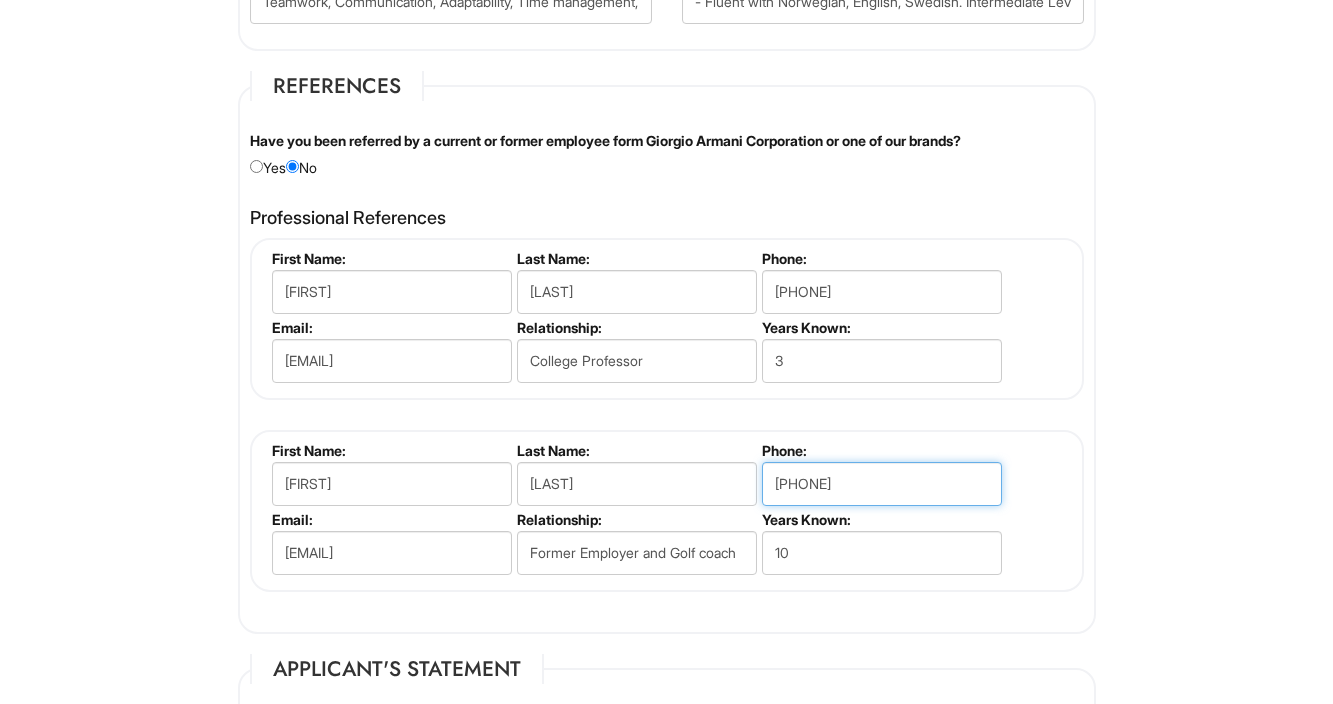 type on "[PHONE]" 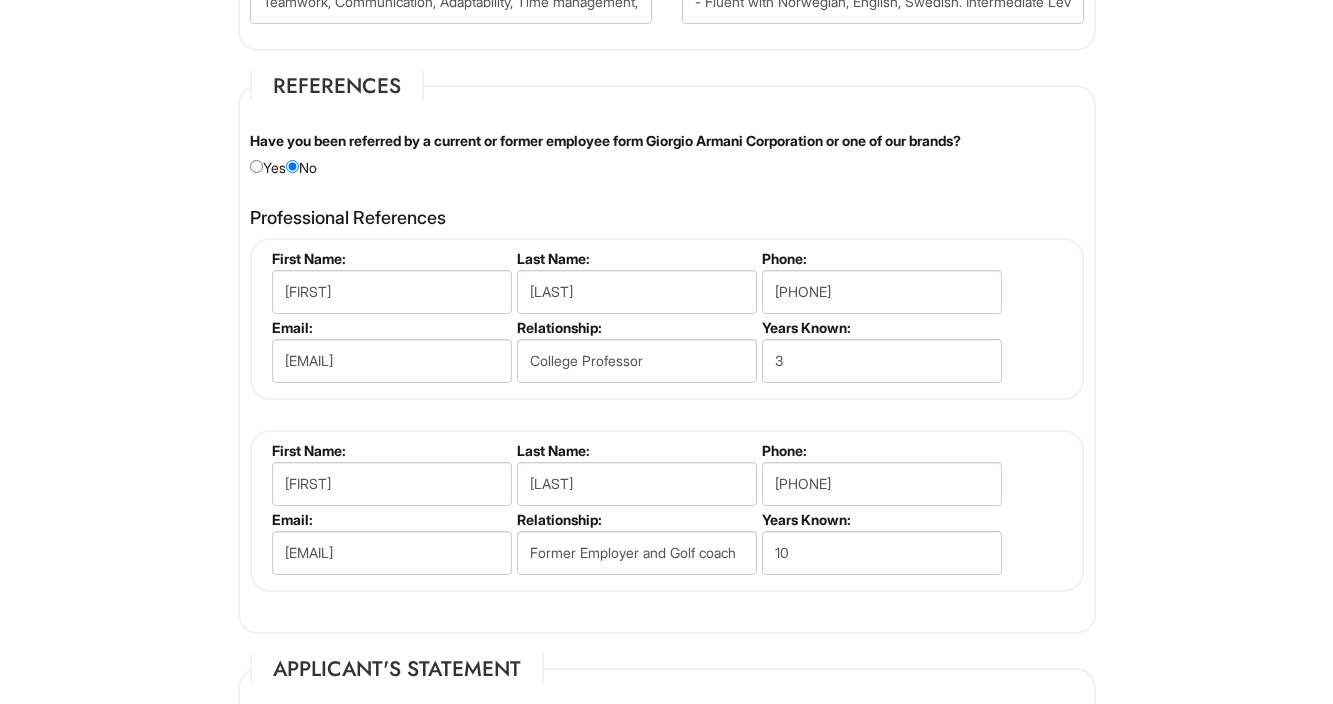 click on "Professional References
Tim  Carter
First Name:
Tim
Last Name:
Carter
Phone:
423-741-1745
Email:
t.r.carter@comcast
Relationship:
College Professor
Years Known:
3
Knut  Schiager
First Name:
Knut
Last Name:
Schiager
Phone:
+47 90856501
Email:
knut@sdsgolf.no
Relationship:
Former Employer and Golf coach
Years Known:
10
Add References
First Name:
Last Name:
Phone:
Email:
Relationship:
Years Known:
0" at bounding box center (667, 410) 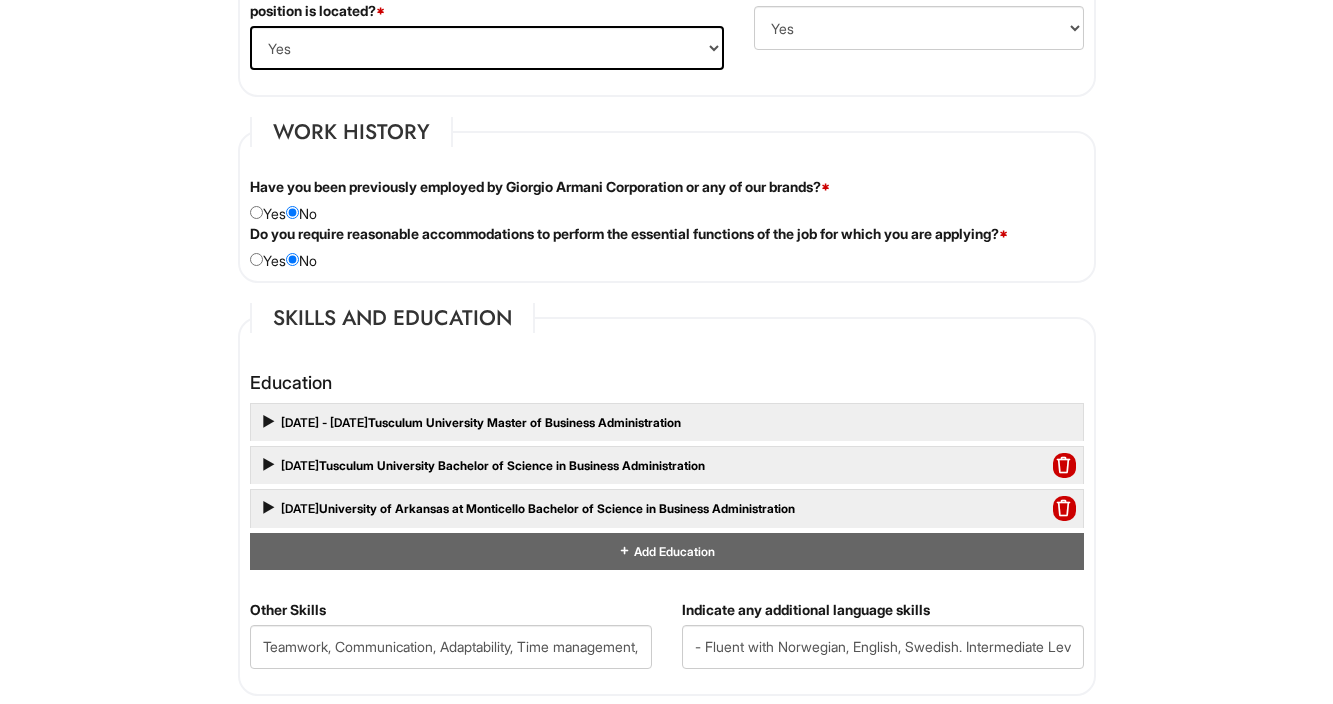 scroll, scrollTop: 1559, scrollLeft: 0, axis: vertical 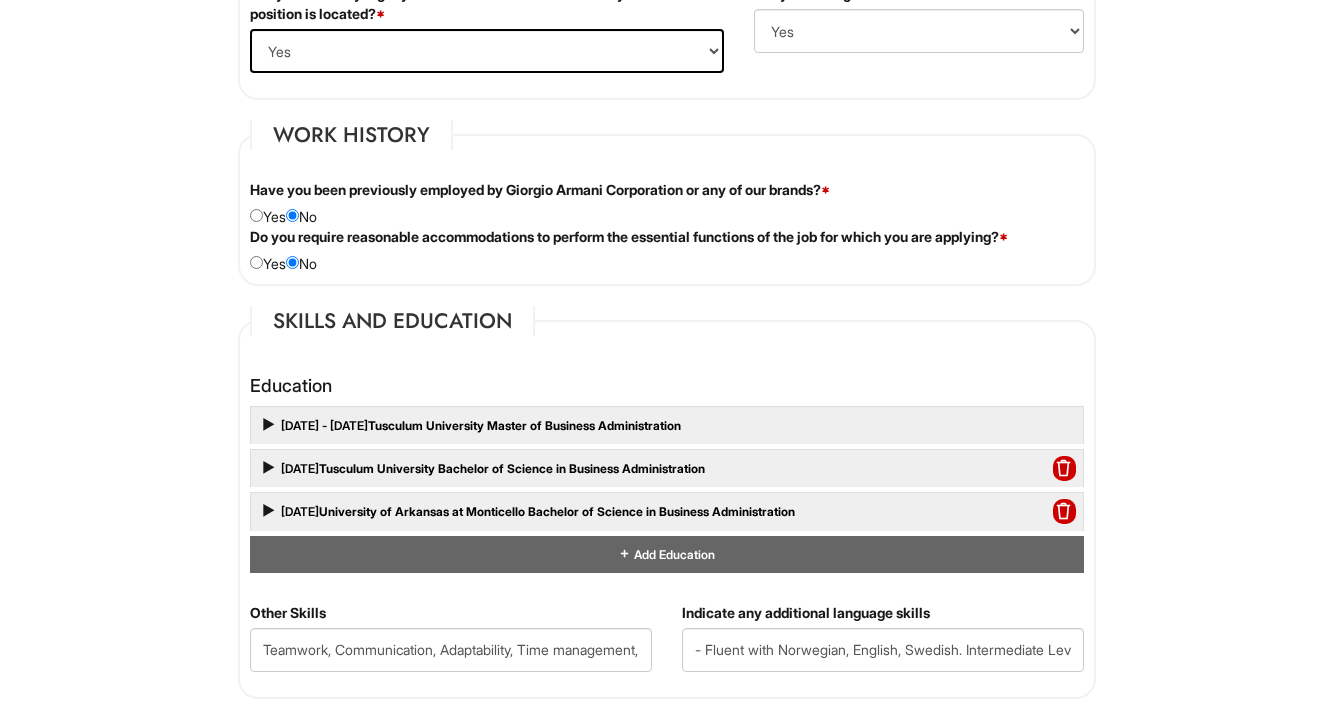 click on "8/2020 - 5/2022  University of Arkansas at Monticello Bachelor of Science in Business Administration" at bounding box center [667, 511] 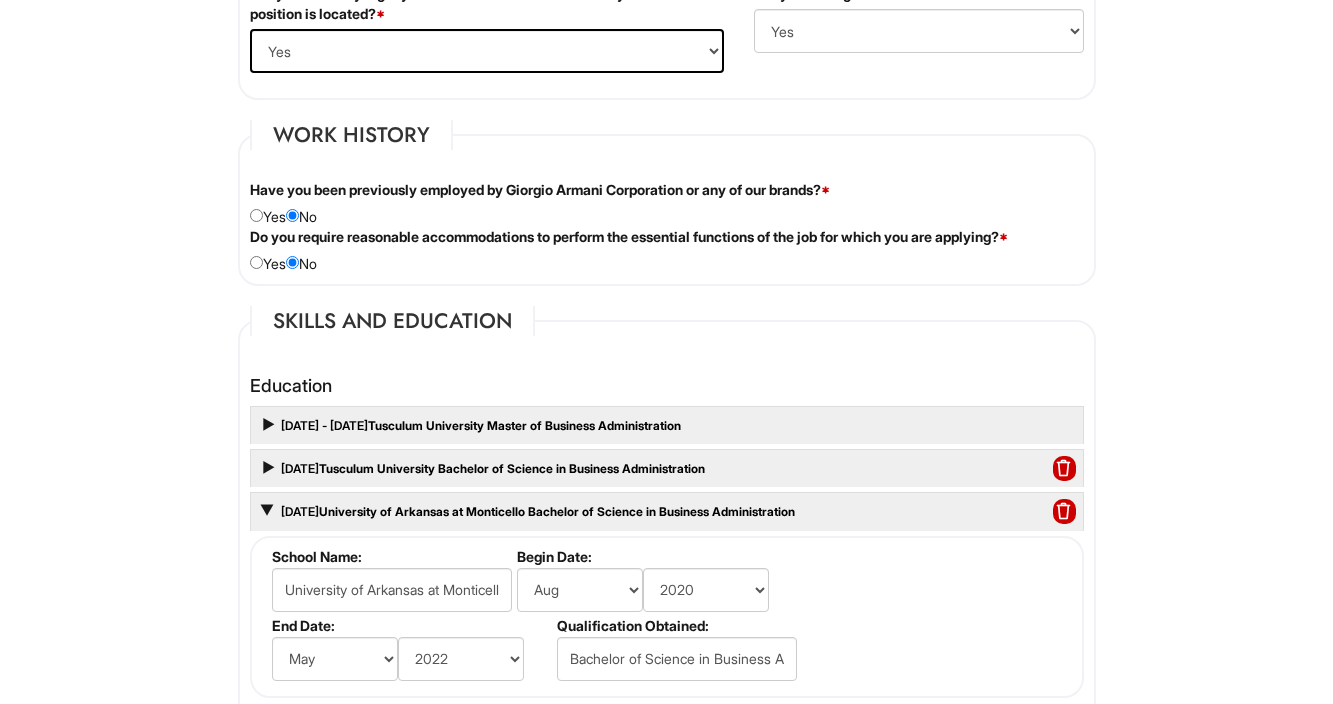 click on "8/2020 - 5/2022  University of Arkansas at Monticello Bachelor of Science in Business Administration" at bounding box center (667, 511) 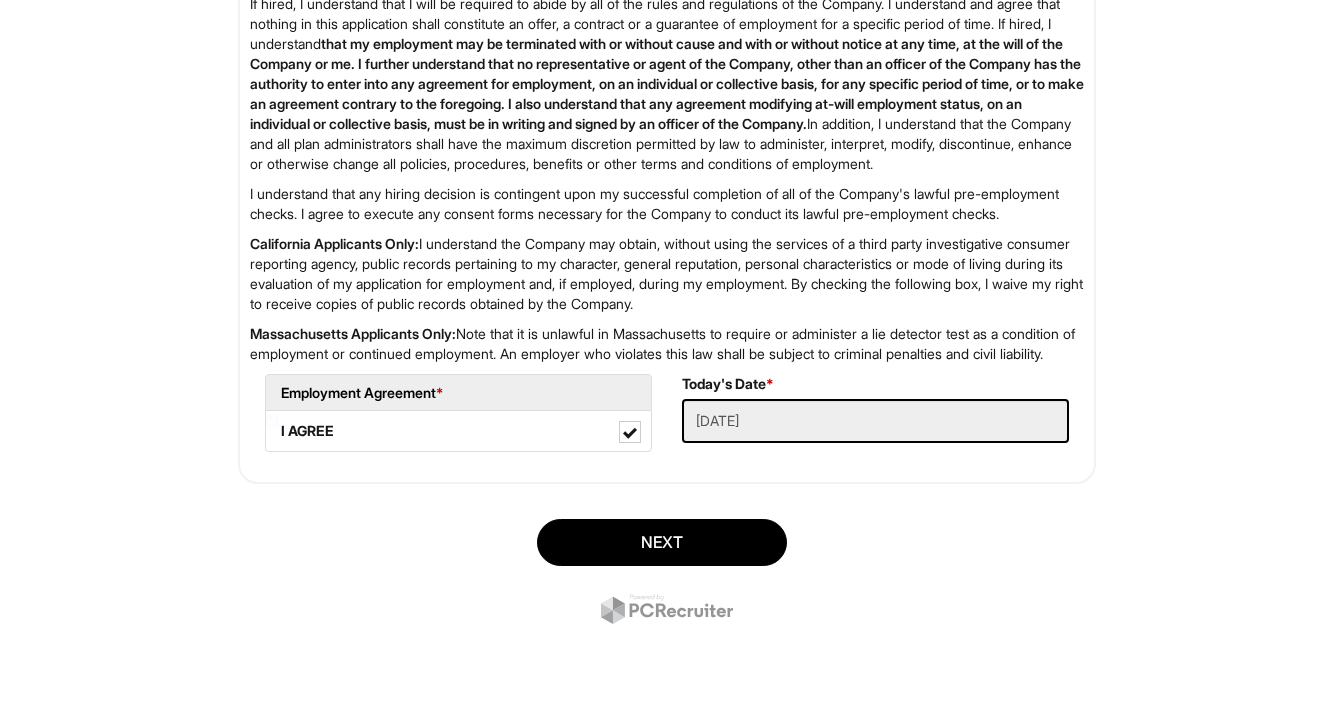 scroll, scrollTop: 3168, scrollLeft: 0, axis: vertical 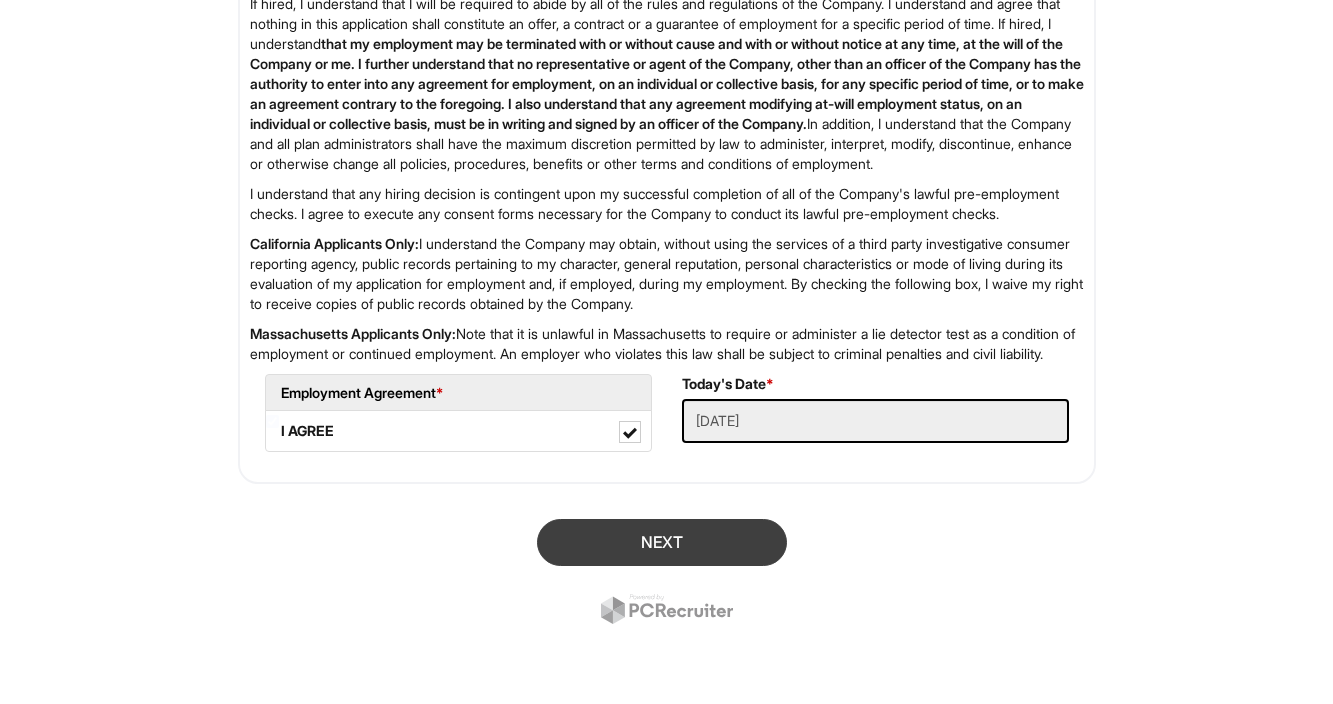 click on "Next" at bounding box center [662, 542] 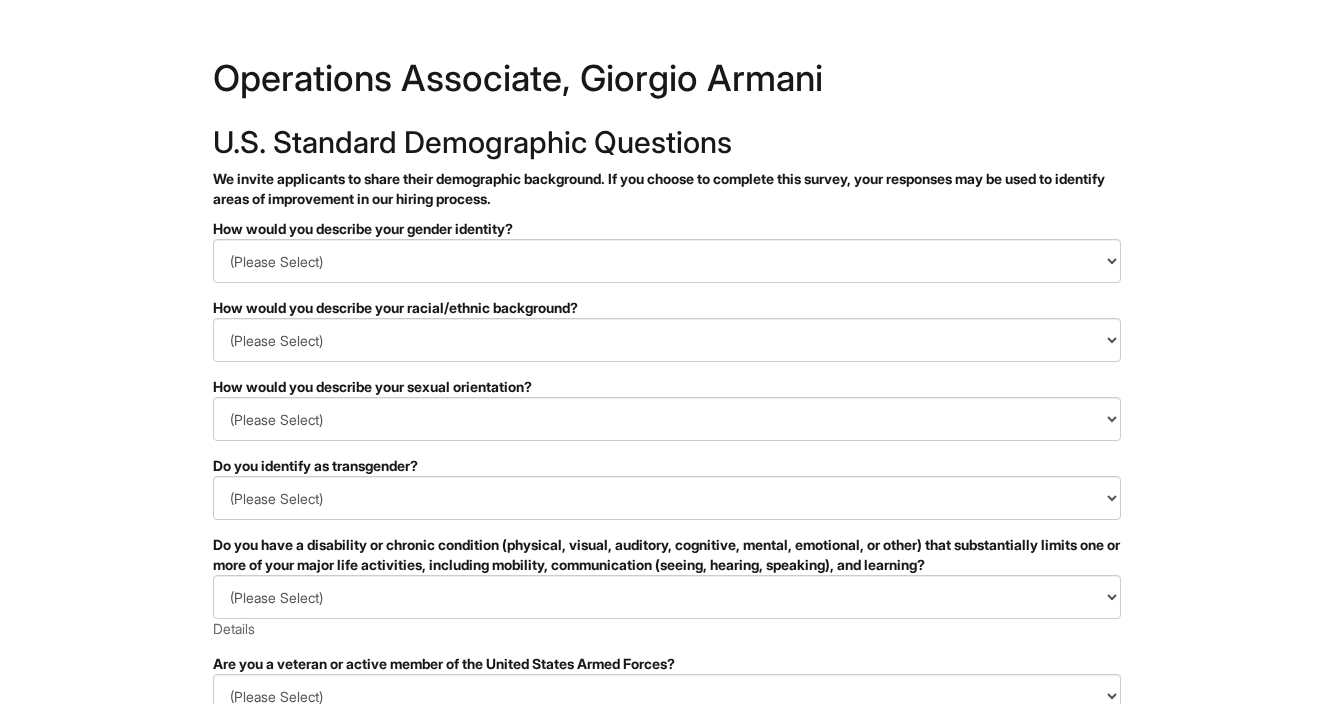 scroll, scrollTop: 0, scrollLeft: 0, axis: both 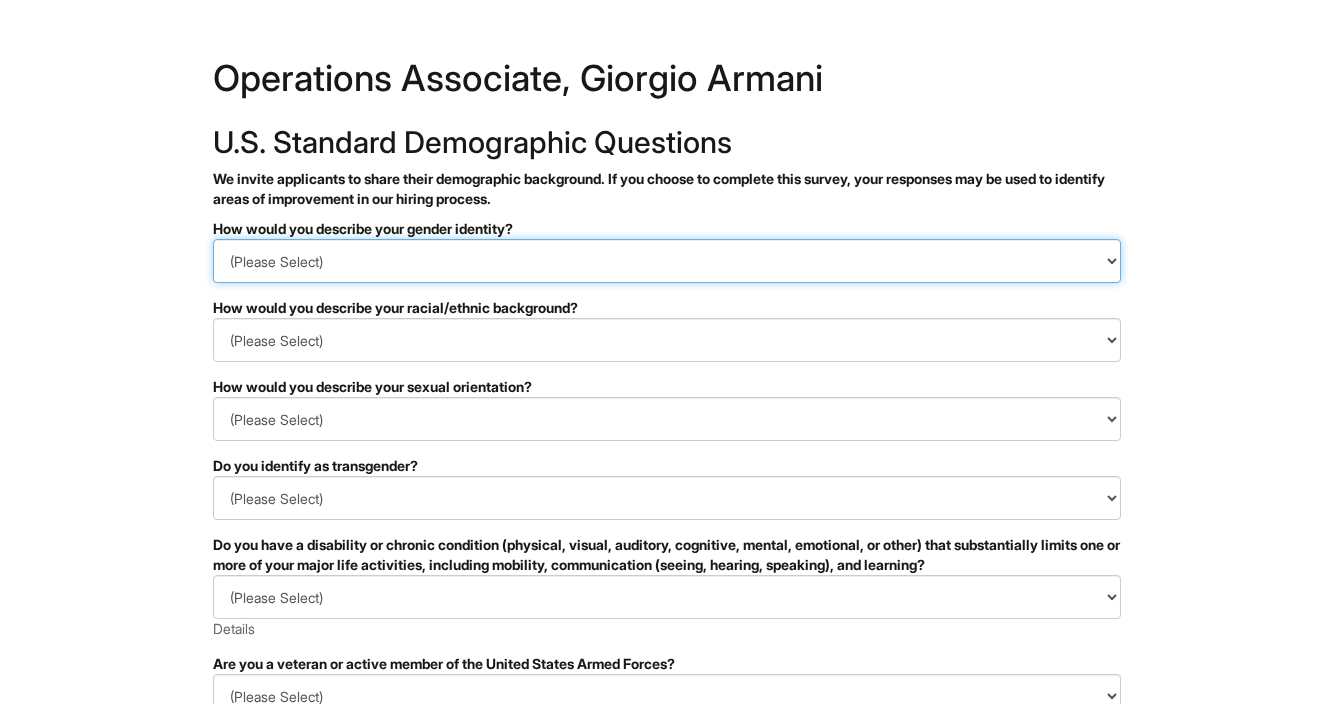 select on "Woman" 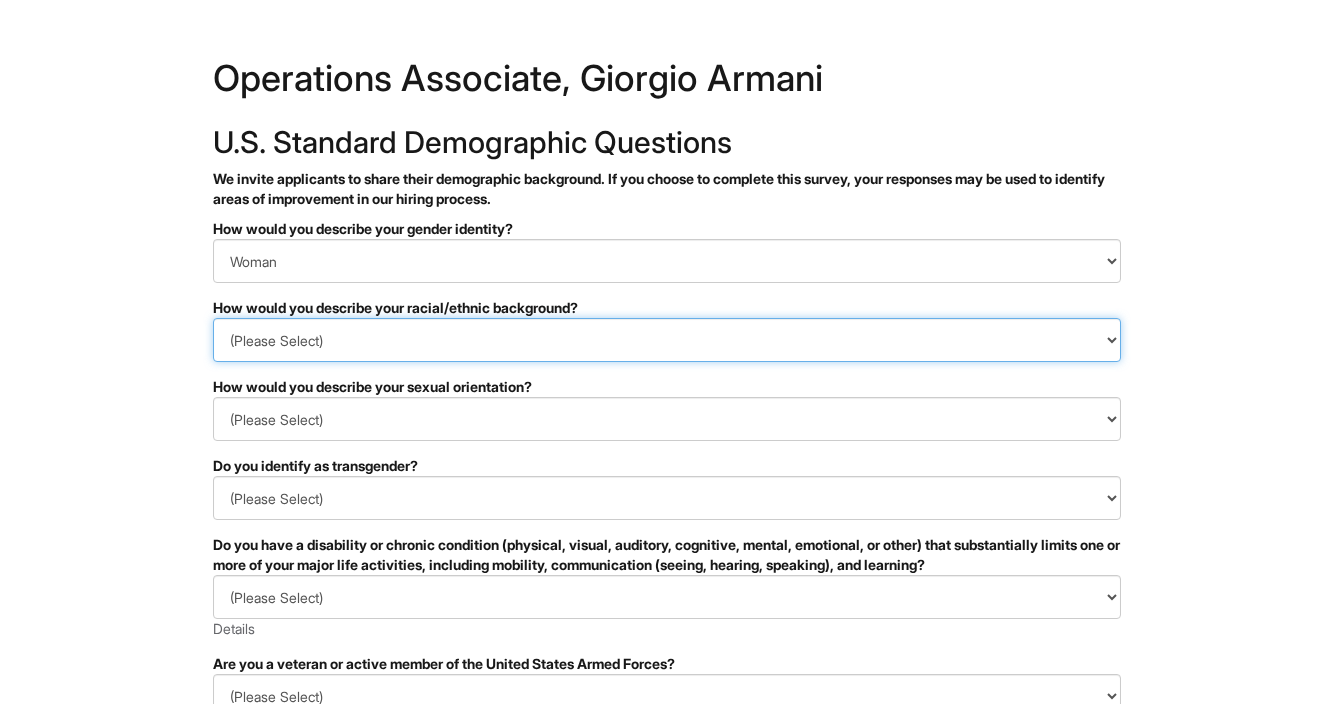 select on "White or European" 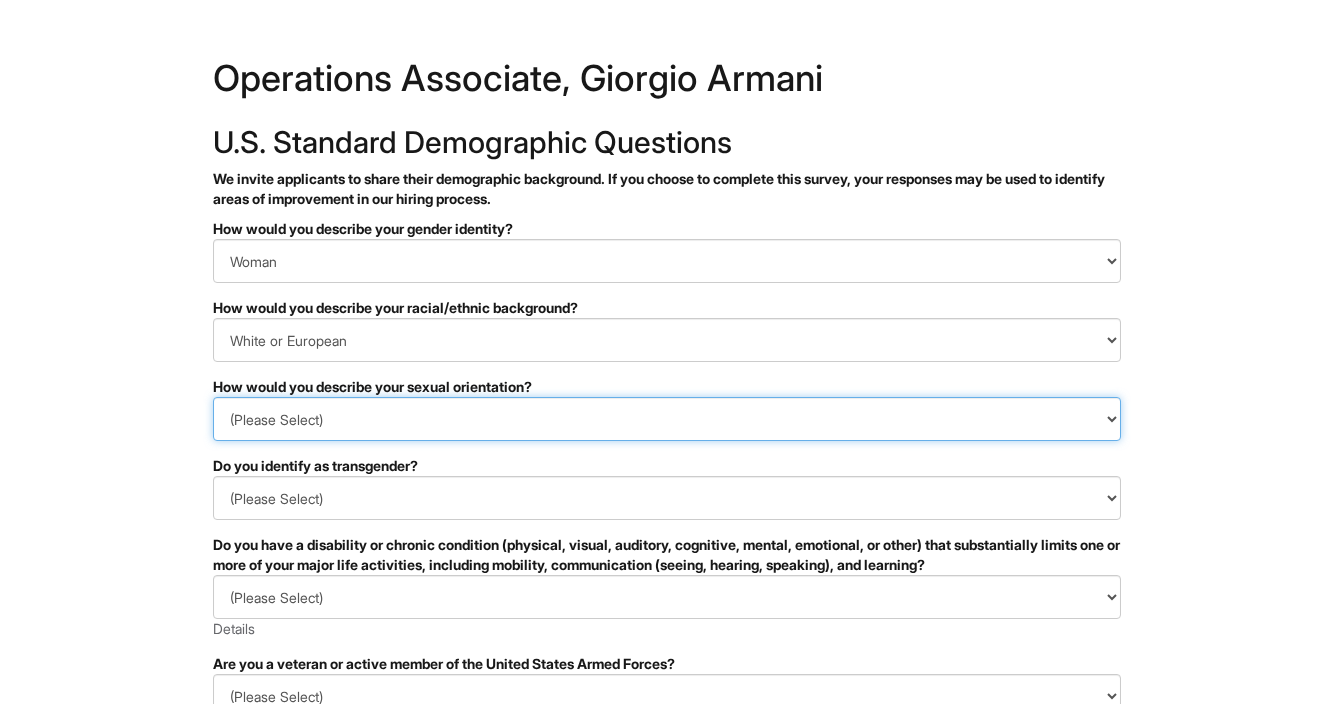 select on "Heterosexual" 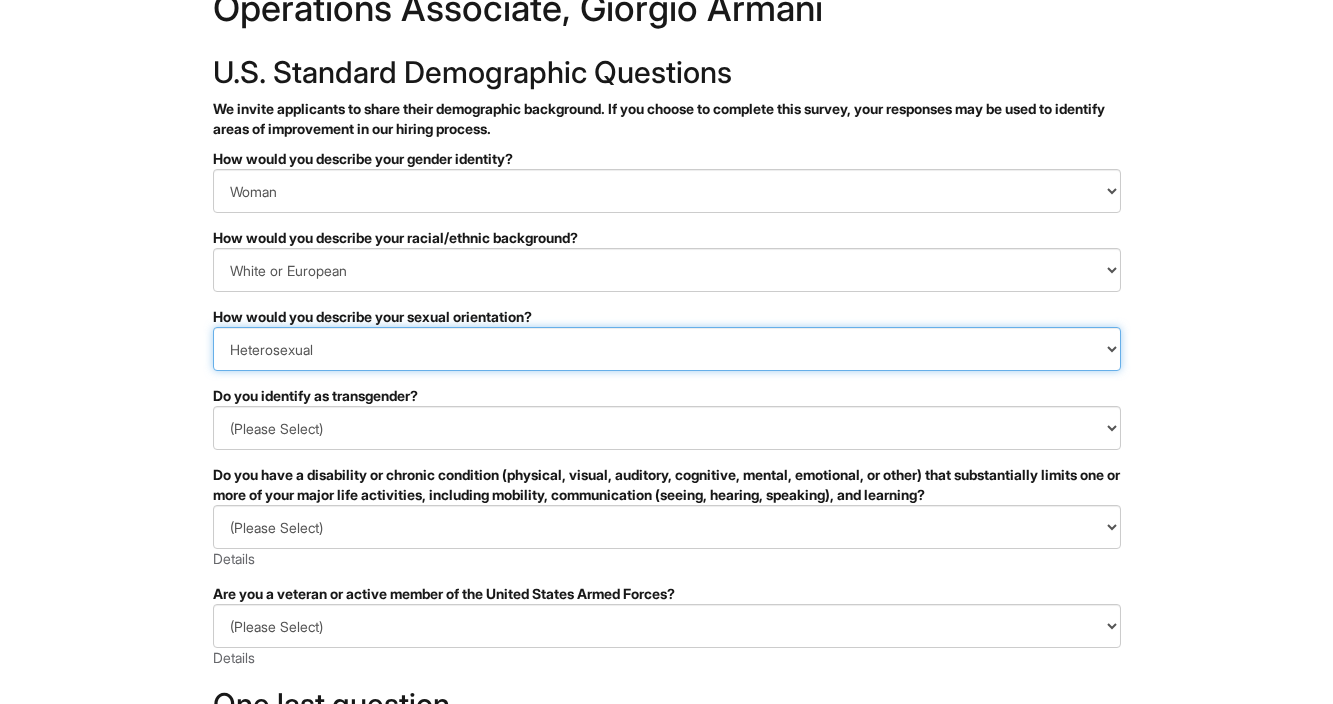 scroll, scrollTop: 77, scrollLeft: 0, axis: vertical 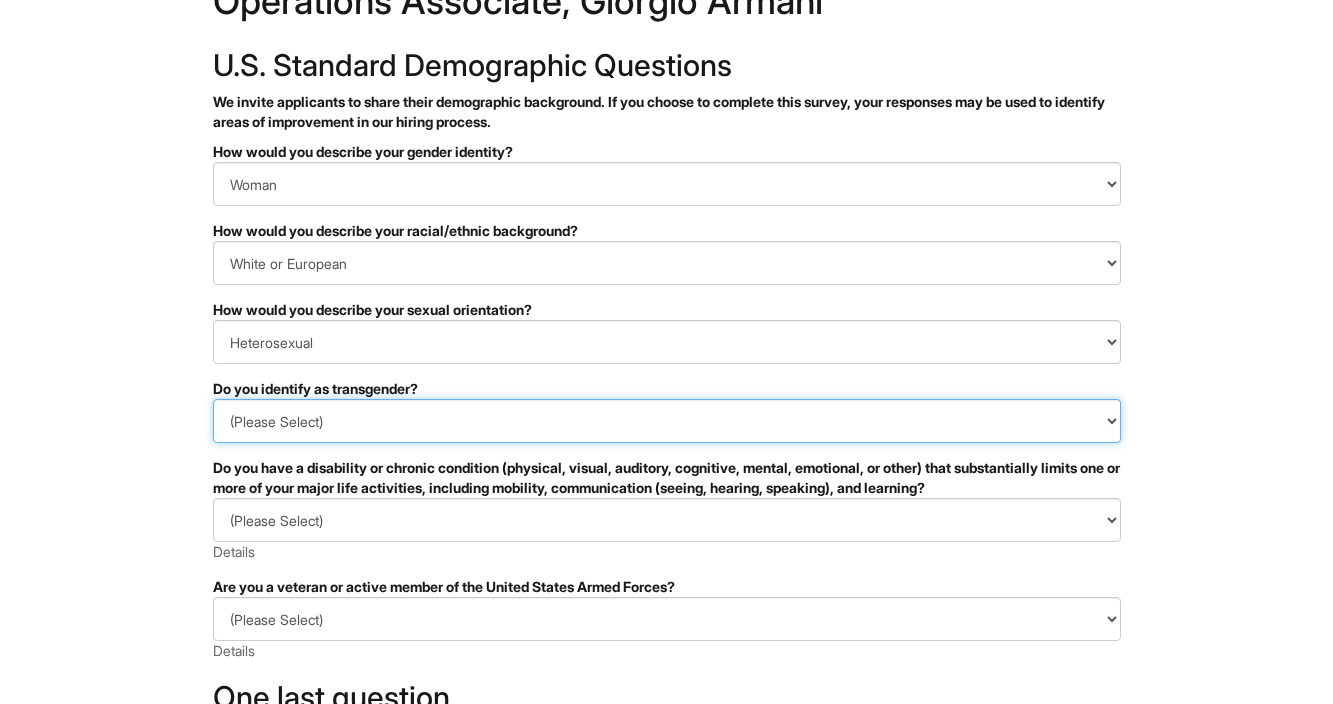 select on "No" 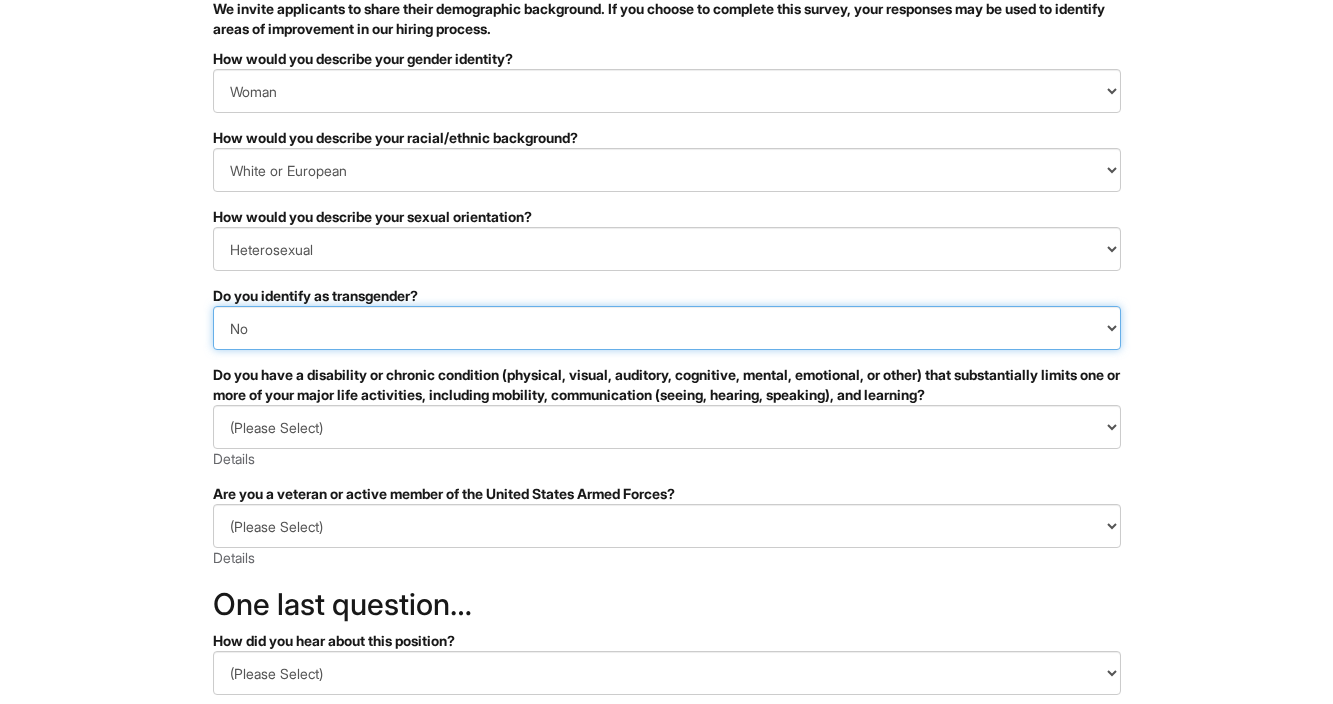 scroll, scrollTop: 181, scrollLeft: 0, axis: vertical 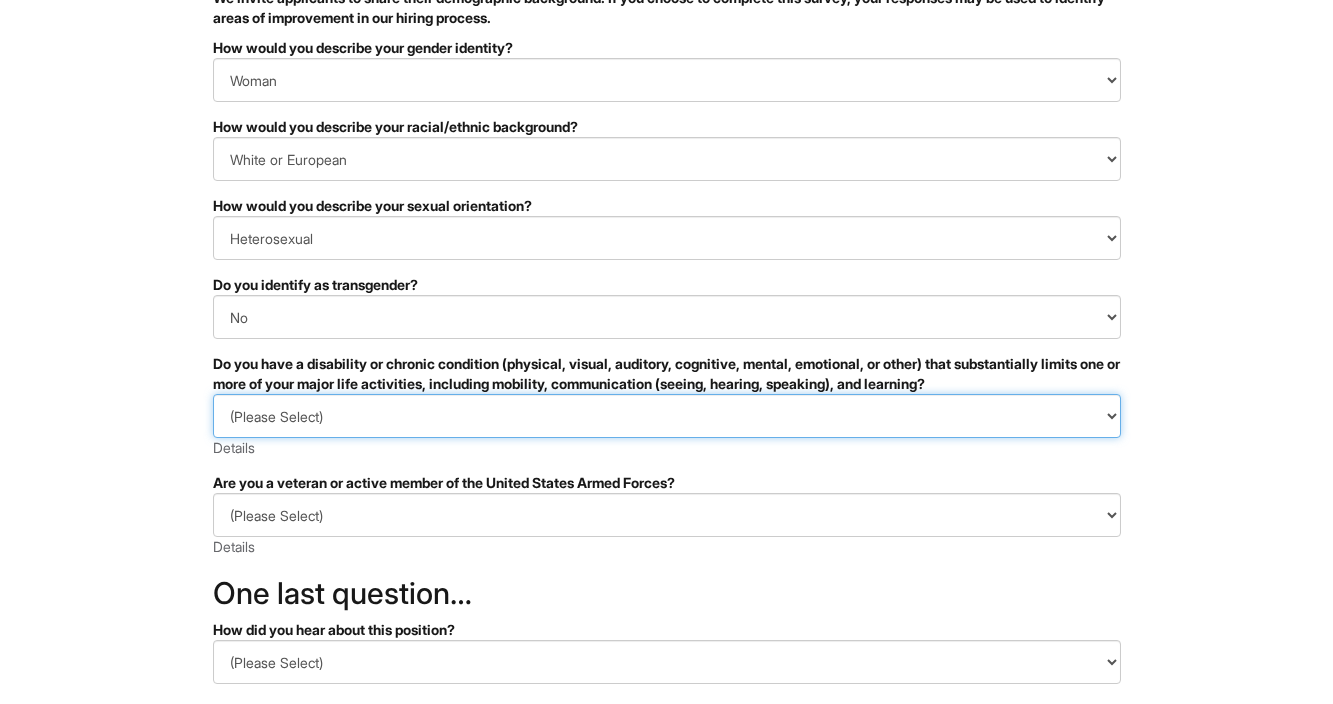 select on "NO, I DON'T HAVE A DISABILITY" 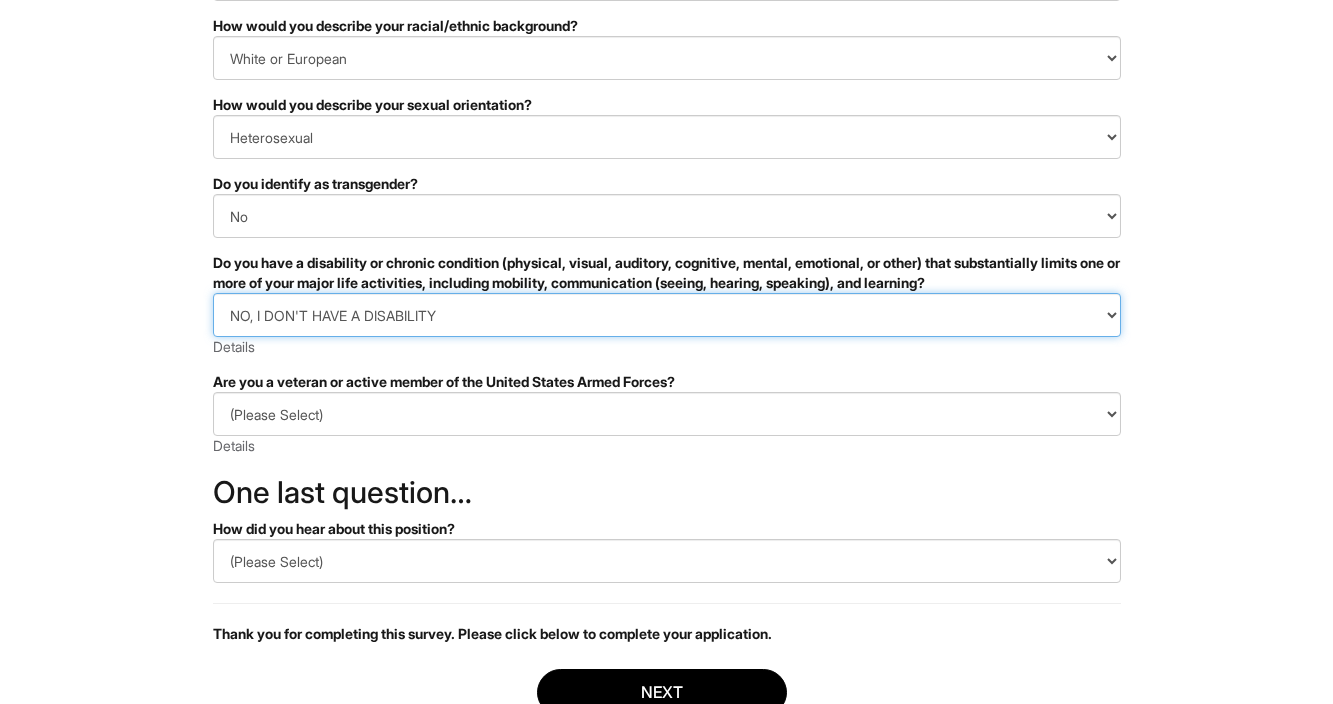 scroll, scrollTop: 285, scrollLeft: 0, axis: vertical 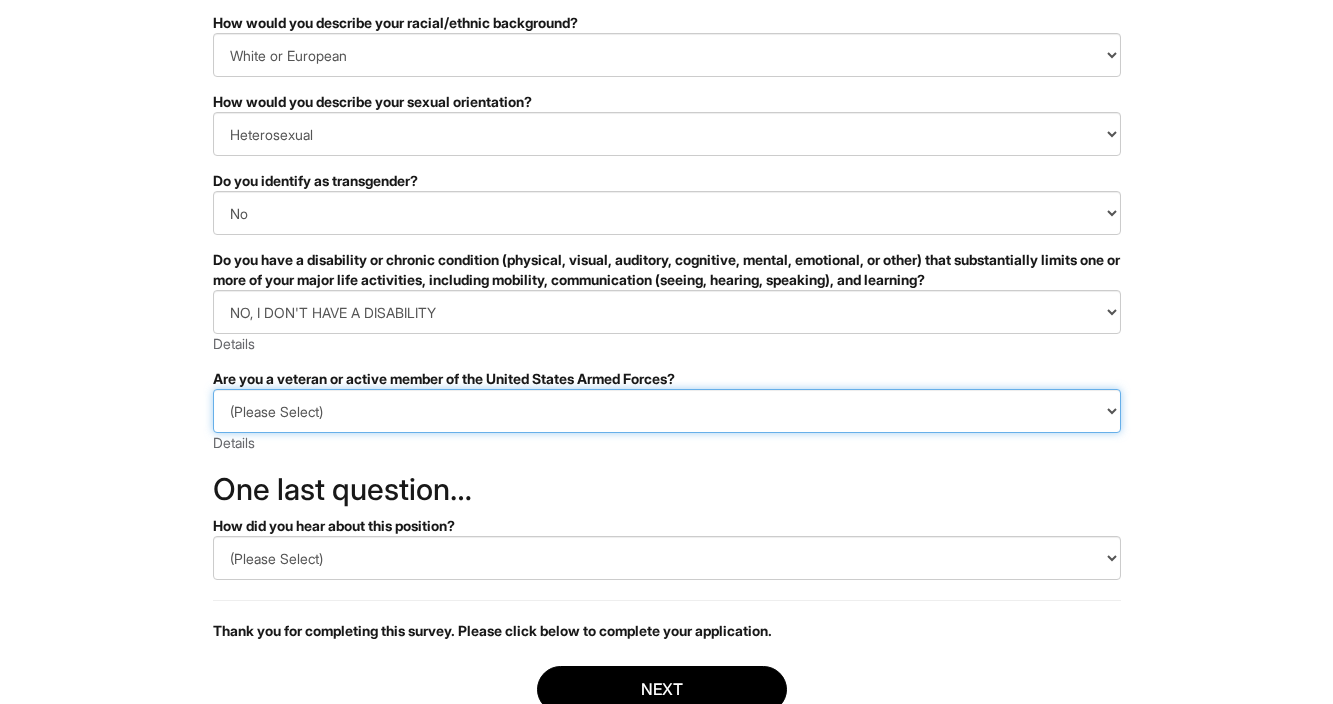 select on "I AM NOT A PROTECTED VETERAN" 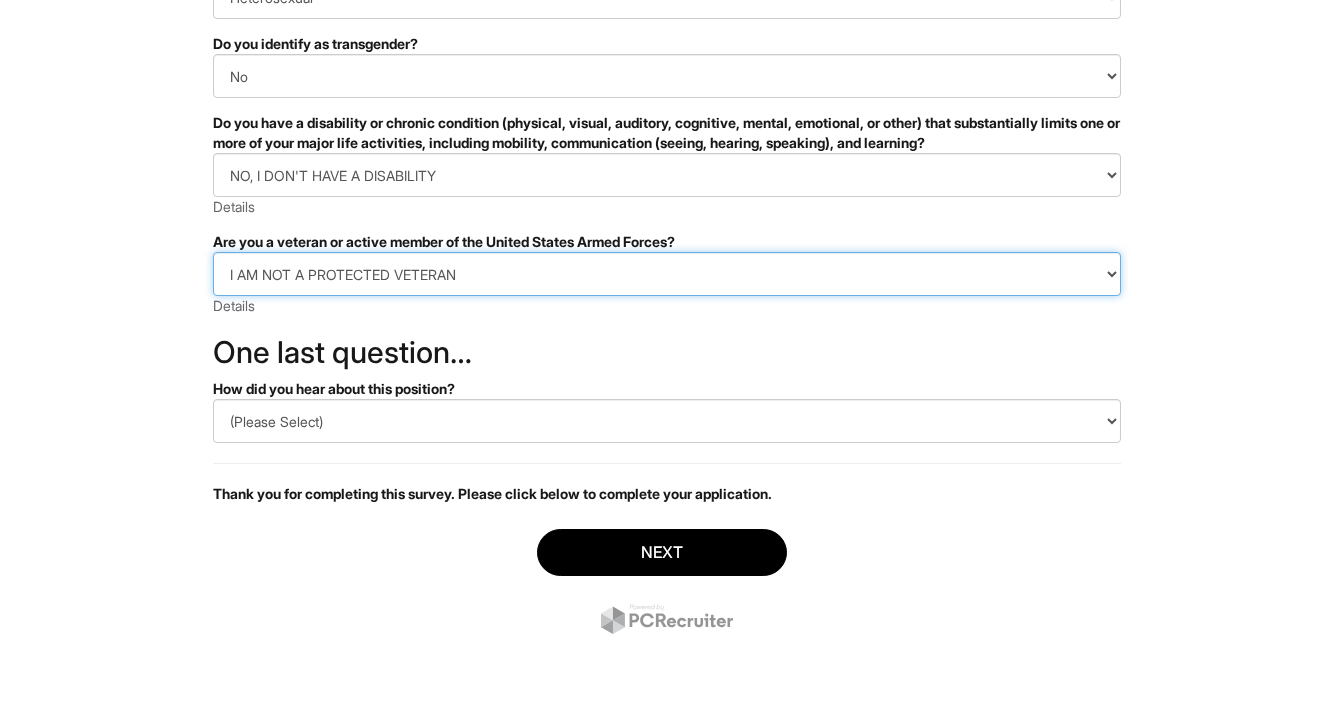 scroll, scrollTop: 422, scrollLeft: 0, axis: vertical 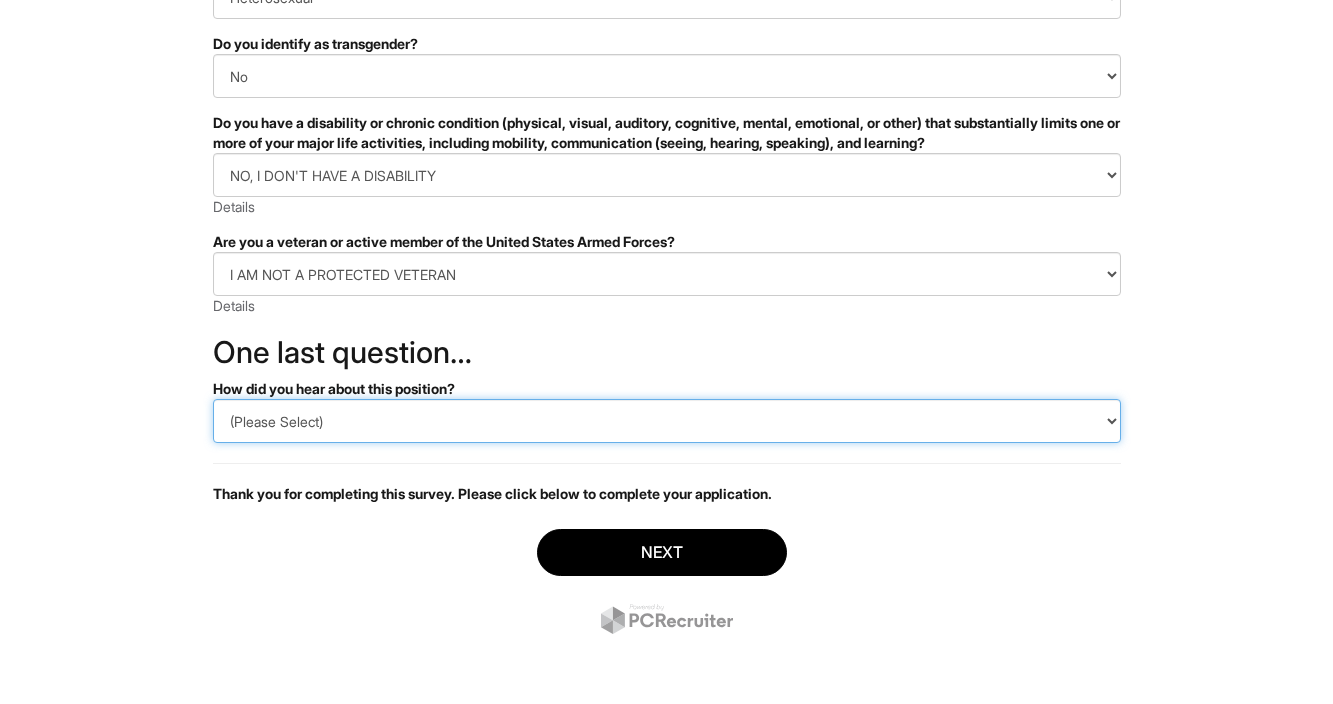 select on "LinkedIn" 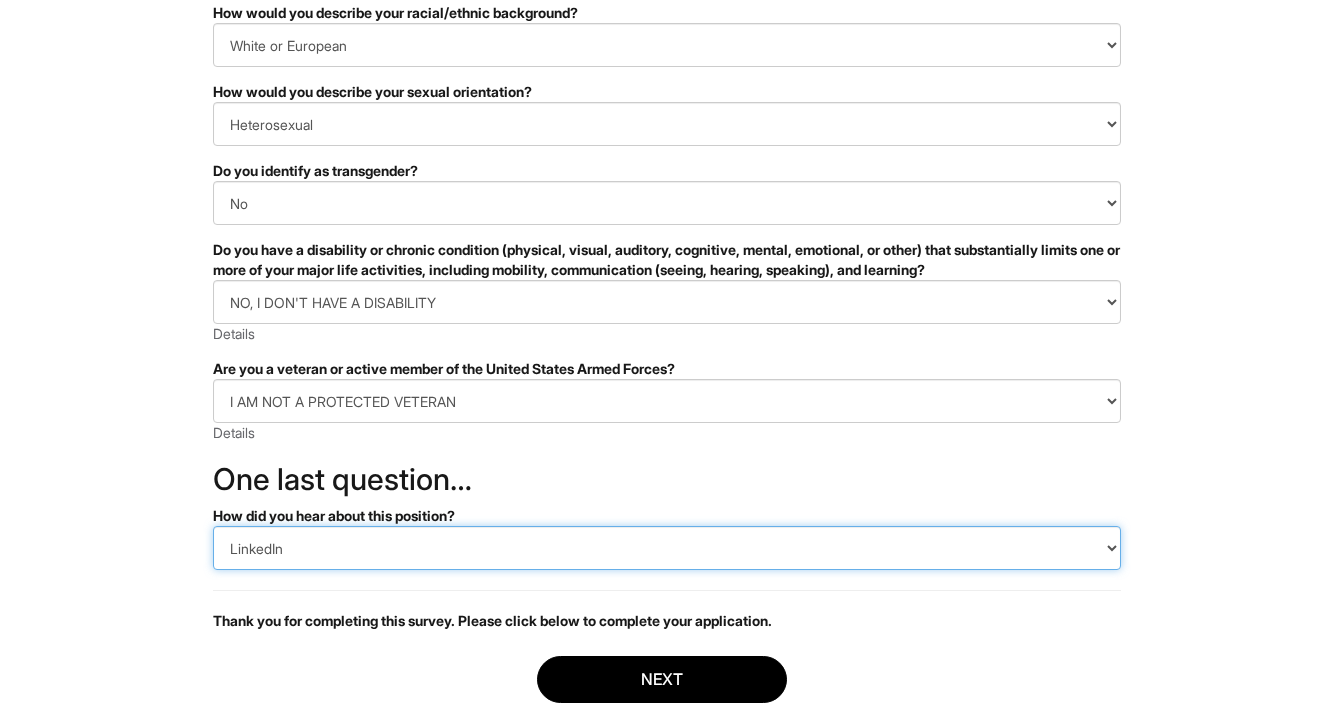 scroll, scrollTop: 314, scrollLeft: 0, axis: vertical 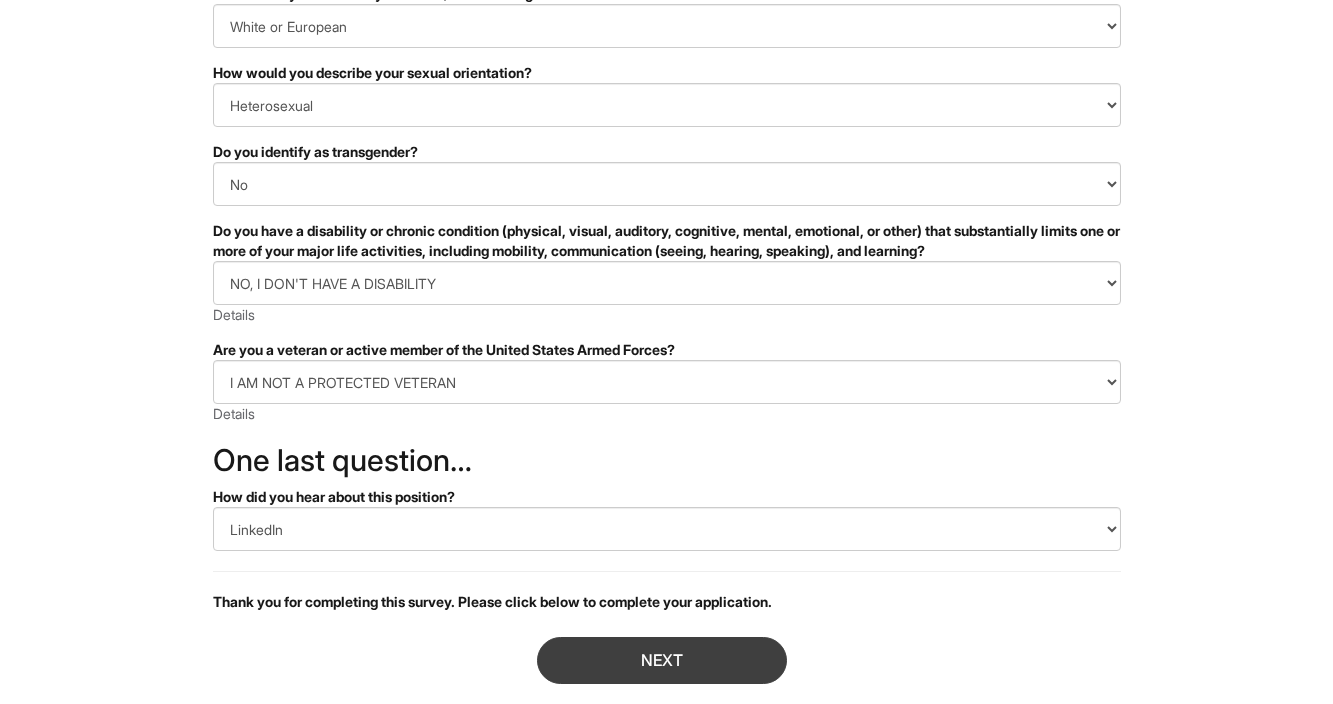 click on "Next" at bounding box center (662, 660) 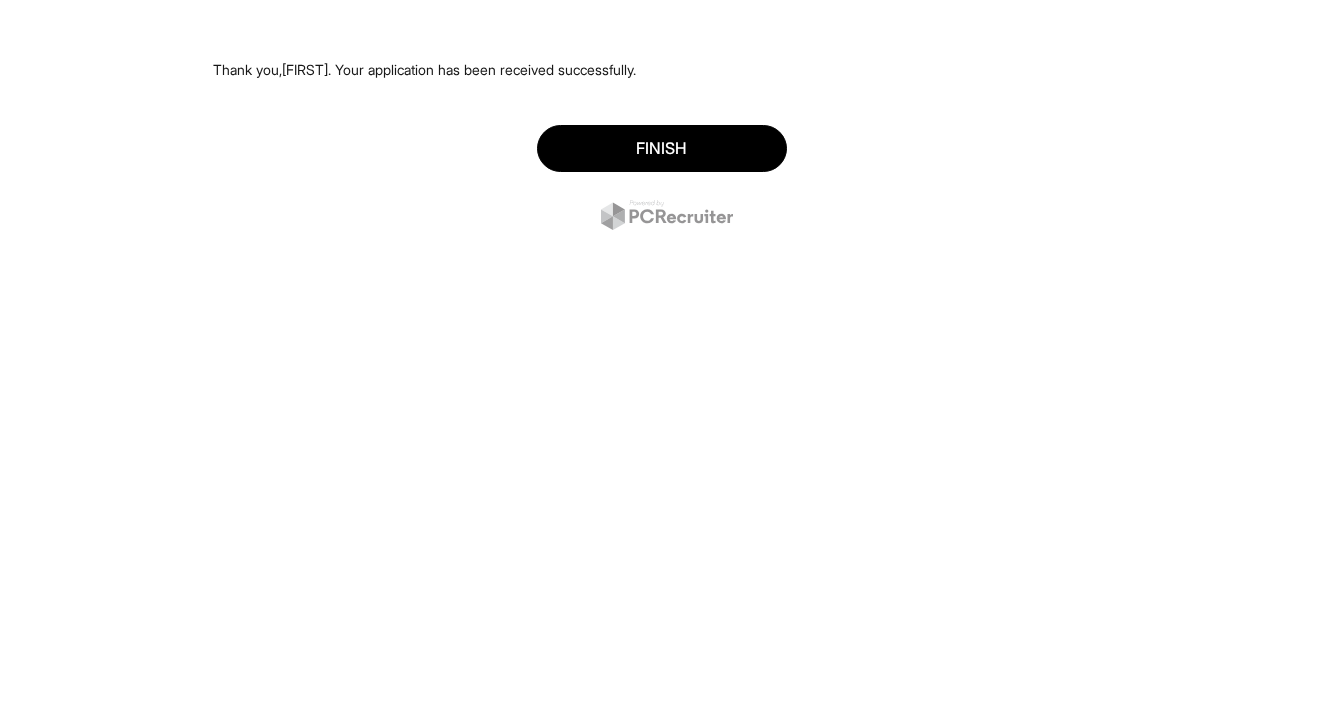 scroll, scrollTop: 0, scrollLeft: 0, axis: both 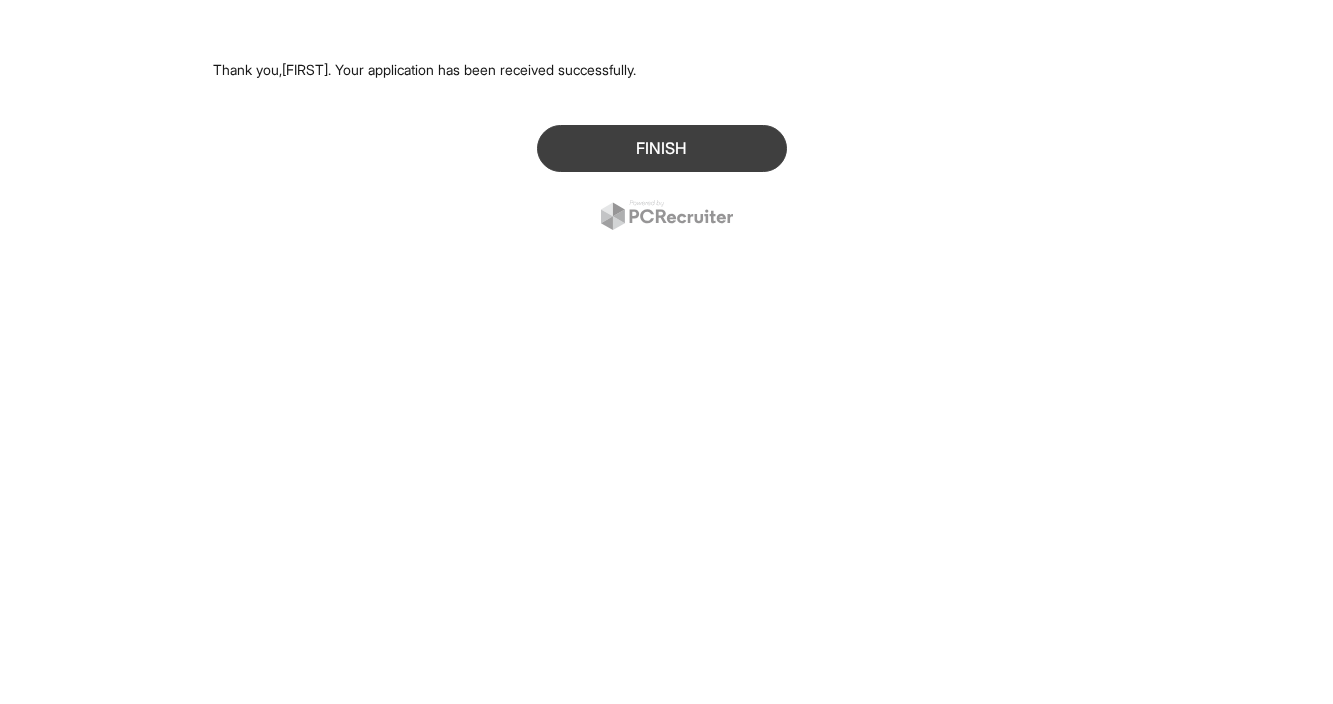 click on "Finish" at bounding box center (662, 148) 